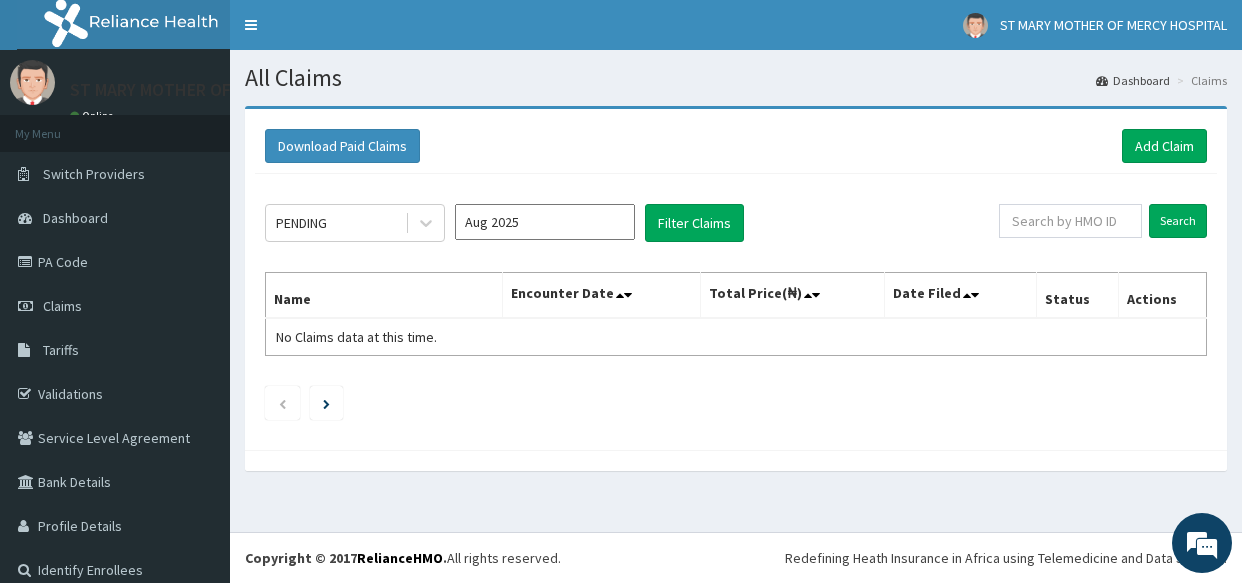 scroll, scrollTop: 0, scrollLeft: 0, axis: both 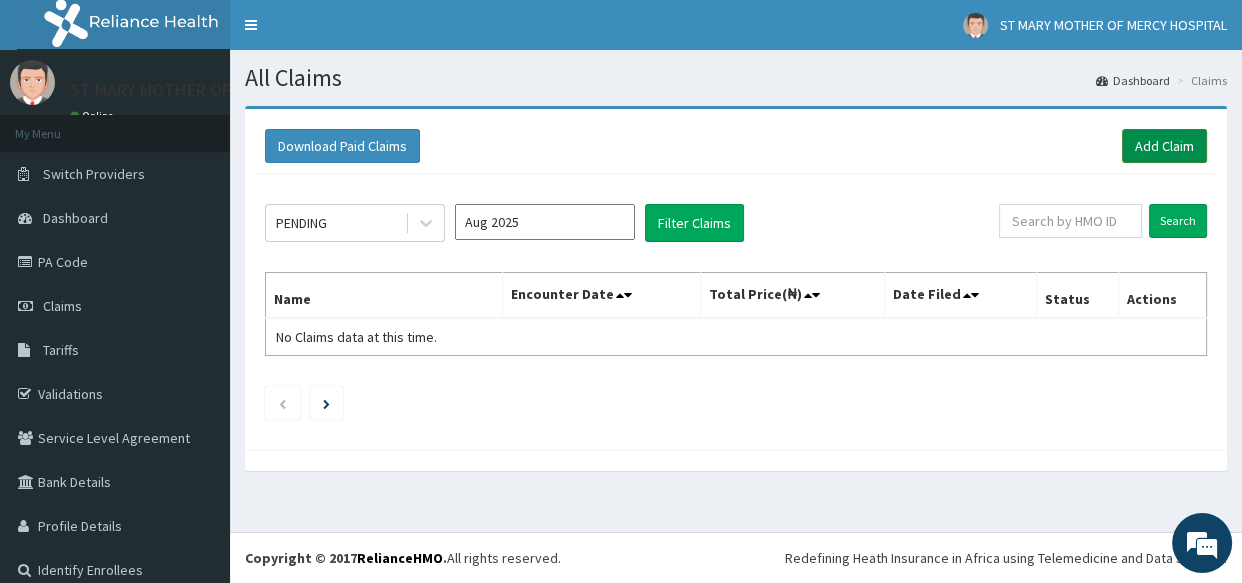 click on "Add Claim" at bounding box center (1164, 146) 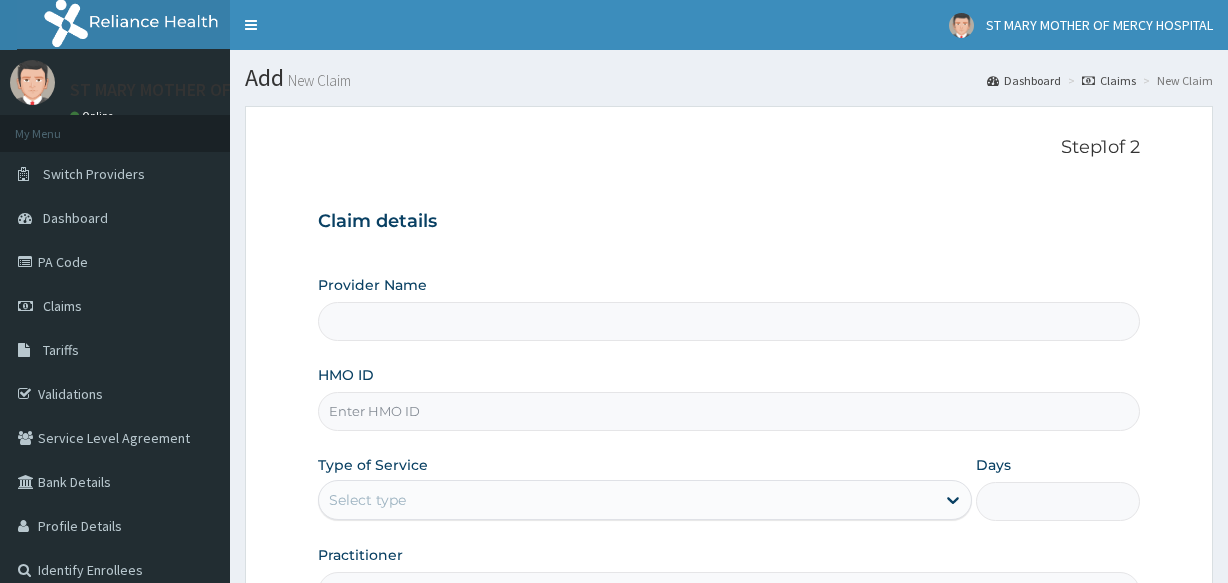 scroll, scrollTop: 0, scrollLeft: 0, axis: both 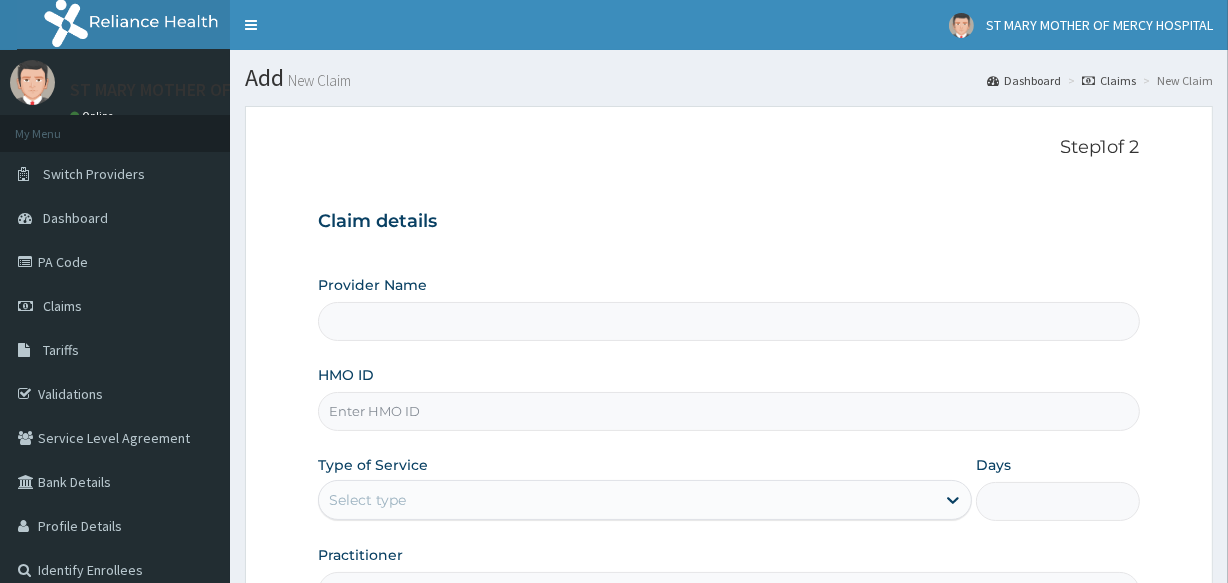 click on "Provider Name" at bounding box center [728, 321] 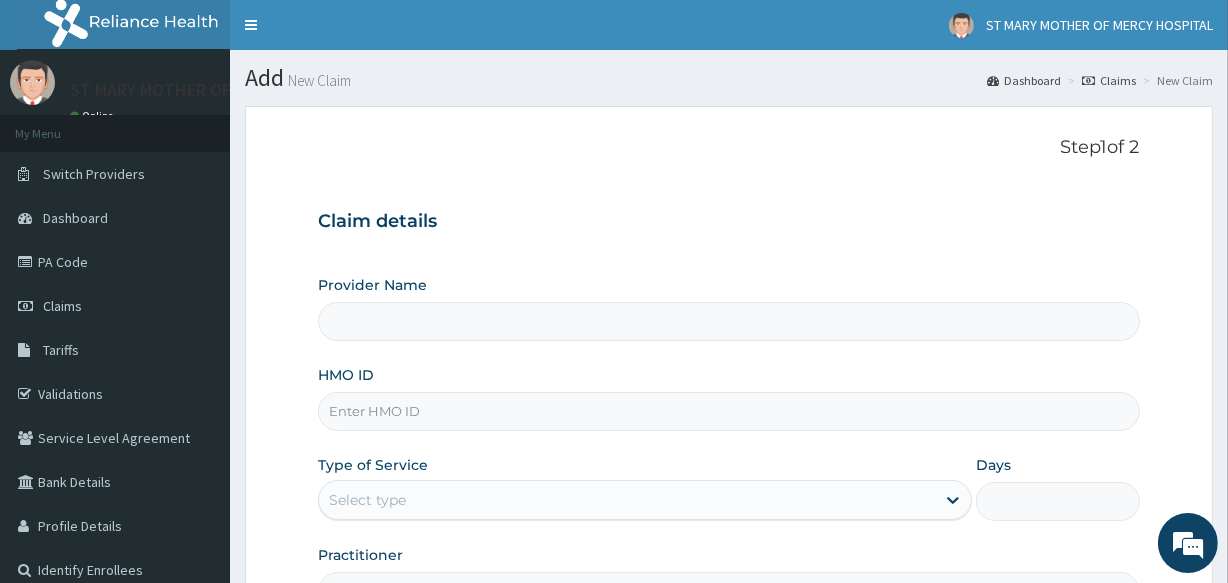 type on "ST MARY MOTHER OF MERCY HOSPITAL" 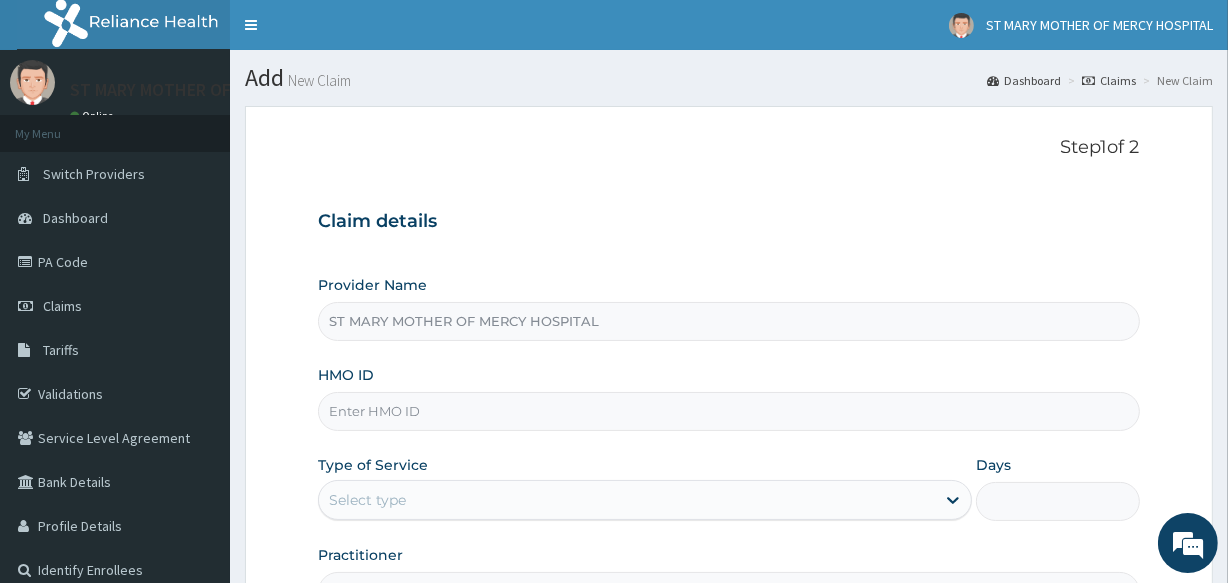 drag, startPoint x: 527, startPoint y: 322, endPoint x: 505, endPoint y: 387, distance: 68.622154 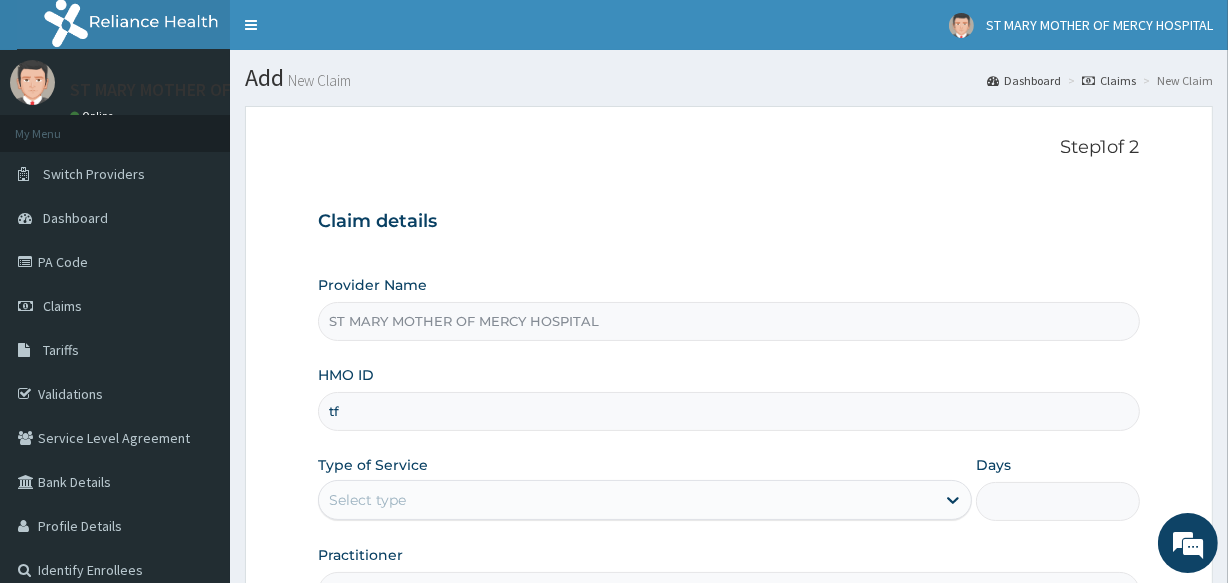 type on "t" 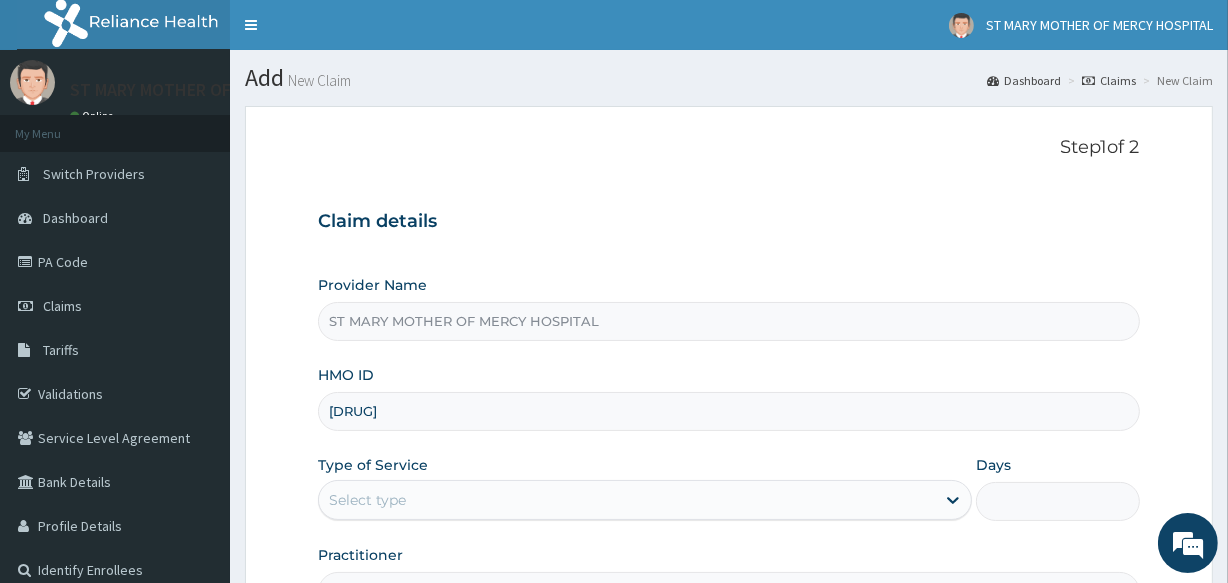 scroll, scrollTop: 0, scrollLeft: 0, axis: both 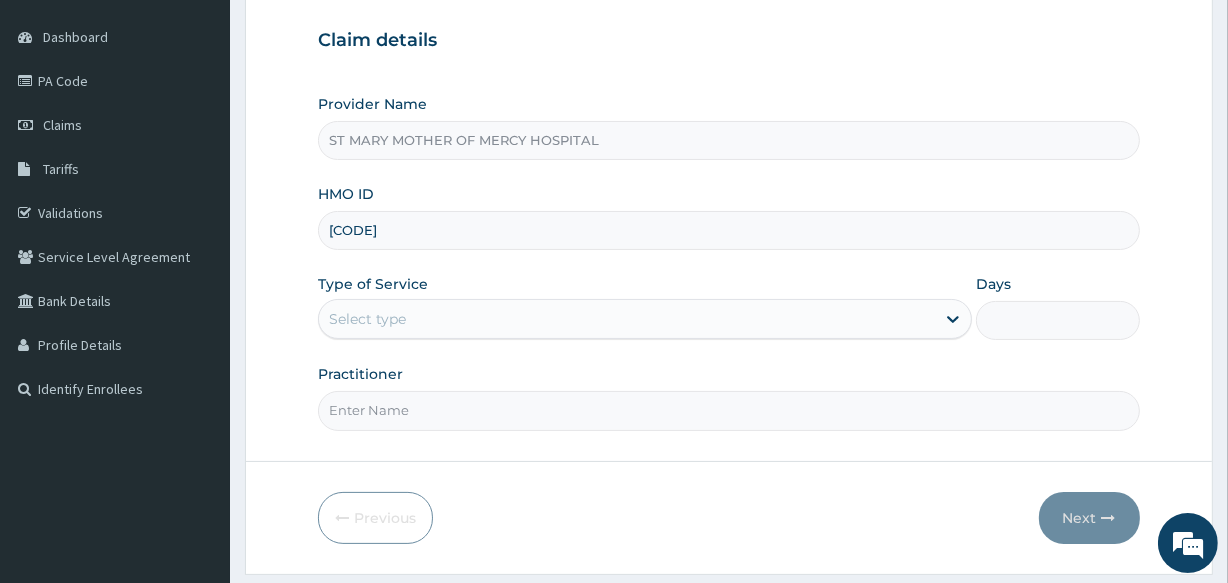 click on "Select type" at bounding box center (627, 319) 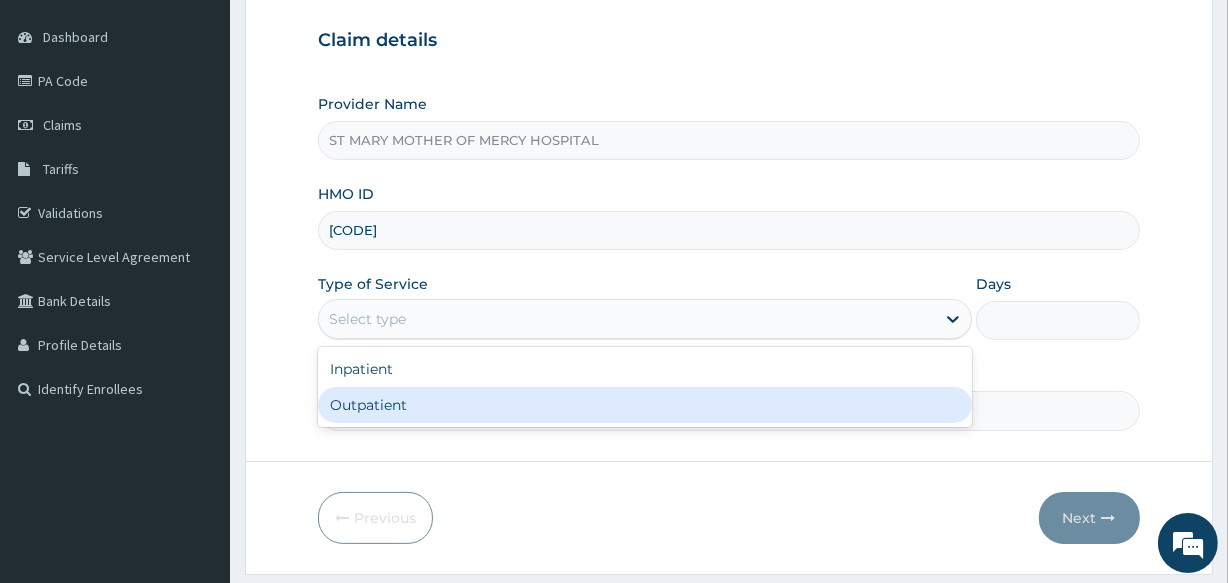 click on "Outpatient" at bounding box center (645, 405) 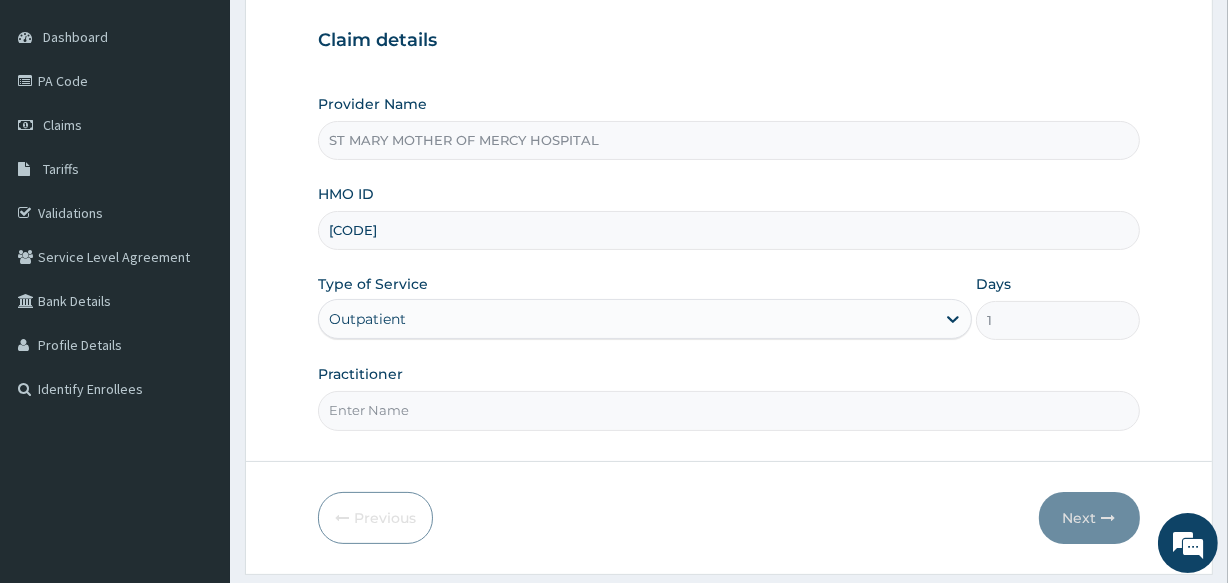 click on "Practitioner" at bounding box center [728, 410] 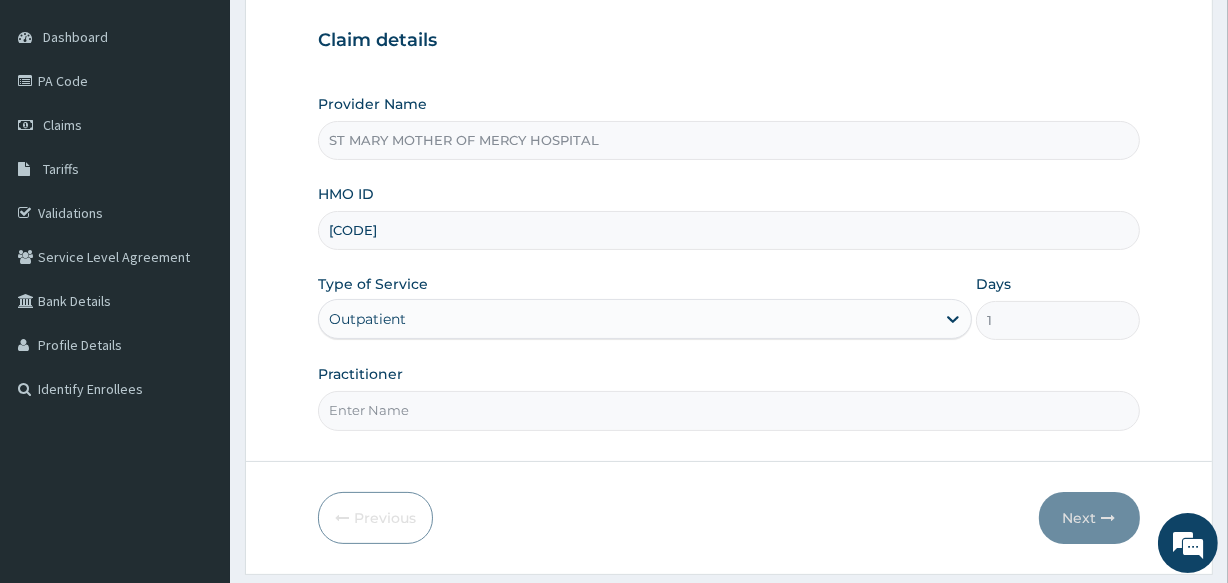 type on "DR [NAME] [MIDDLE INITIAL].C" 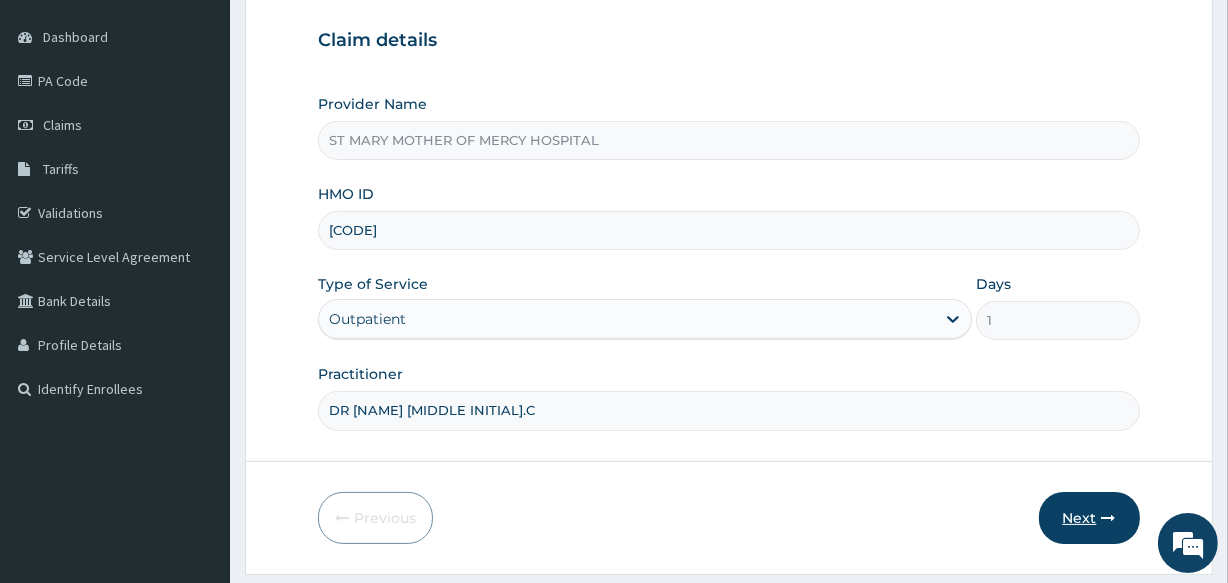 click on "Next" at bounding box center (1089, 518) 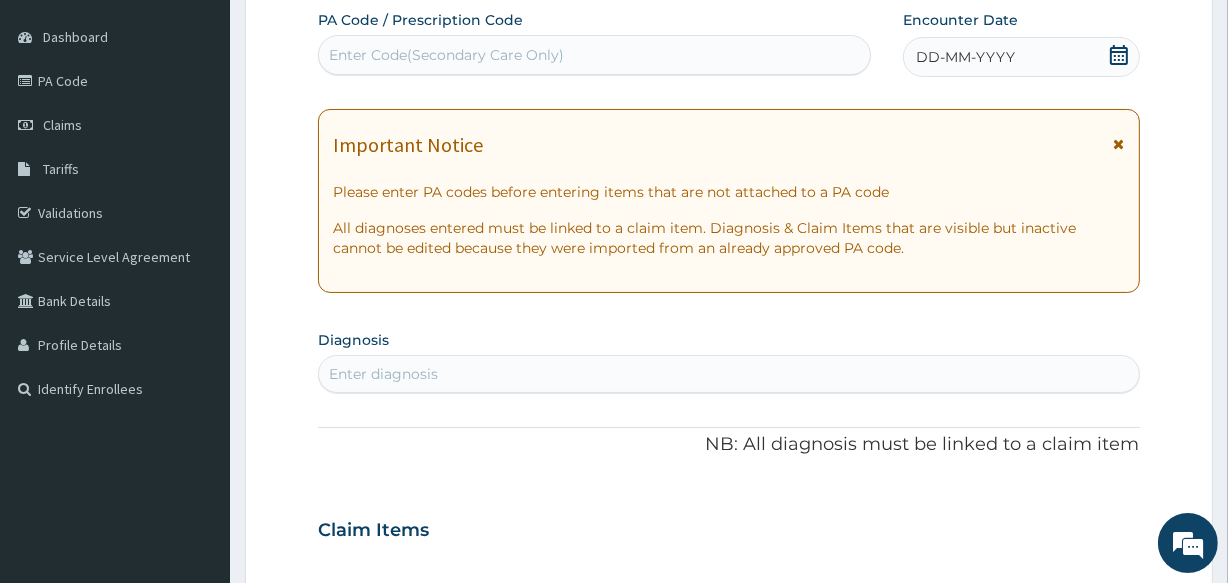 click on "Enter Code(Secondary Care Only)" at bounding box center [594, 55] 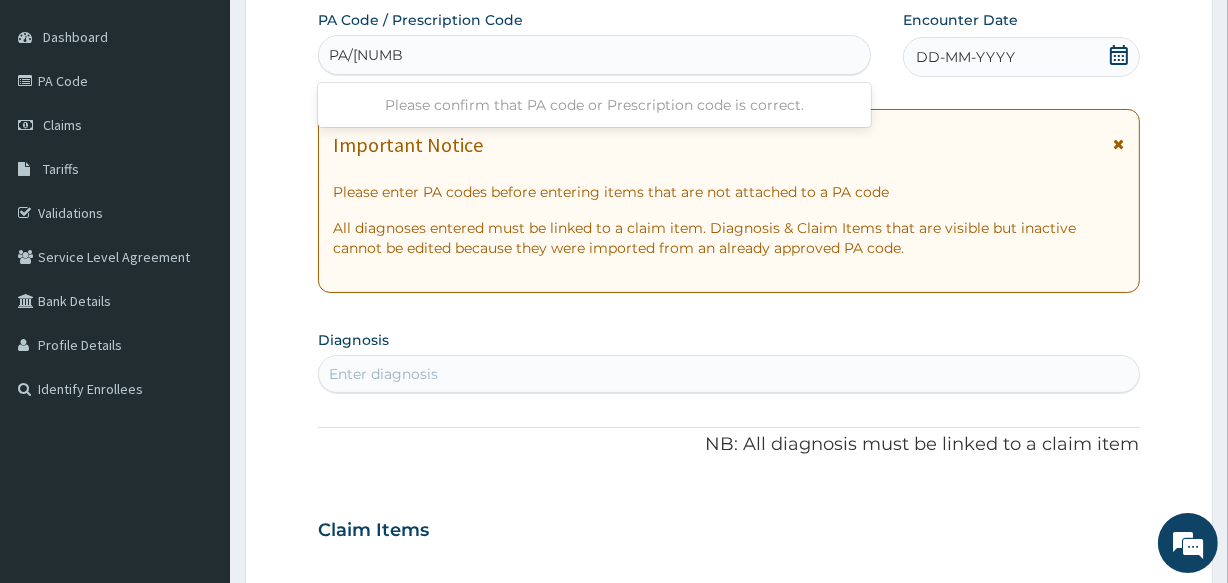 type on "PA/[PATIENT_ID]" 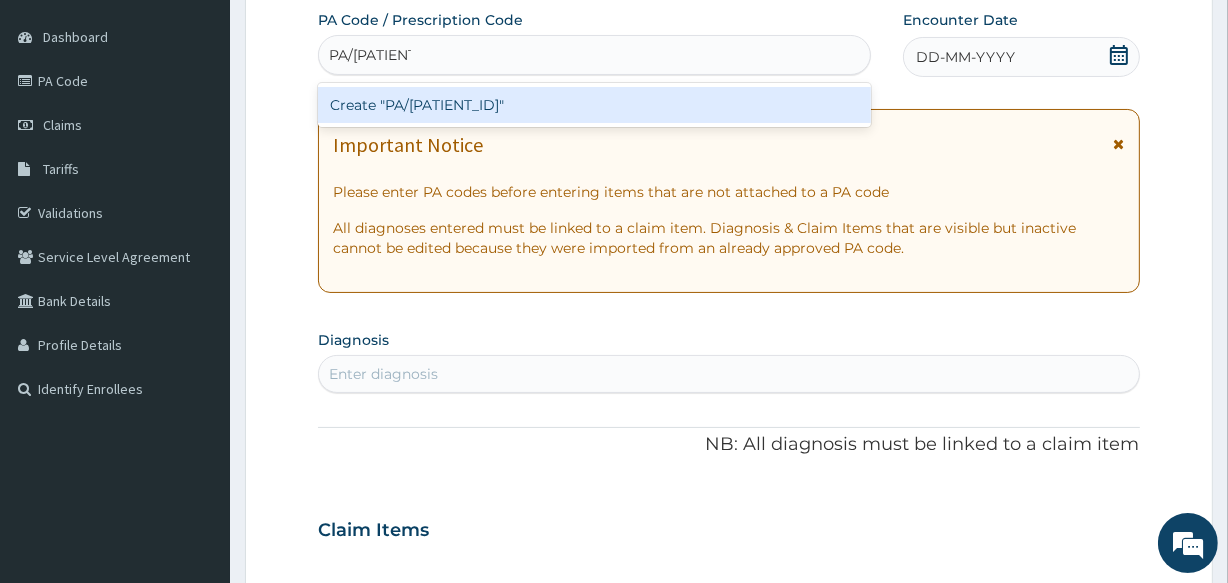 click on "Create "PA/[PATIENT_ID]"" at bounding box center (594, 105) 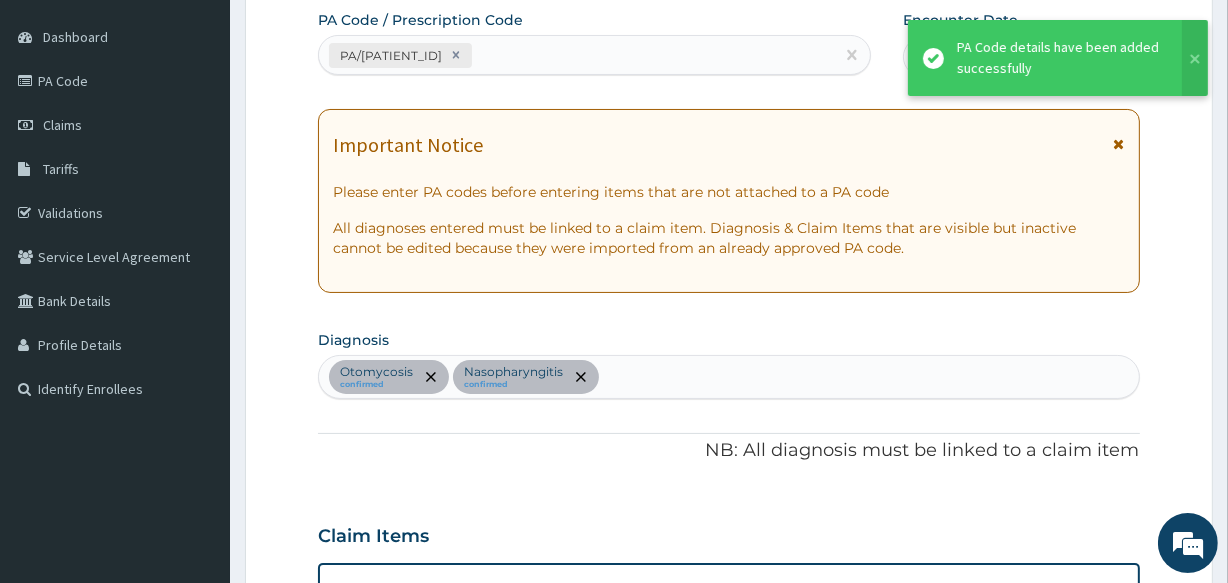 scroll, scrollTop: 609, scrollLeft: 0, axis: vertical 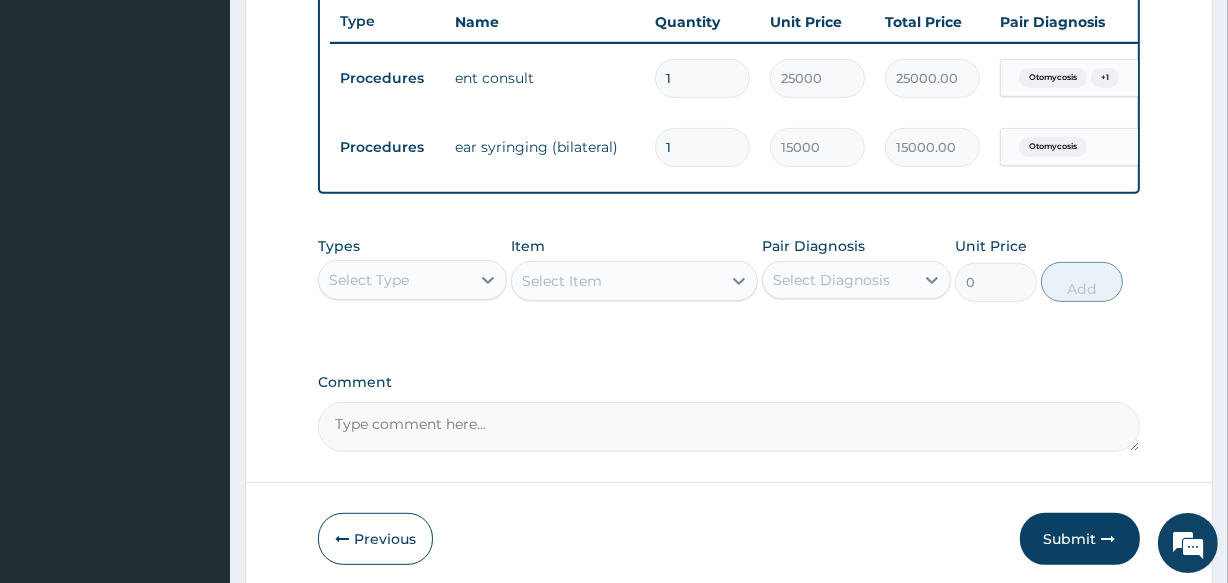 click on "Select Type" at bounding box center [394, 280] 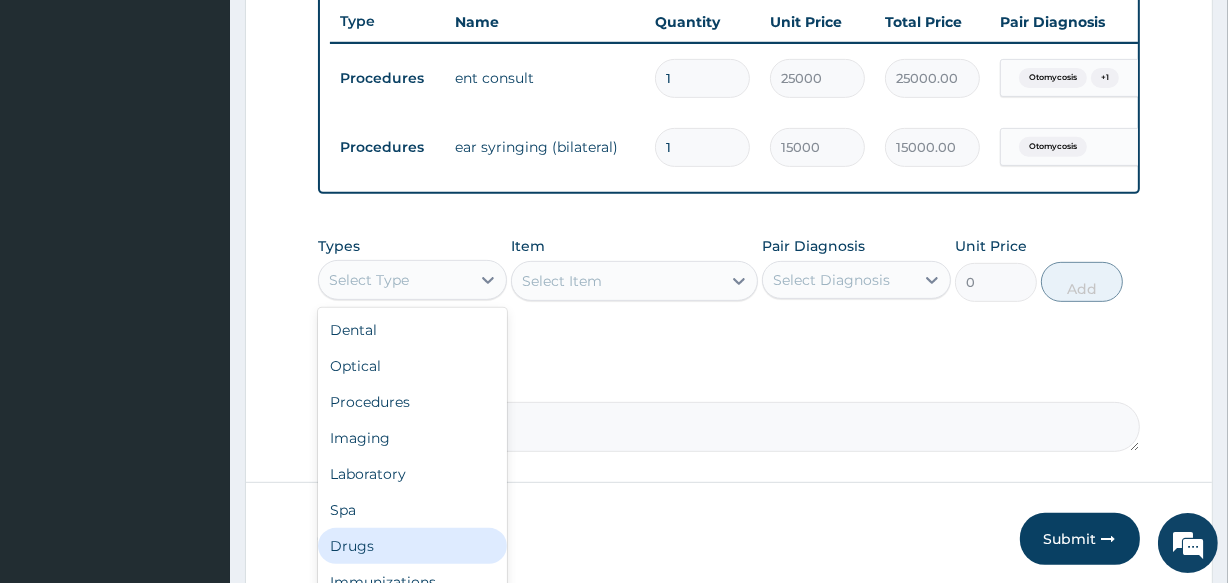 click on "Drugs" at bounding box center (412, 546) 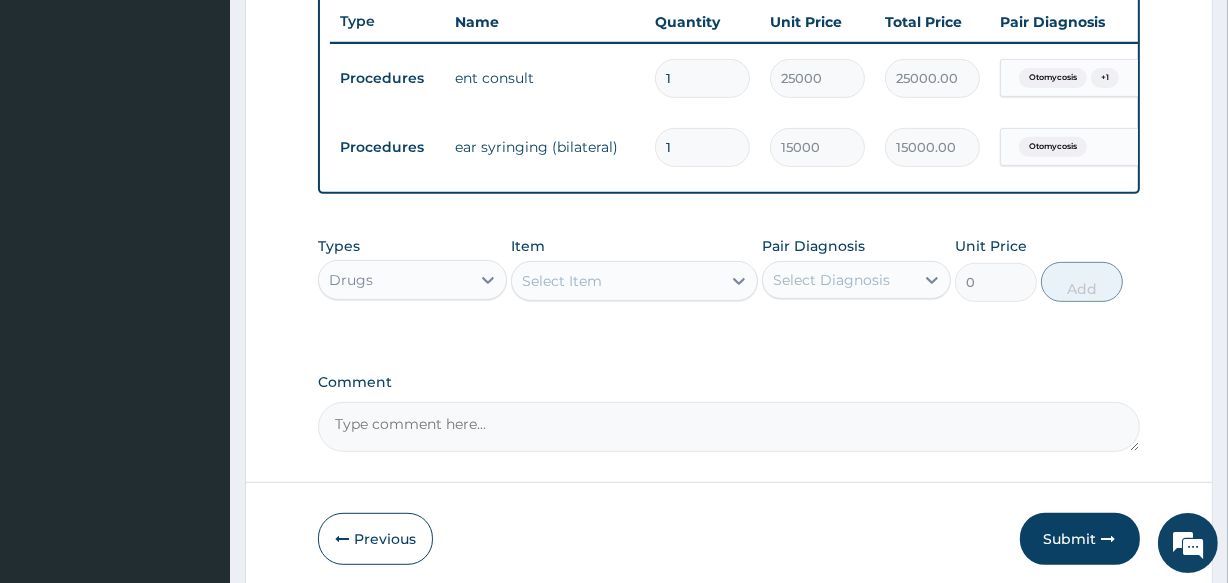 click on "Select Item" at bounding box center [616, 281] 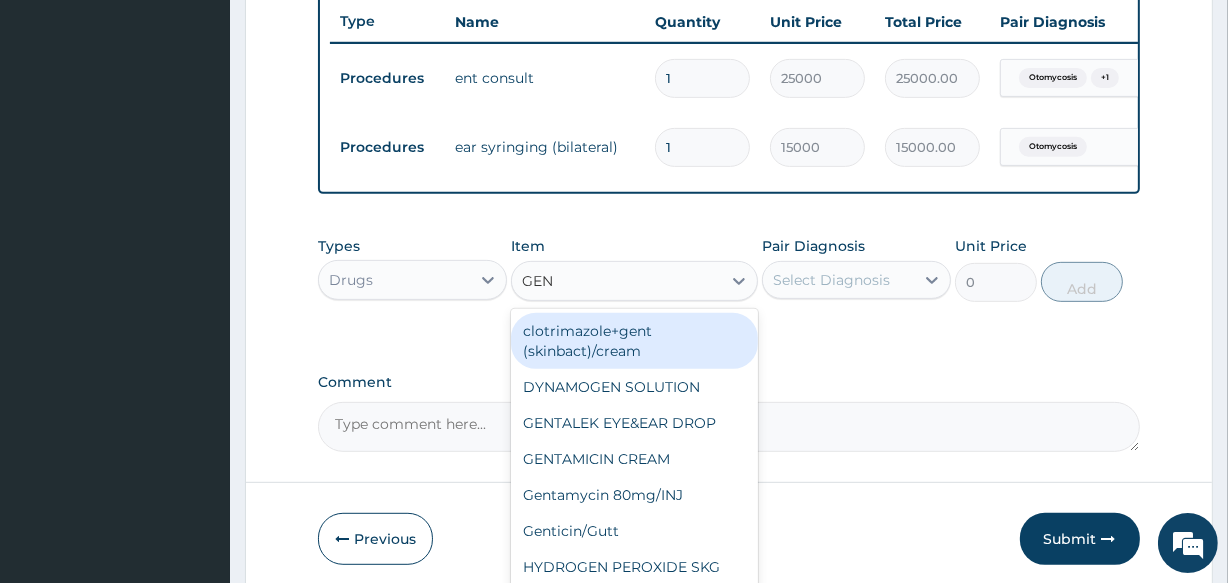 type on "GENT" 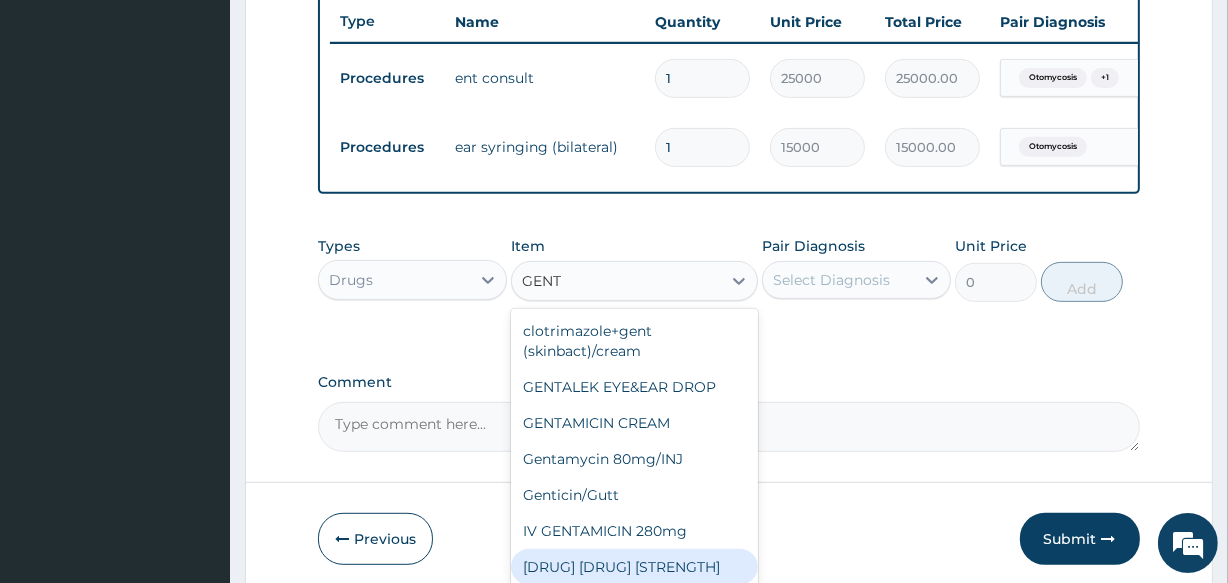 click on "[DRUG] [DRUG] [STRENGTH]" at bounding box center [634, 567] 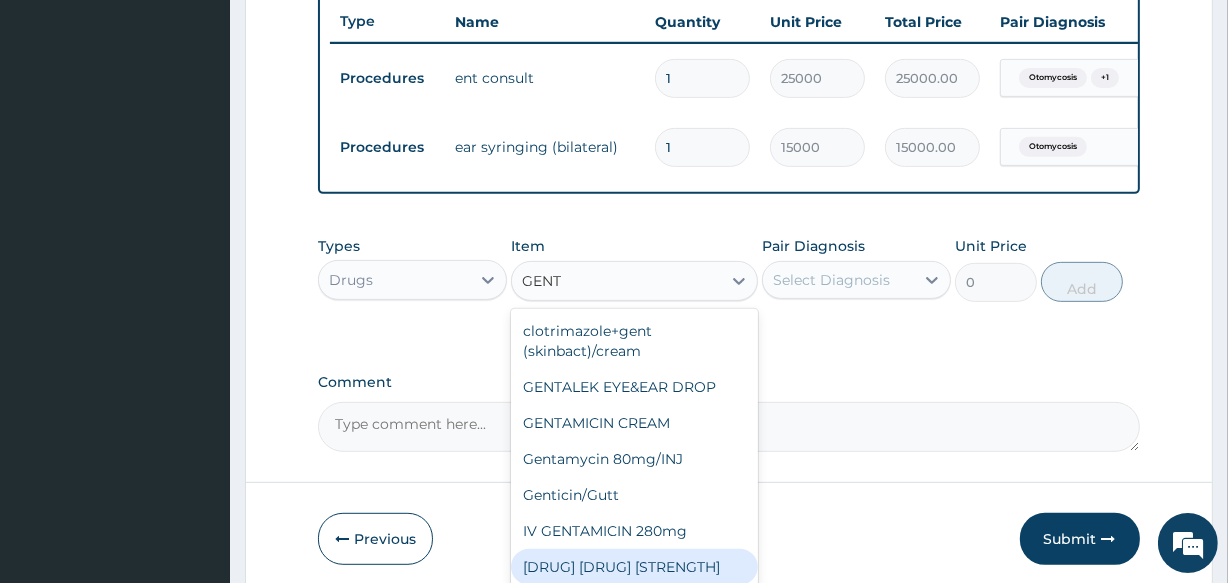 type 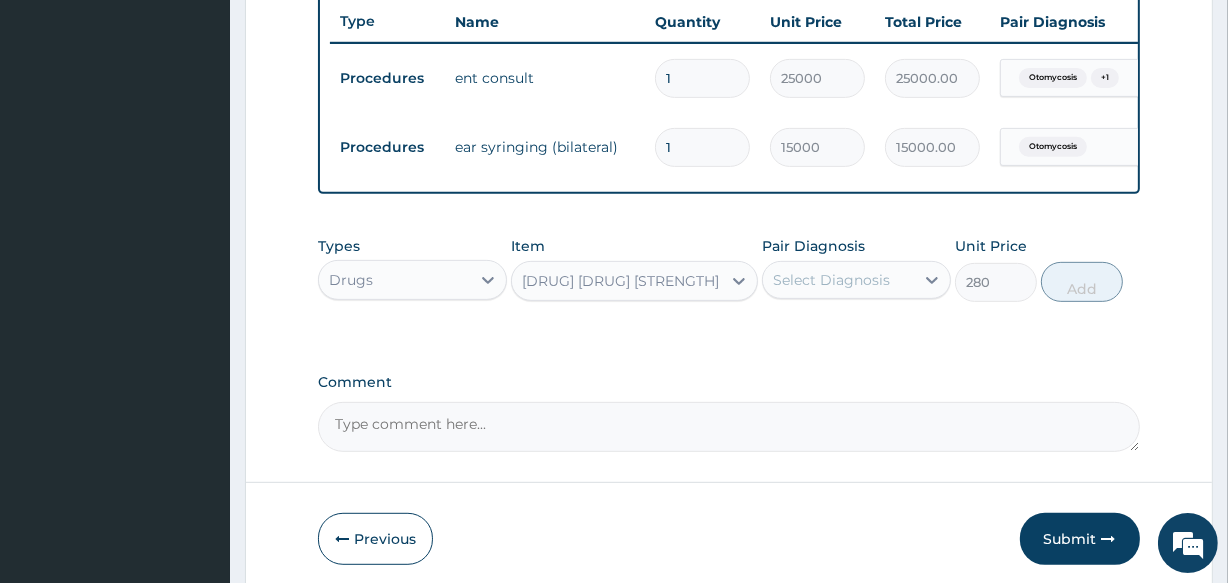click on "[DRUG] [DRUG] [STRENGTH]" at bounding box center [620, 281] 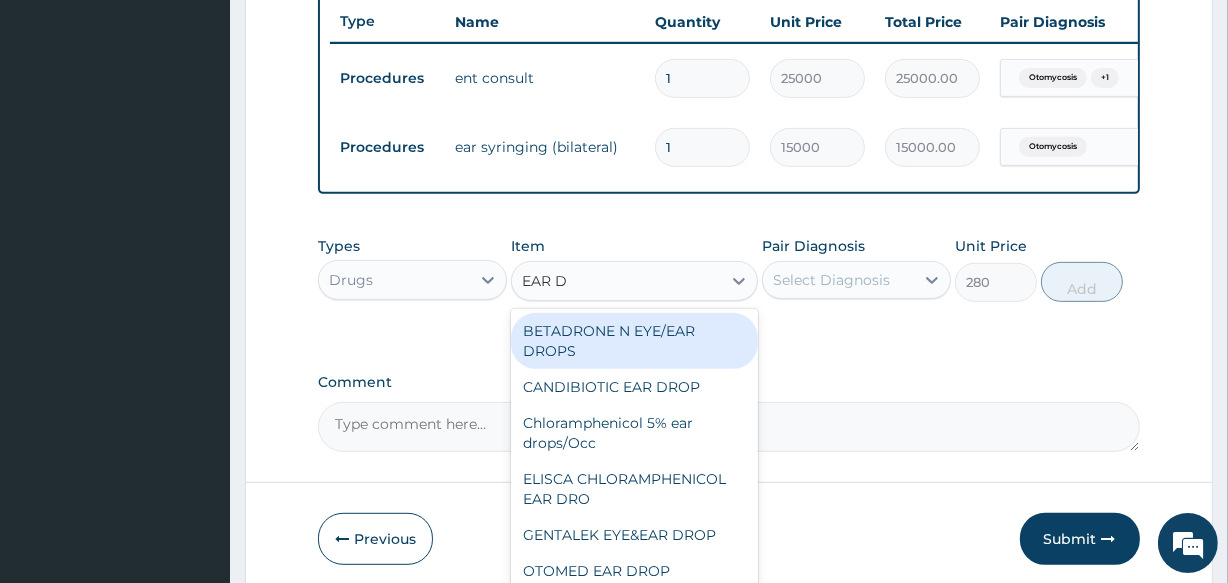 scroll, scrollTop: 0, scrollLeft: 0, axis: both 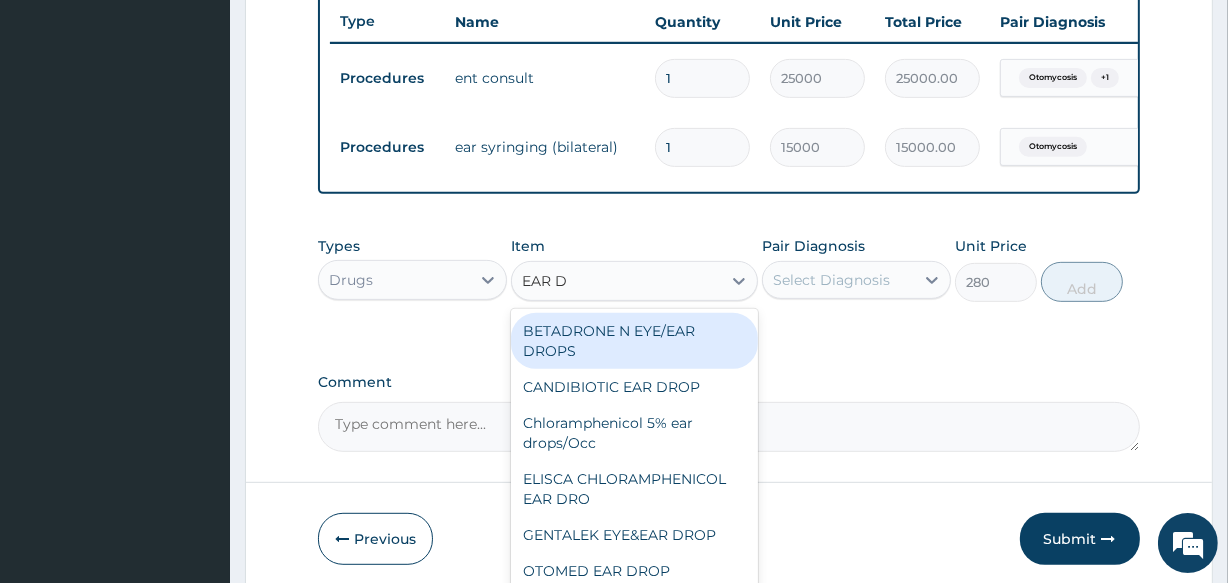 type on "EAR DR" 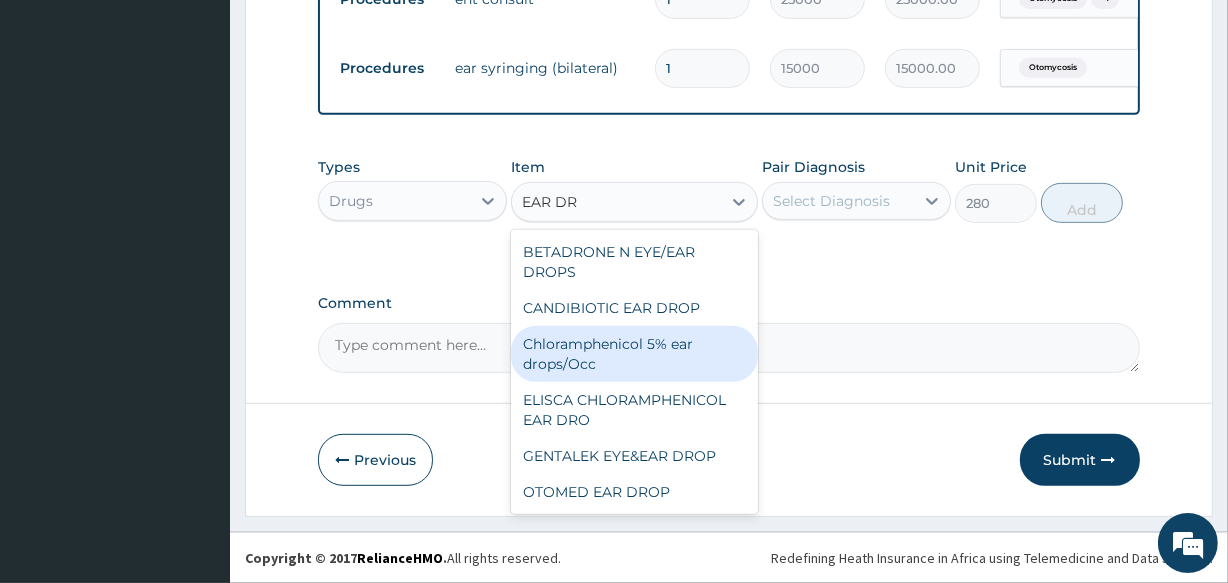 scroll, scrollTop: 846, scrollLeft: 0, axis: vertical 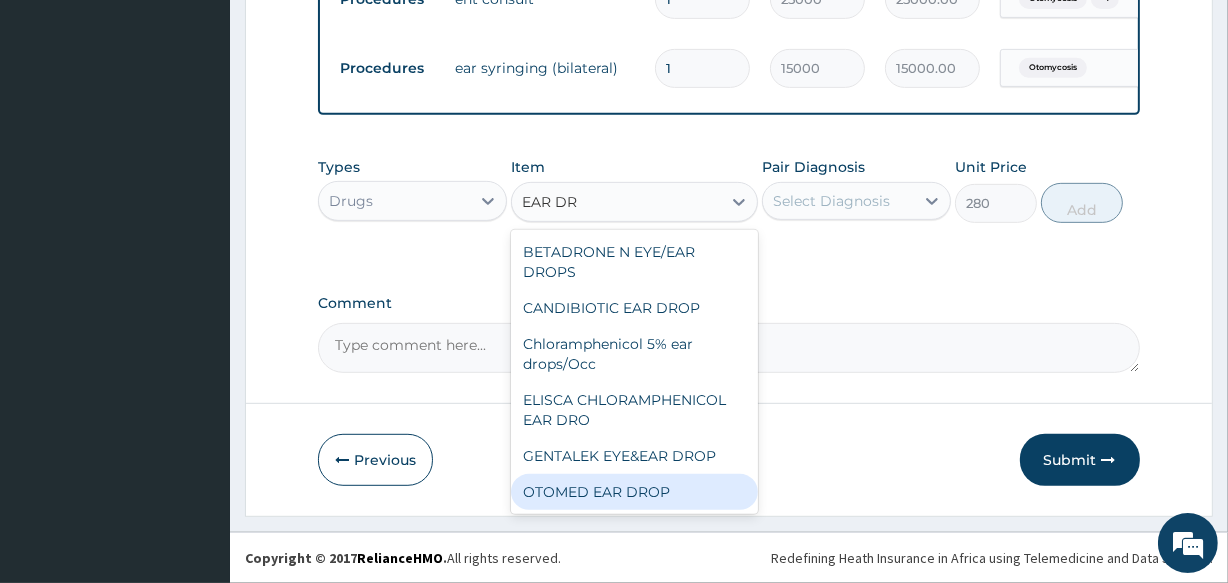 click on "OTOMED EAR DROP" at bounding box center (634, 492) 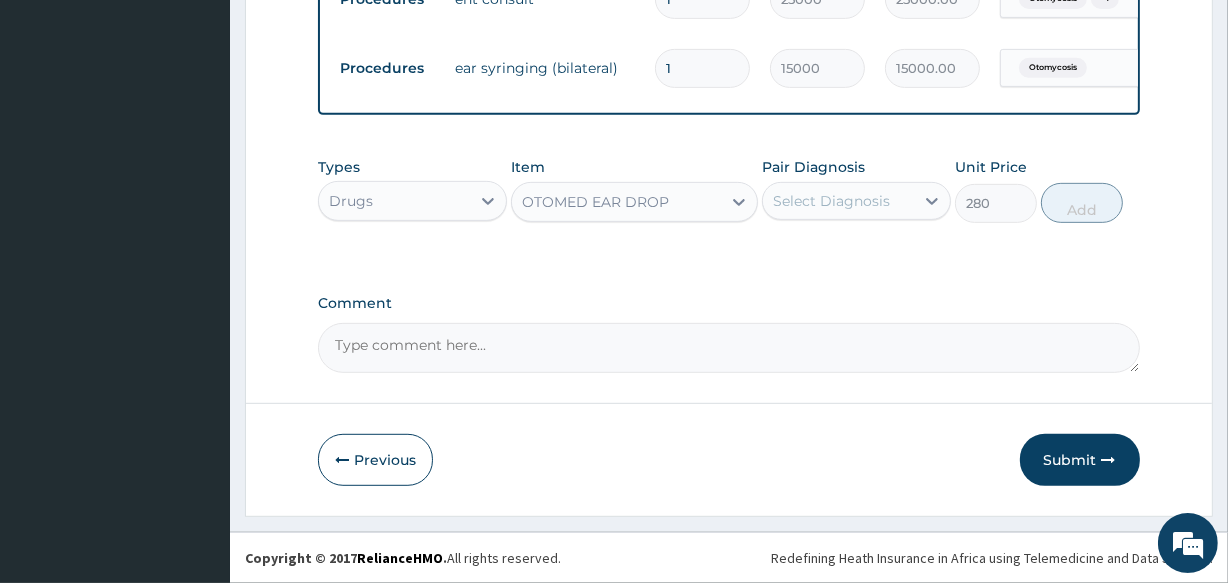 click on "OTOMED EAR DROP" at bounding box center (616, 202) 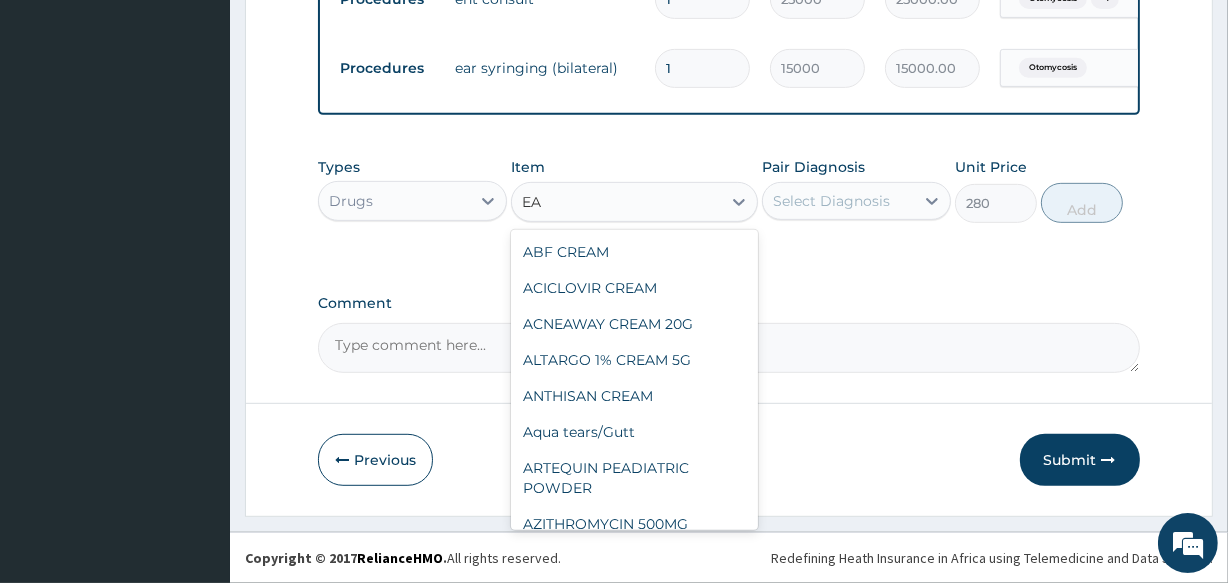 scroll, scrollTop: 1899, scrollLeft: 0, axis: vertical 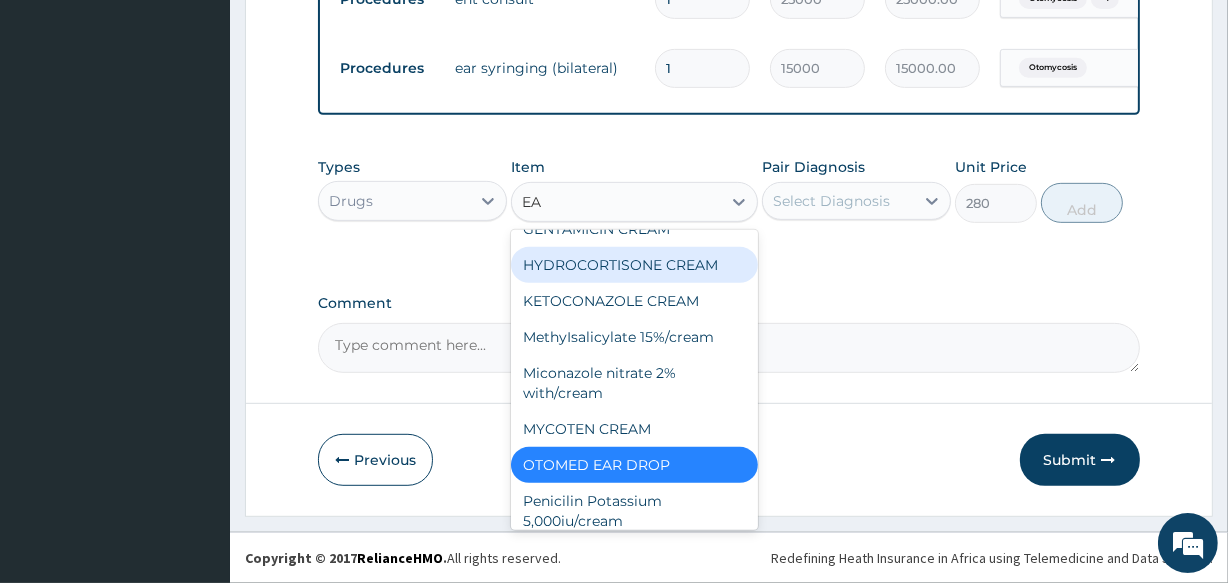 type on "EAR" 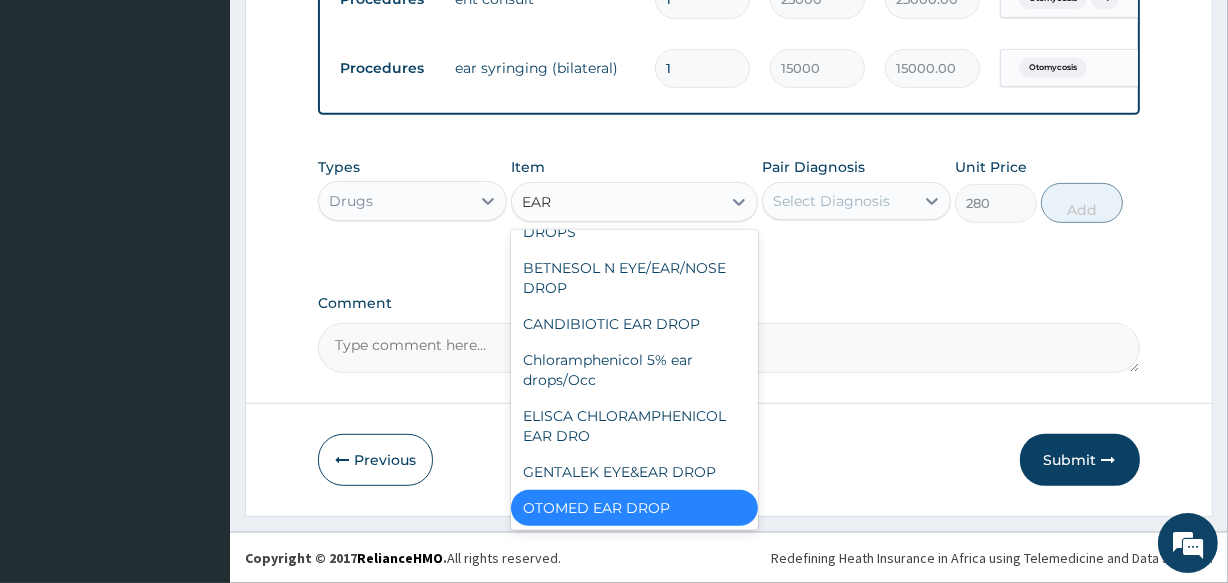 scroll, scrollTop: 76, scrollLeft: 0, axis: vertical 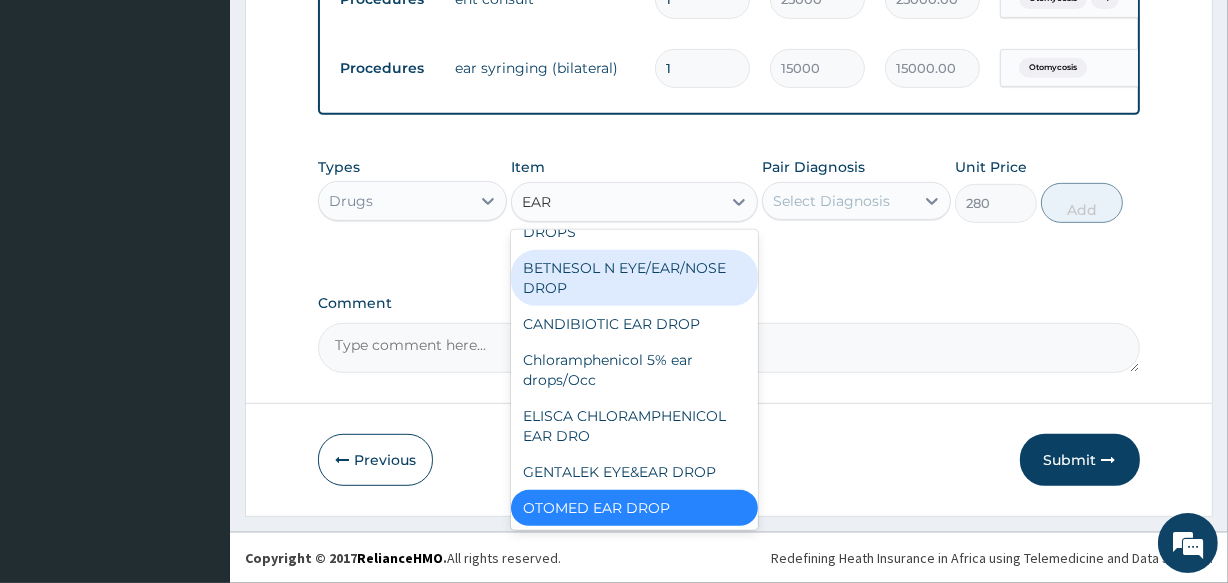 click on "BETNESOL N EYE/EAR/NOSE DROP" at bounding box center [634, 278] 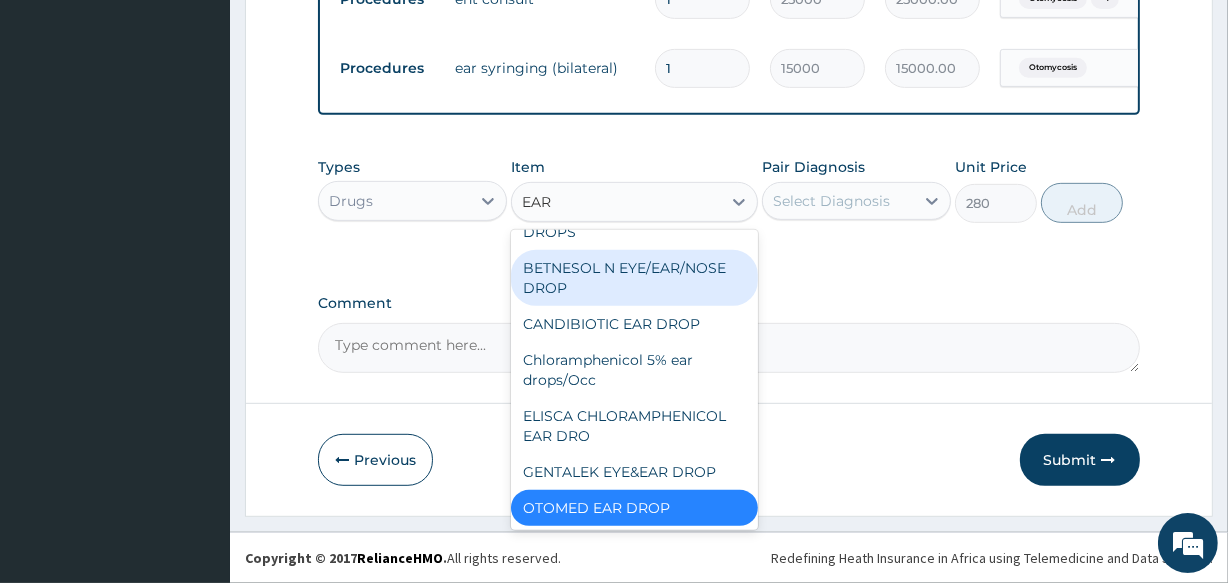 type 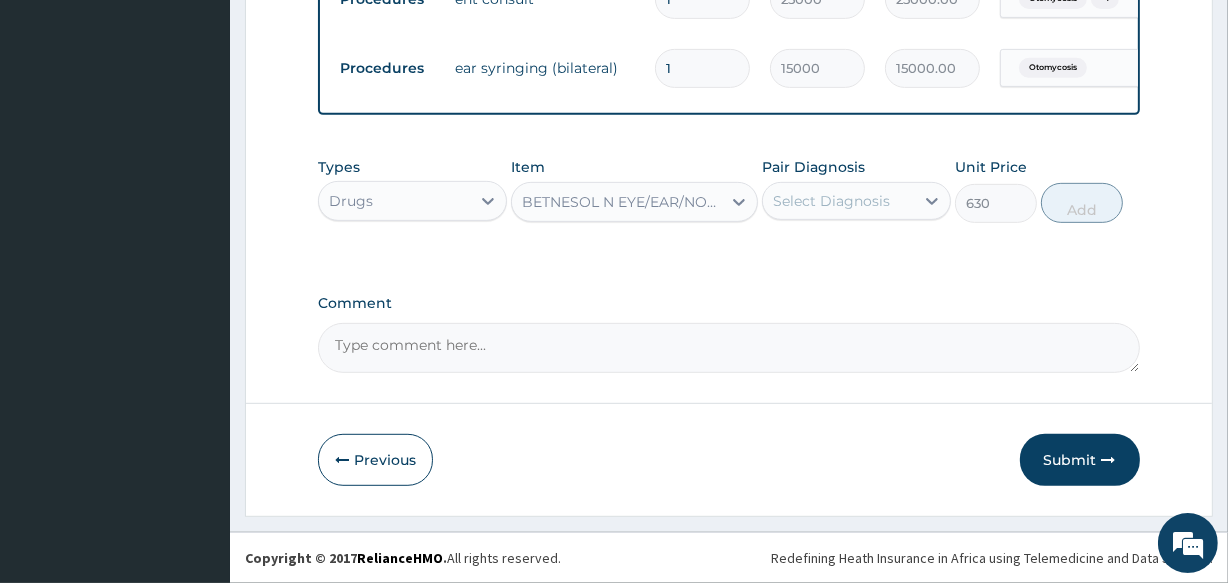 click on "BETNESOL N EYE/EAR/NOSE DROP" at bounding box center (622, 202) 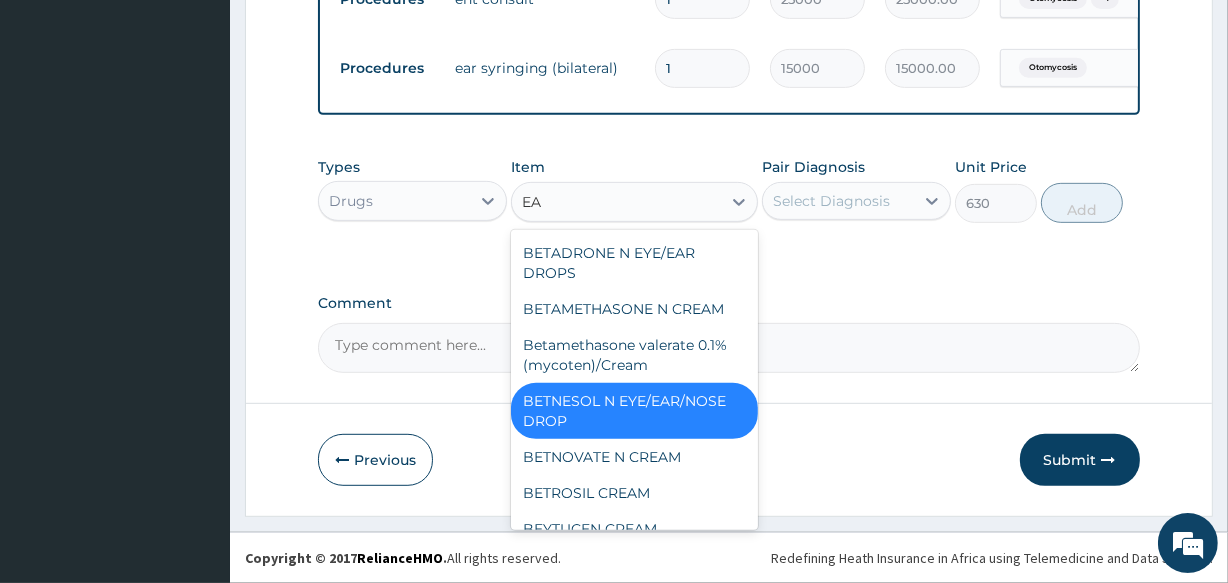 type on "EAR" 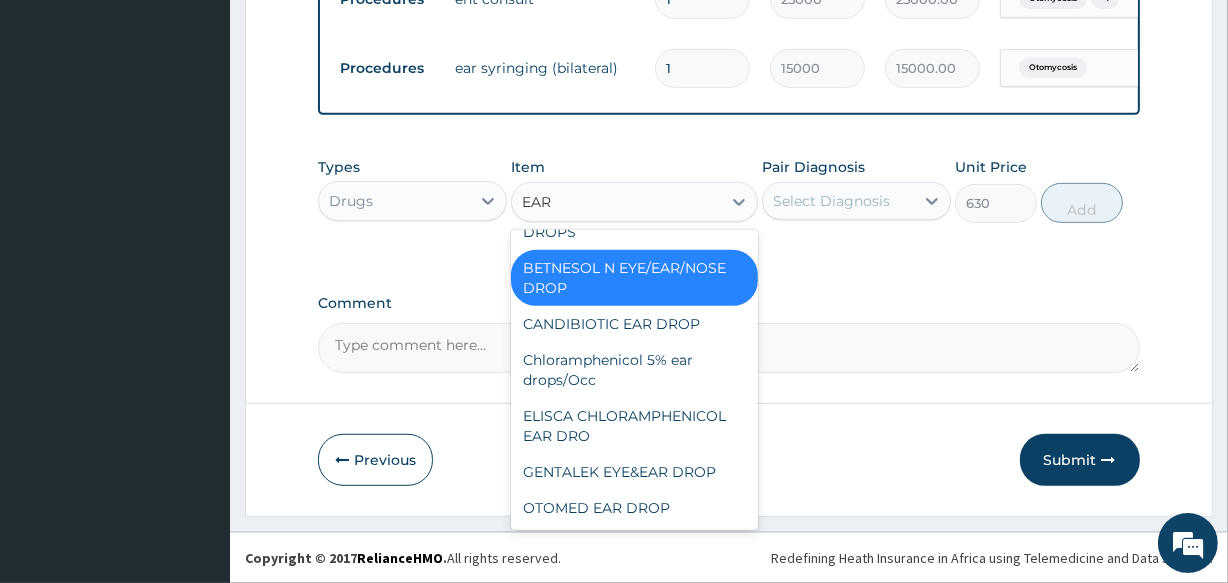 scroll, scrollTop: 35, scrollLeft: 0, axis: vertical 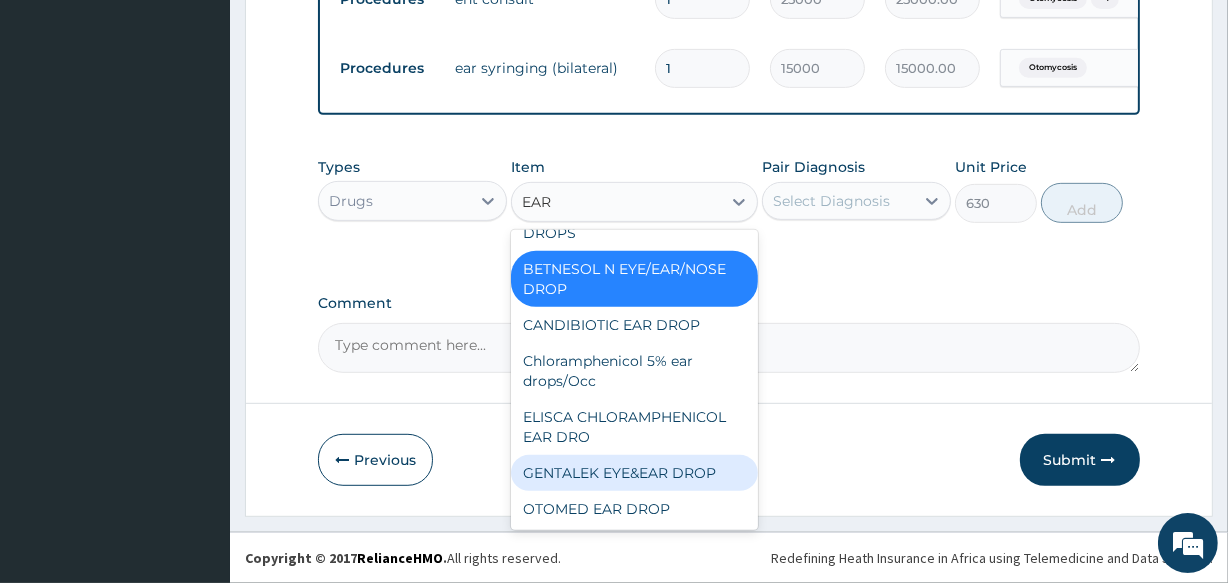 click on "GENTALEK EYE&EAR DROP" at bounding box center (634, 473) 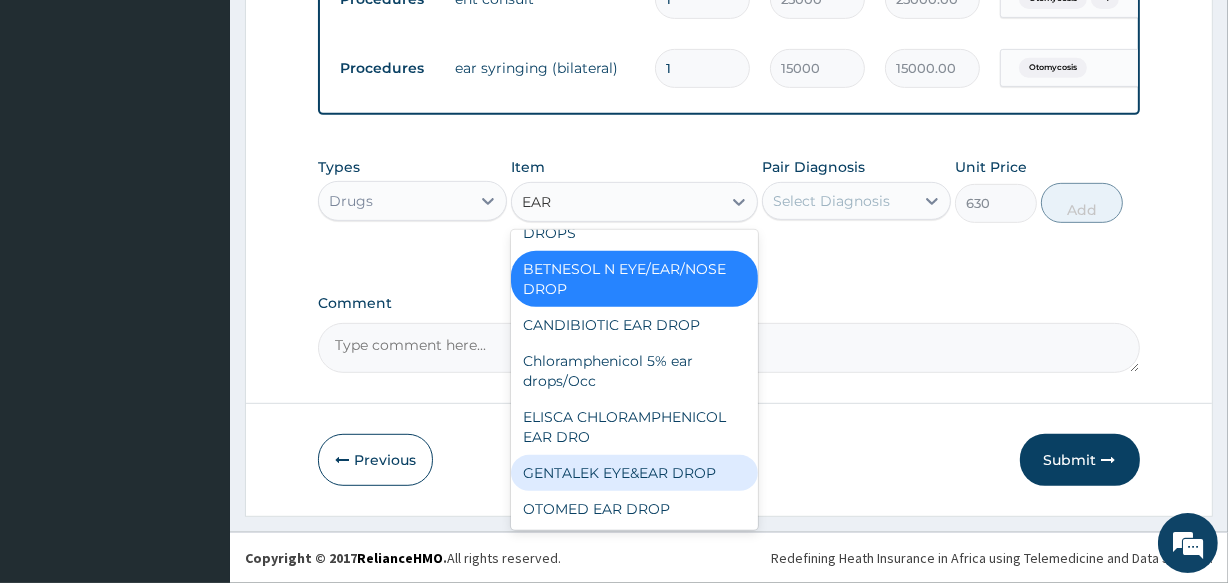 type 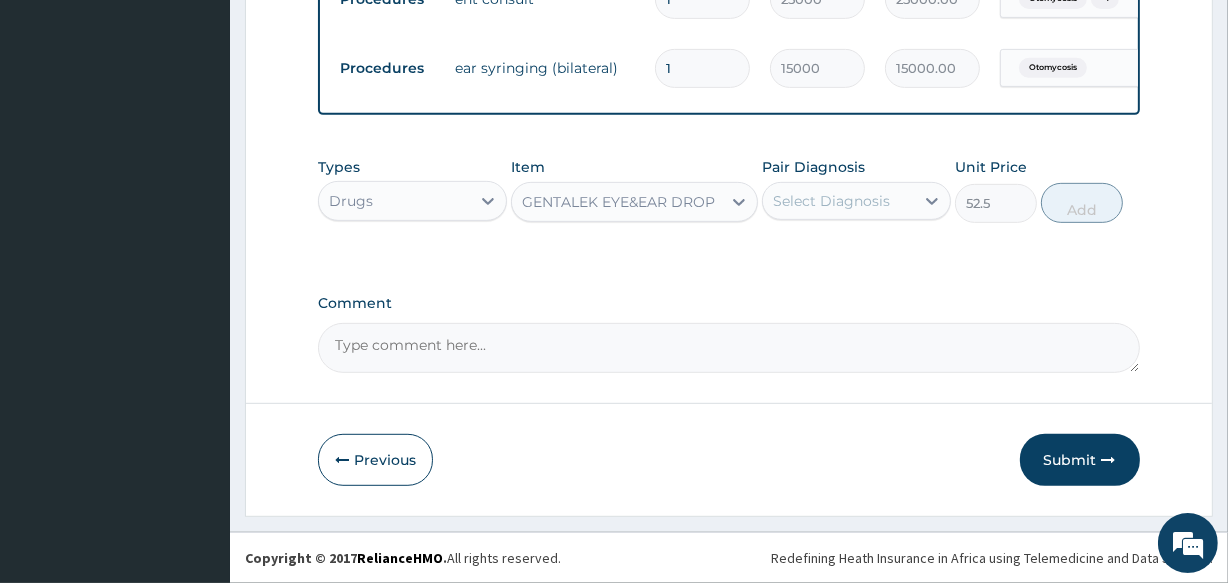 click on "GENTALEK EYE&EAR DROP" at bounding box center (618, 202) 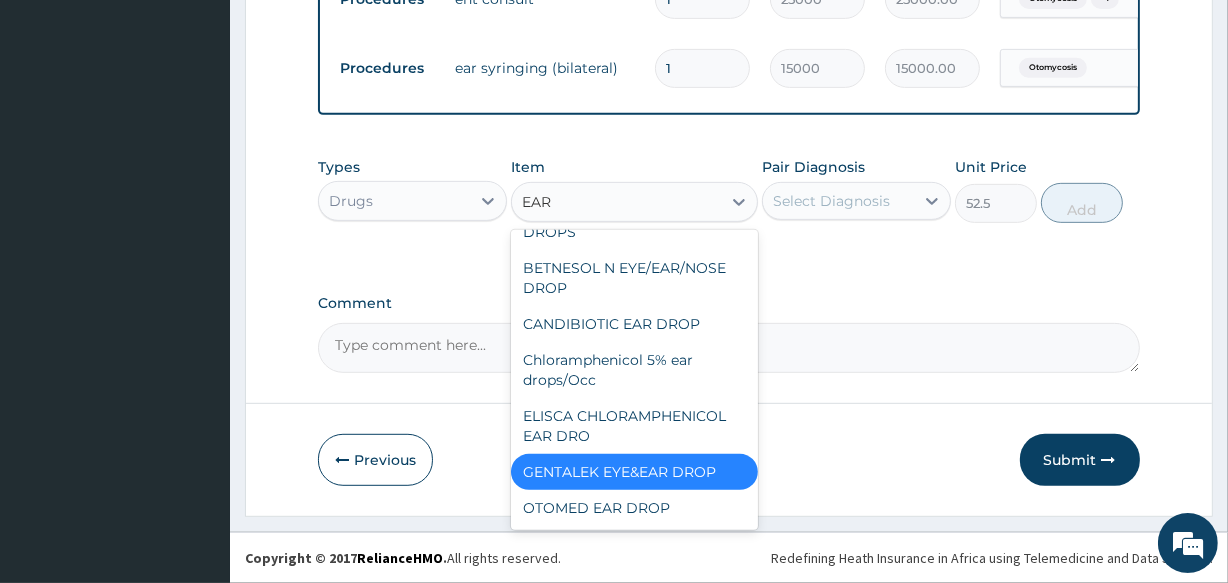 scroll, scrollTop: 76, scrollLeft: 0, axis: vertical 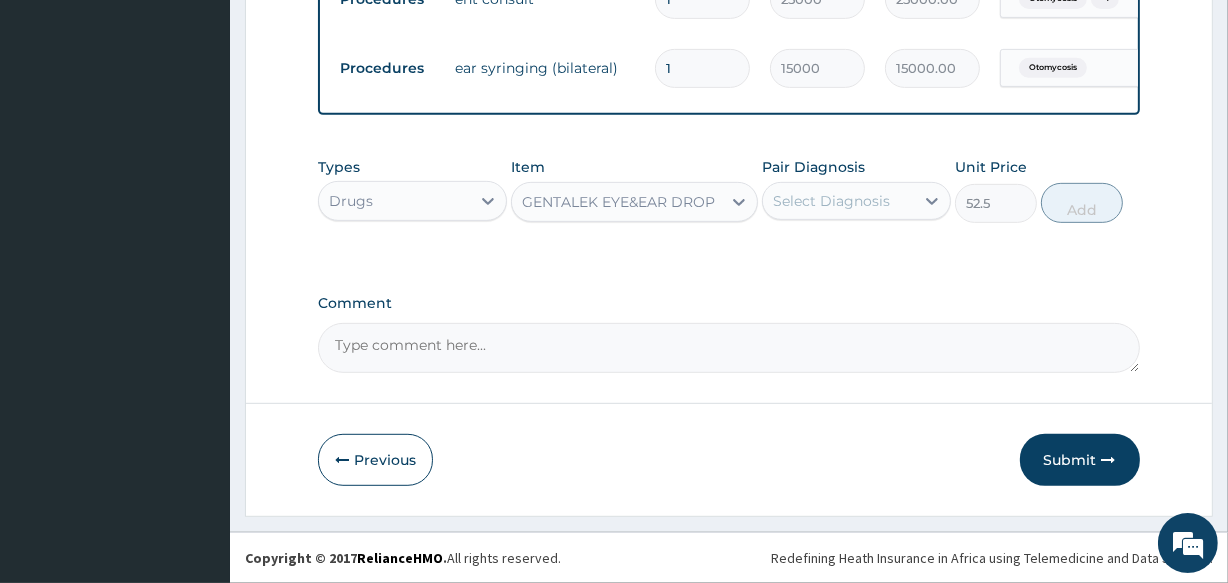 click on "Types Drugs Item GENTALEK EYE&EAR DROP Pair Diagnosis Select Diagnosis Unit Price 52.5 Add" at bounding box center [728, 190] 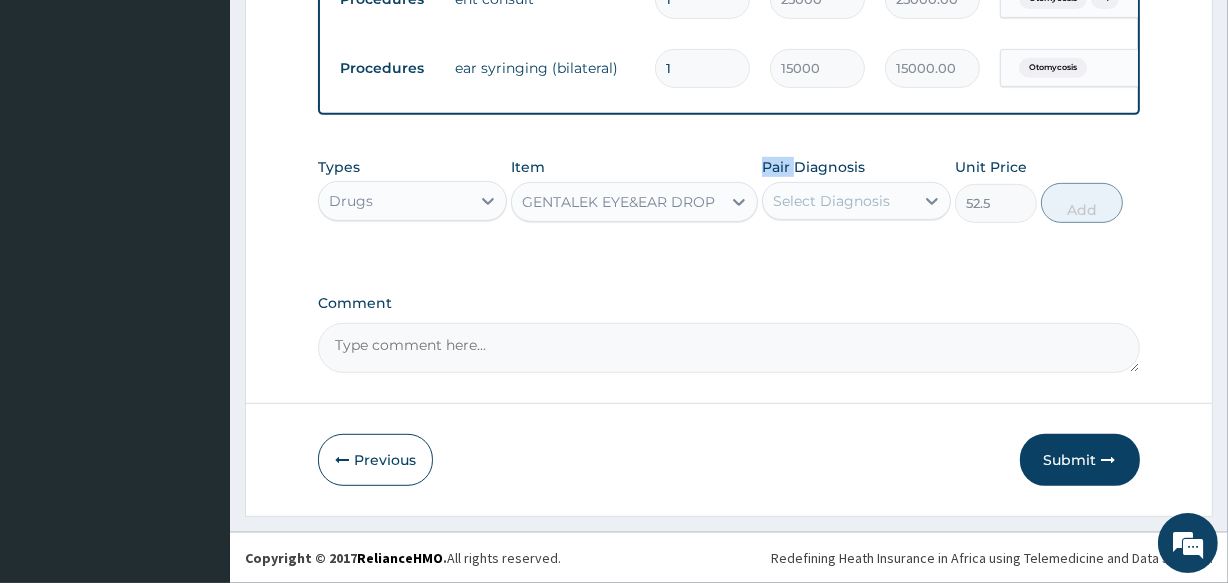 click on "Types Drugs Item GENTALEK EYE&EAR DROP Pair Diagnosis Select Diagnosis Unit Price 52.5 Add" at bounding box center (728, 190) 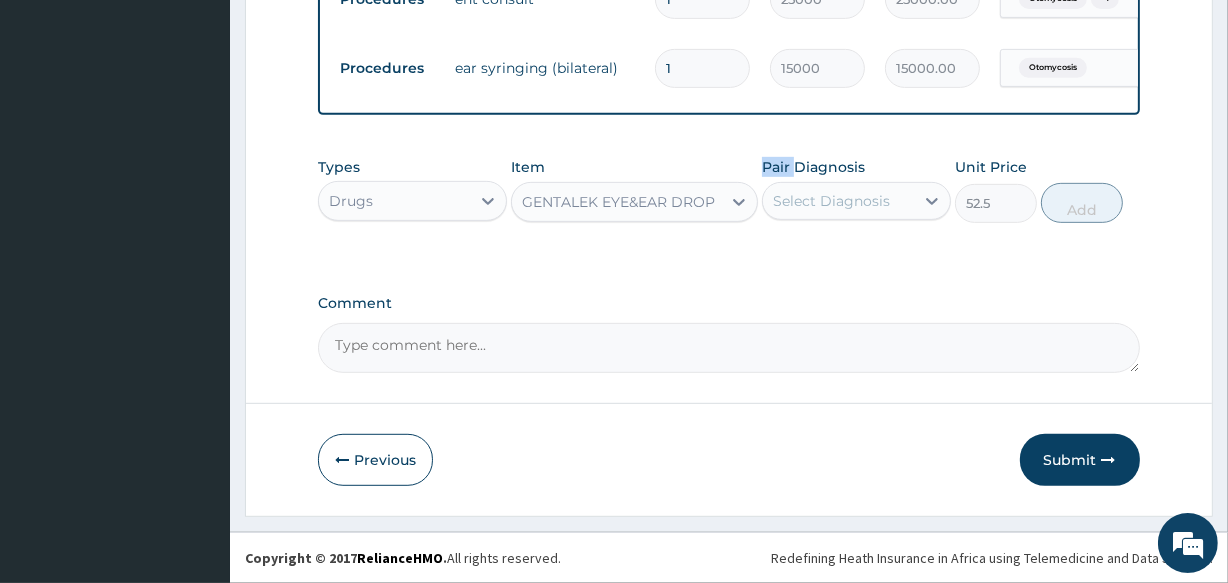click on "GENTALEK EYE&EAR DROP" at bounding box center [616, 202] 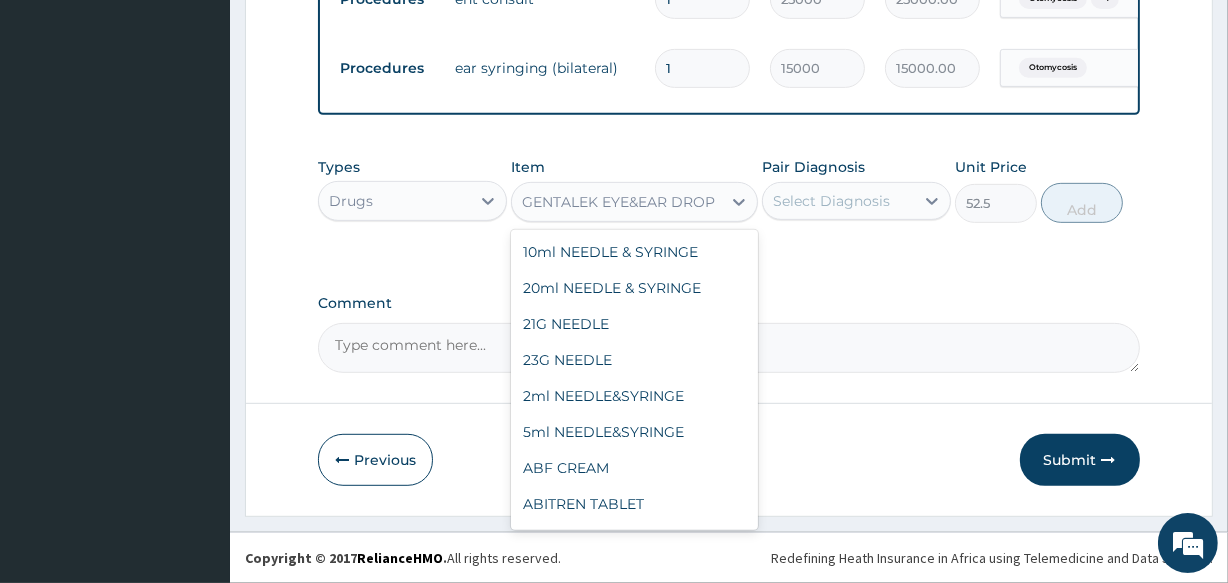 scroll, scrollTop: 27408, scrollLeft: 0, axis: vertical 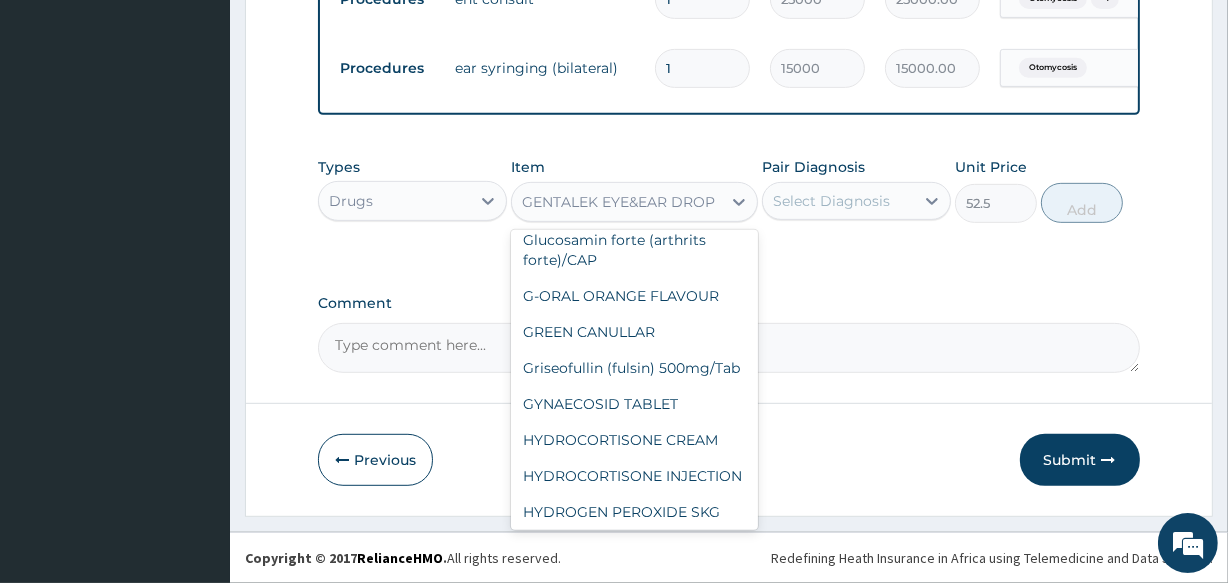 click on "GENTALEK EYE&EAR DROP" at bounding box center [616, 202] 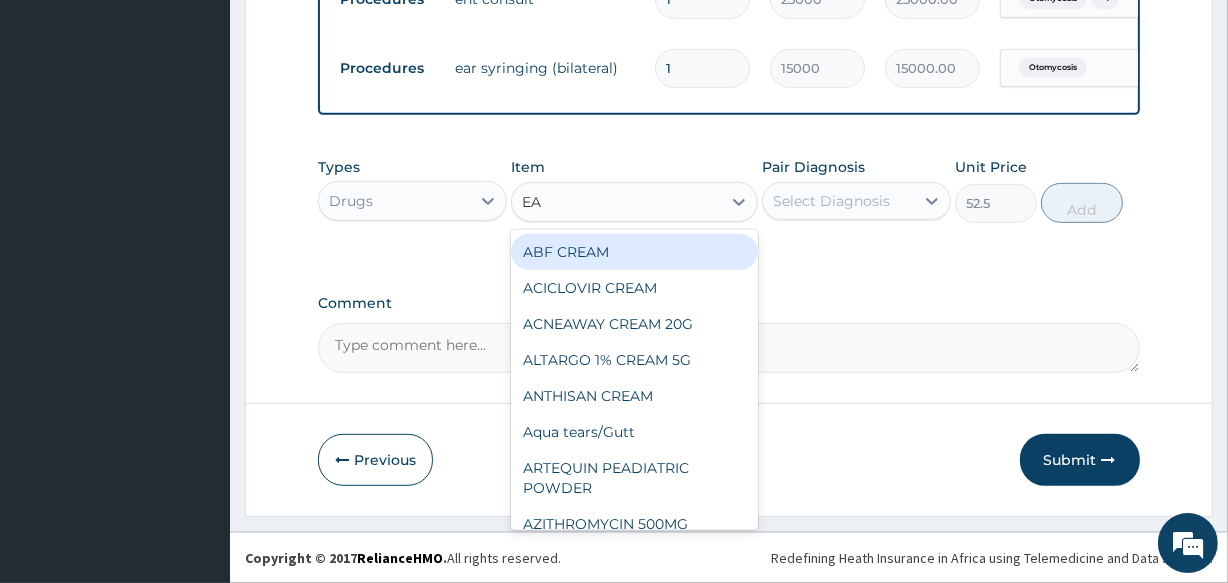 type on "EAR" 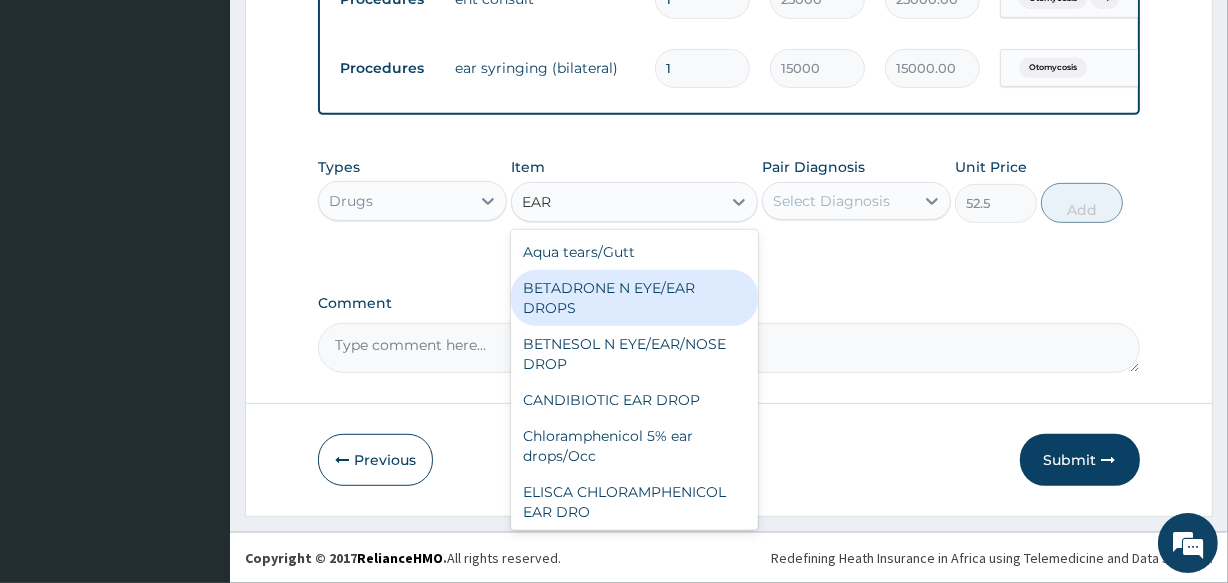 click on "BETADRONE N EYE/EAR DROPS" at bounding box center [634, 298] 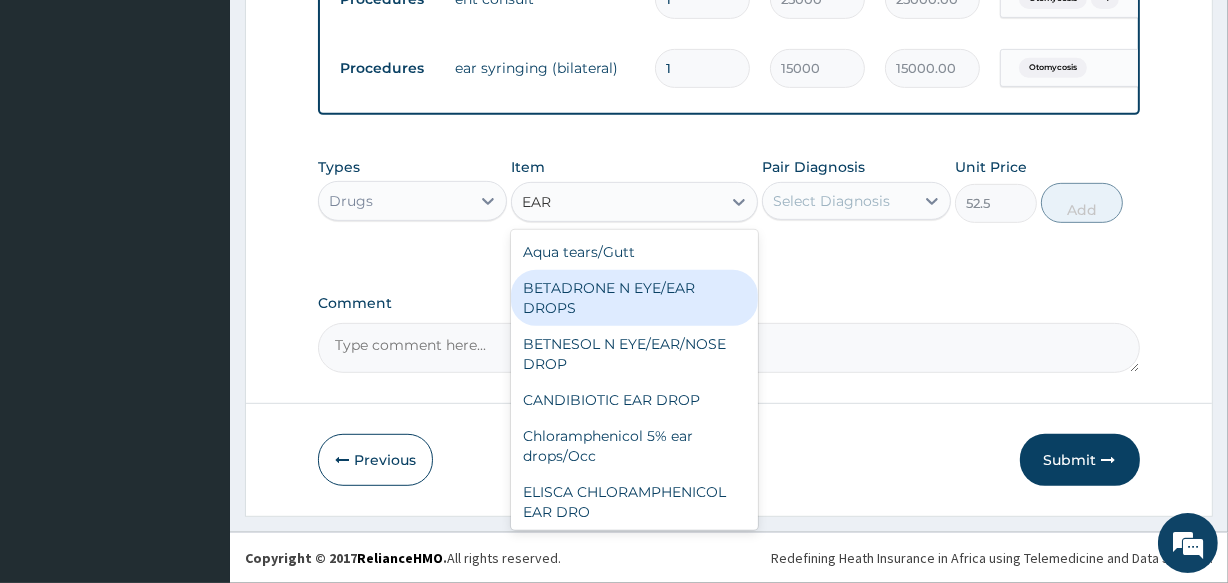type 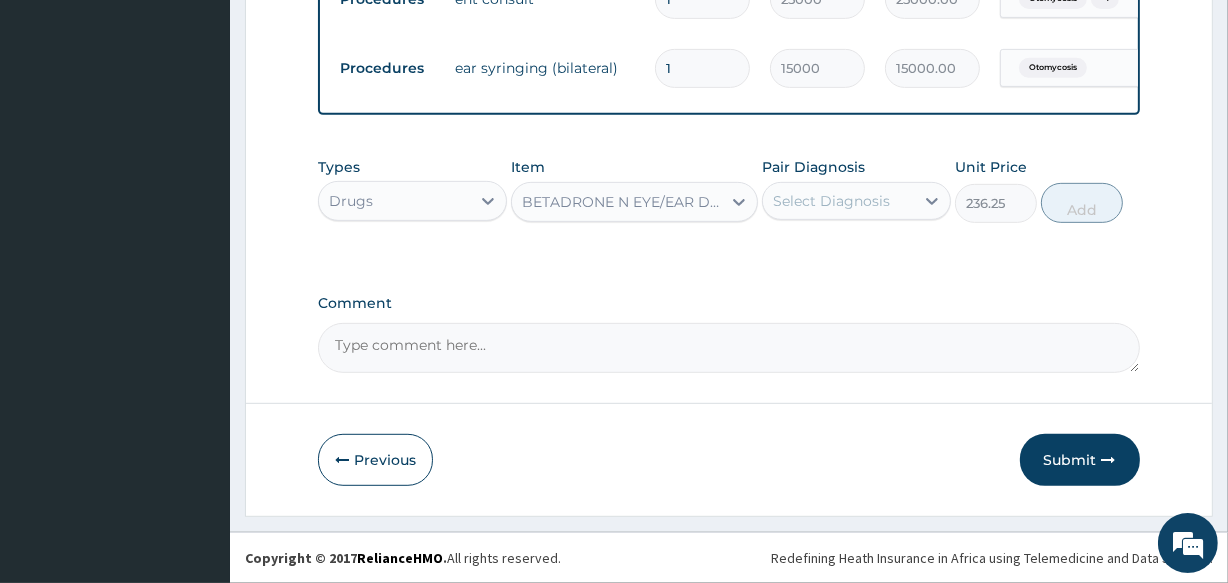 click on "BETADRONE N EYE/EAR DROPS" at bounding box center [622, 202] 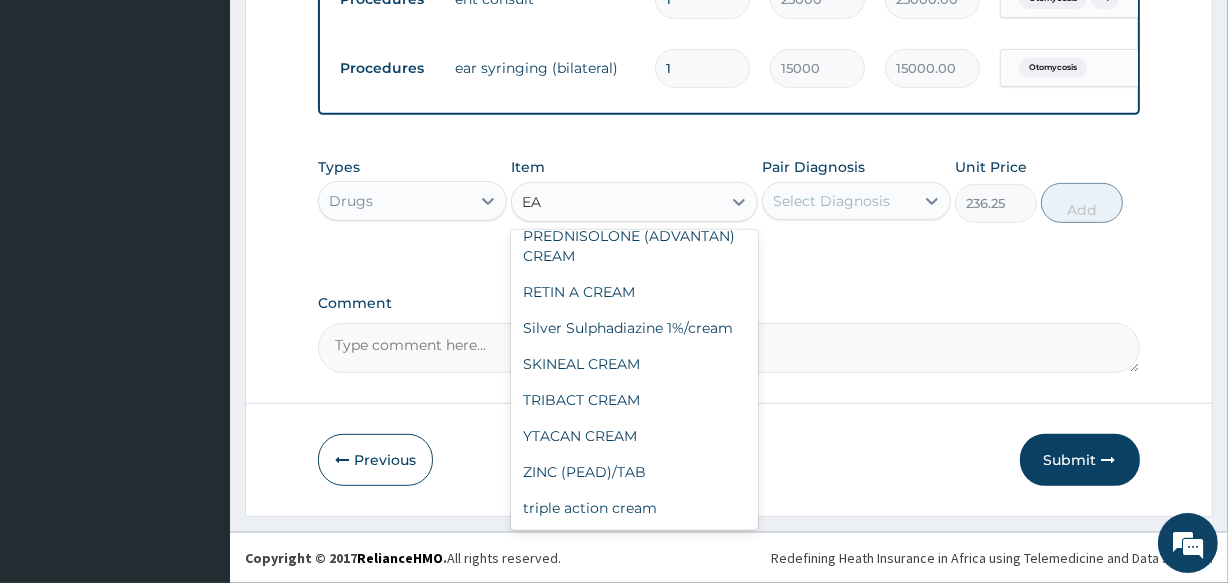 scroll, scrollTop: 306, scrollLeft: 0, axis: vertical 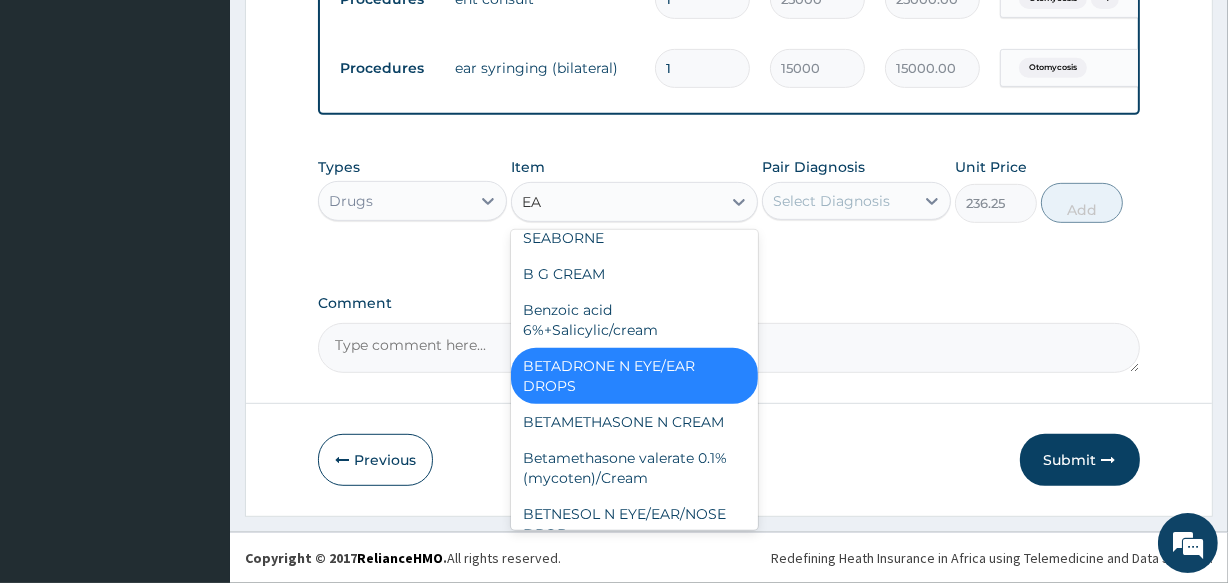 type on "EAR" 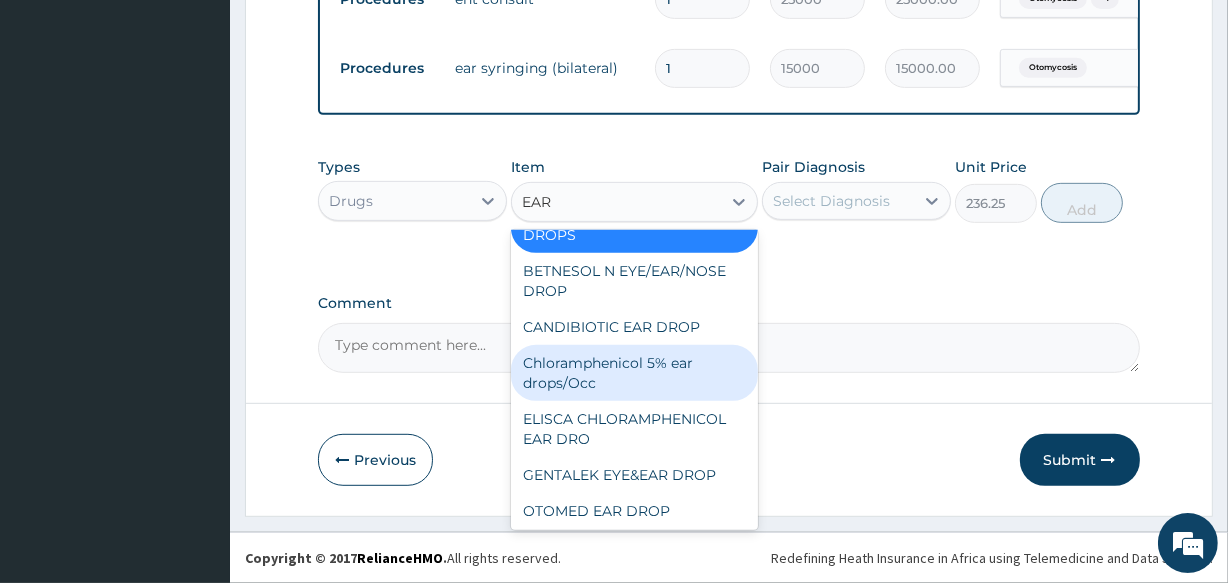 scroll, scrollTop: 75, scrollLeft: 0, axis: vertical 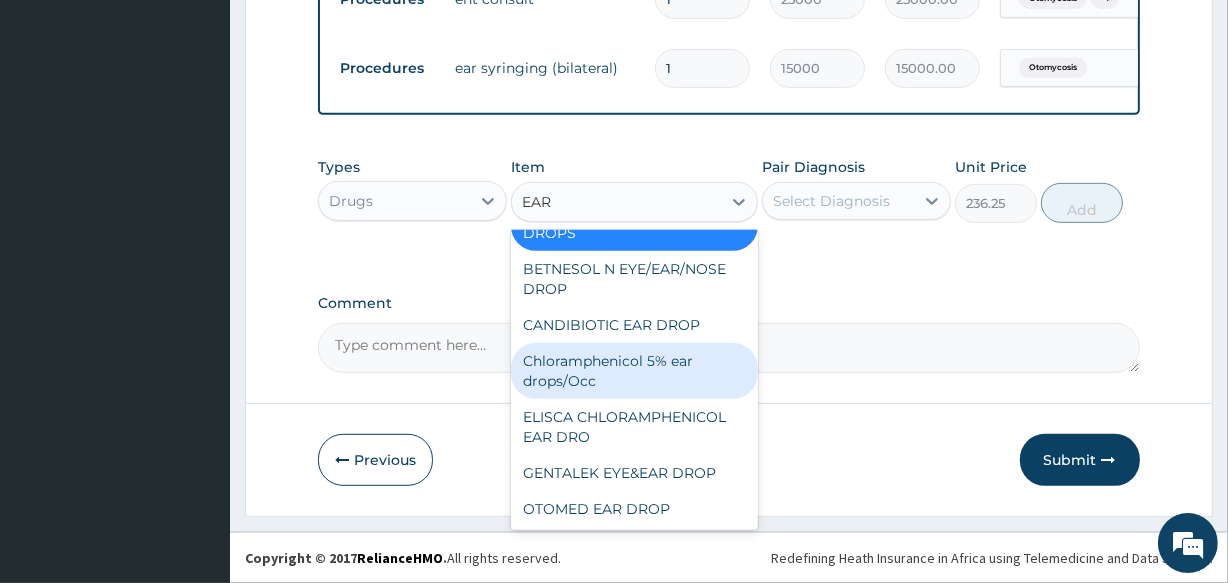 click on "Chloramphenicol 5% ear drops/Occ" at bounding box center [634, 371] 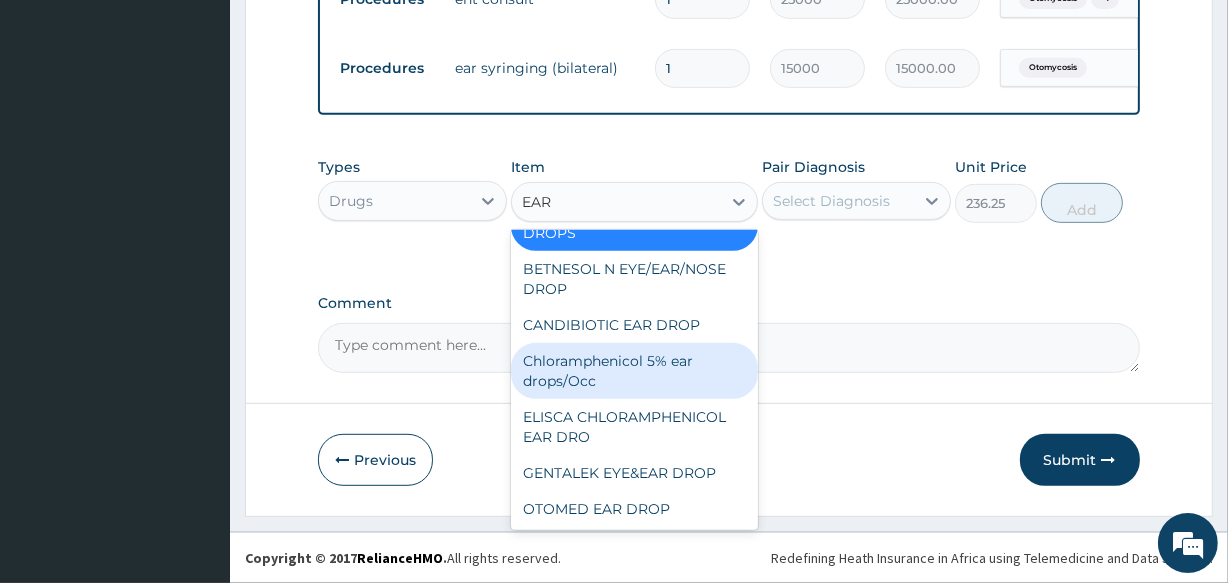 type 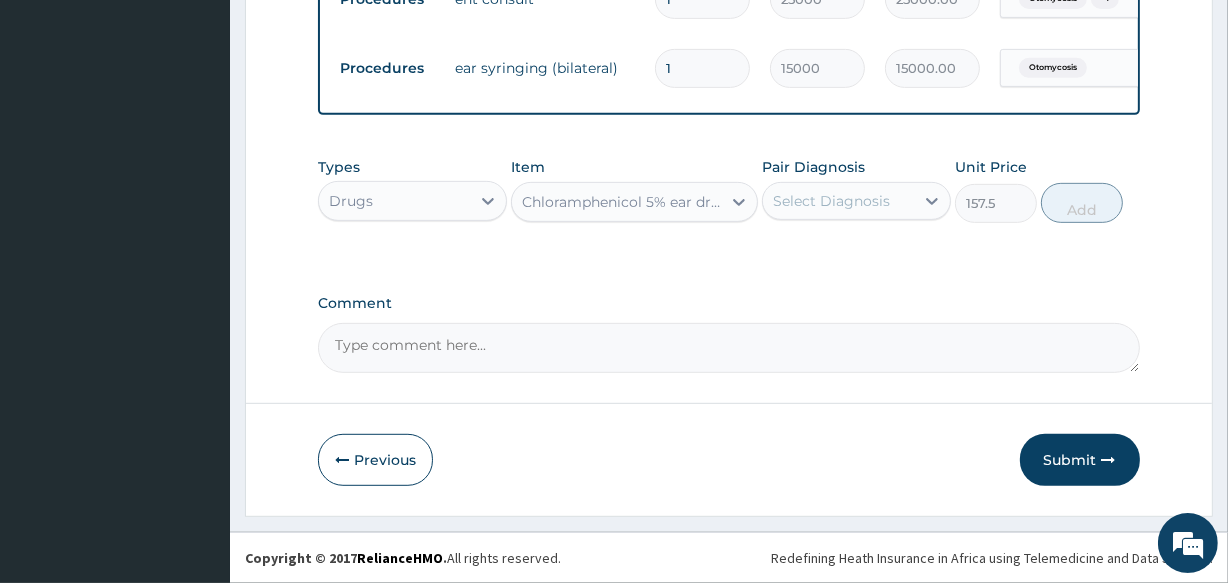 click on "Chloramphenicol 5% ear drops/Occ" at bounding box center (622, 202) 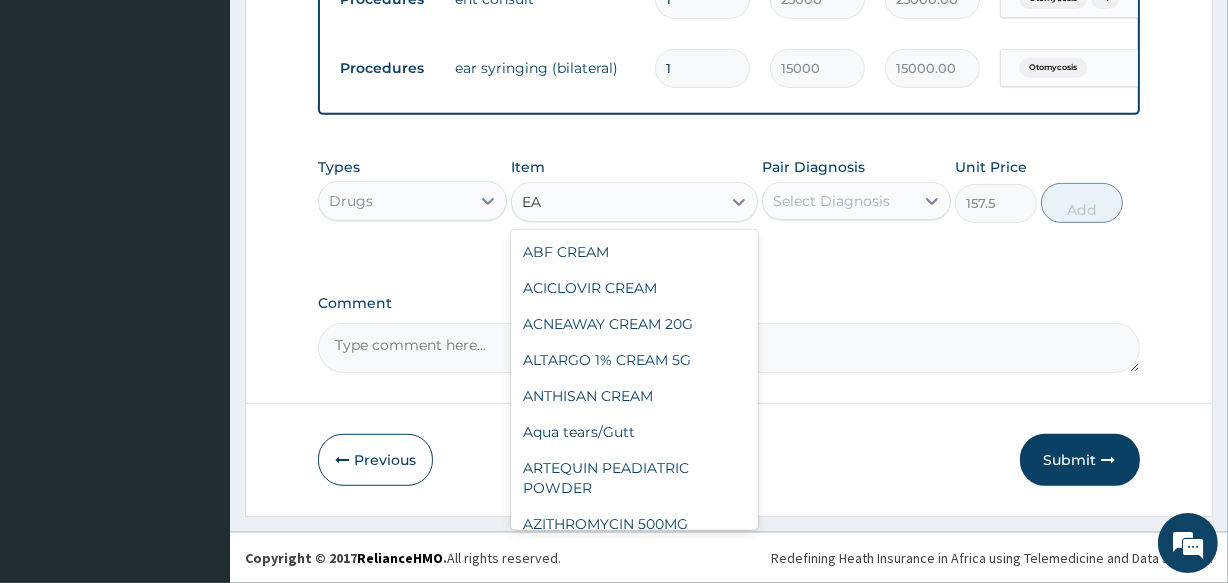 scroll, scrollTop: 853, scrollLeft: 0, axis: vertical 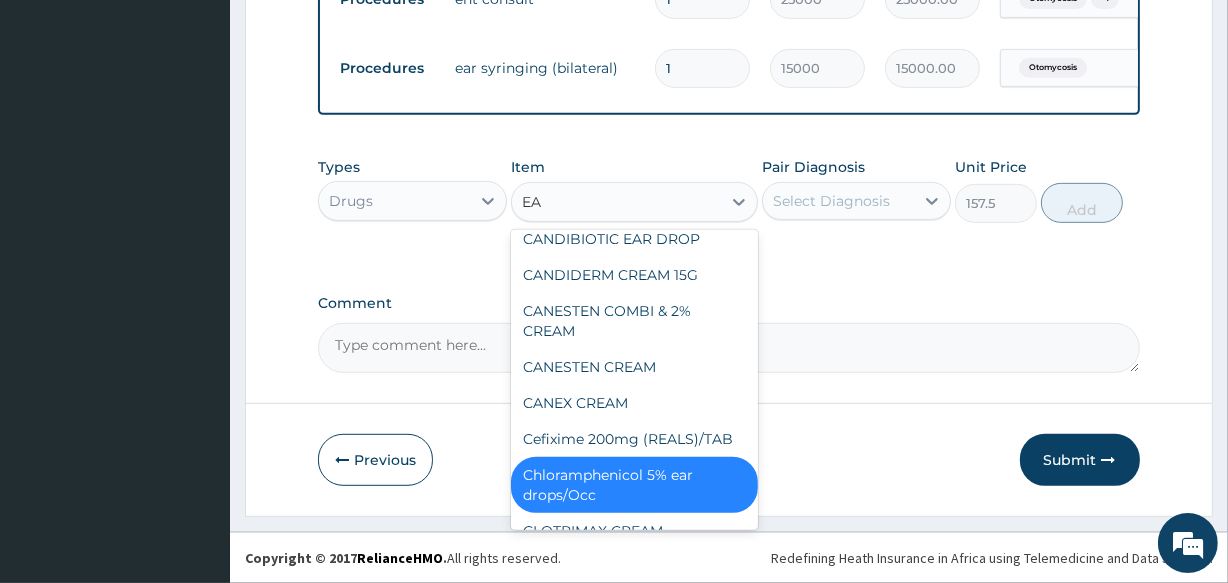 type on "EAR" 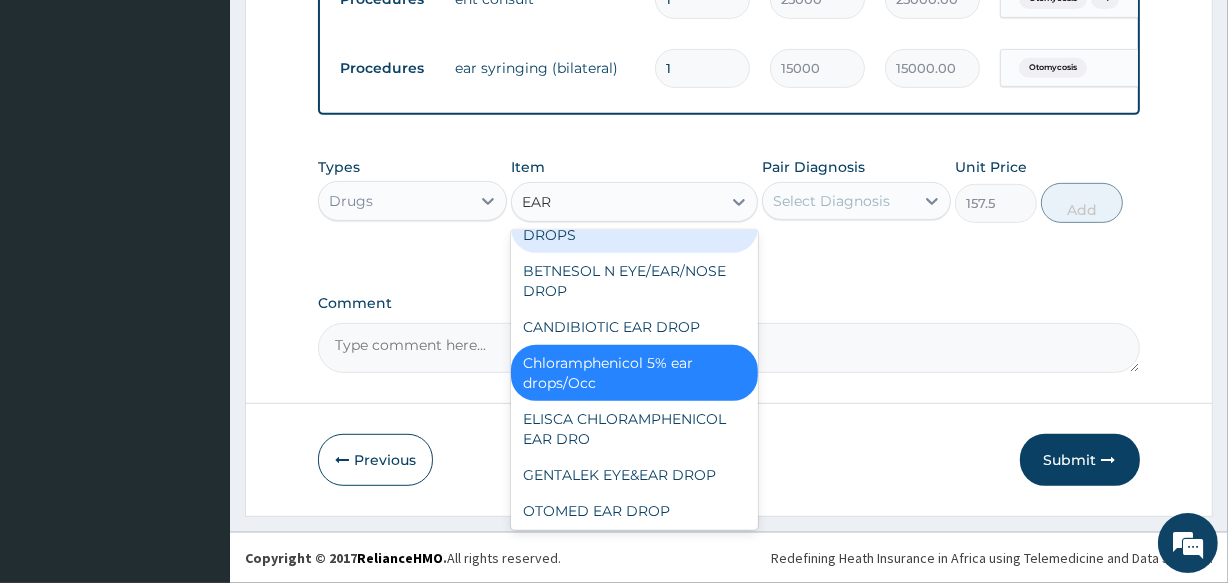 scroll, scrollTop: 75, scrollLeft: 0, axis: vertical 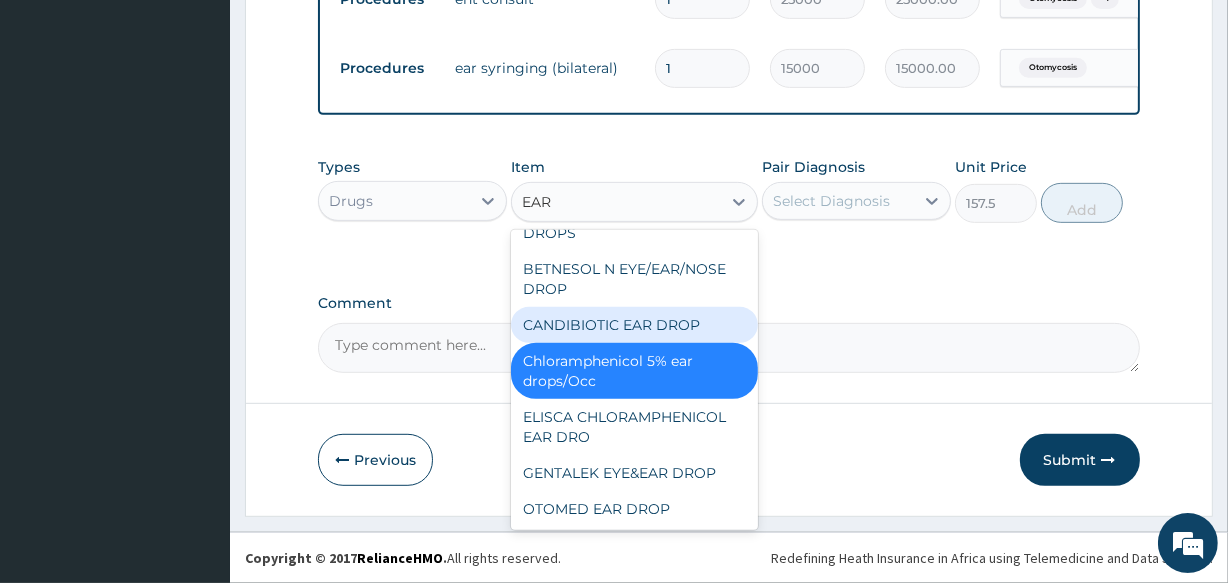 click on "CANDIBIOTIC EAR DROP" at bounding box center (634, 325) 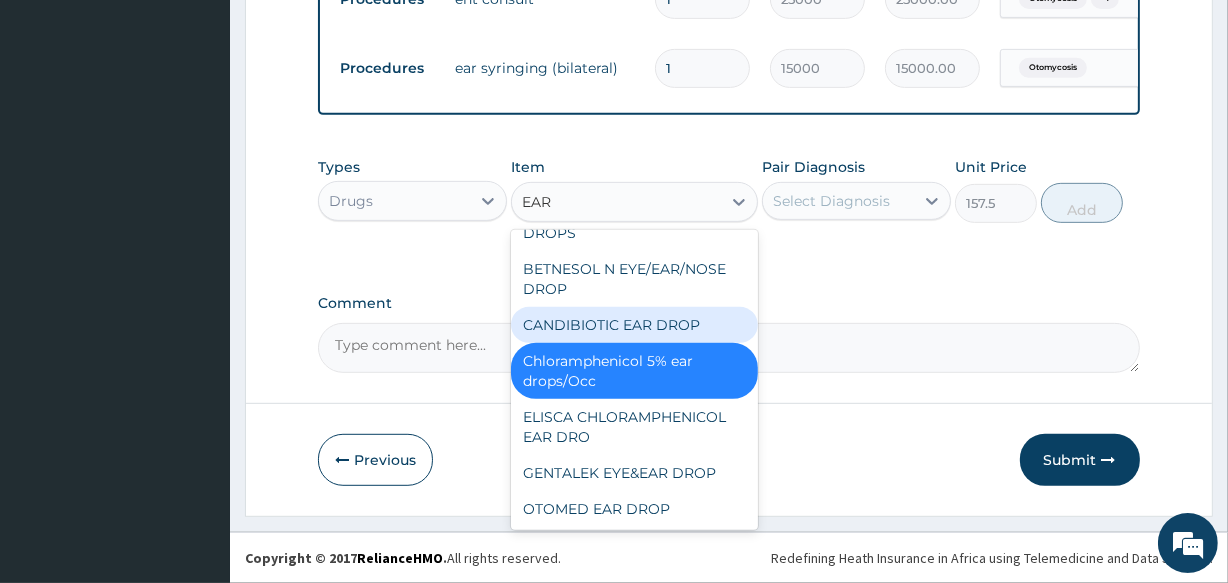 type 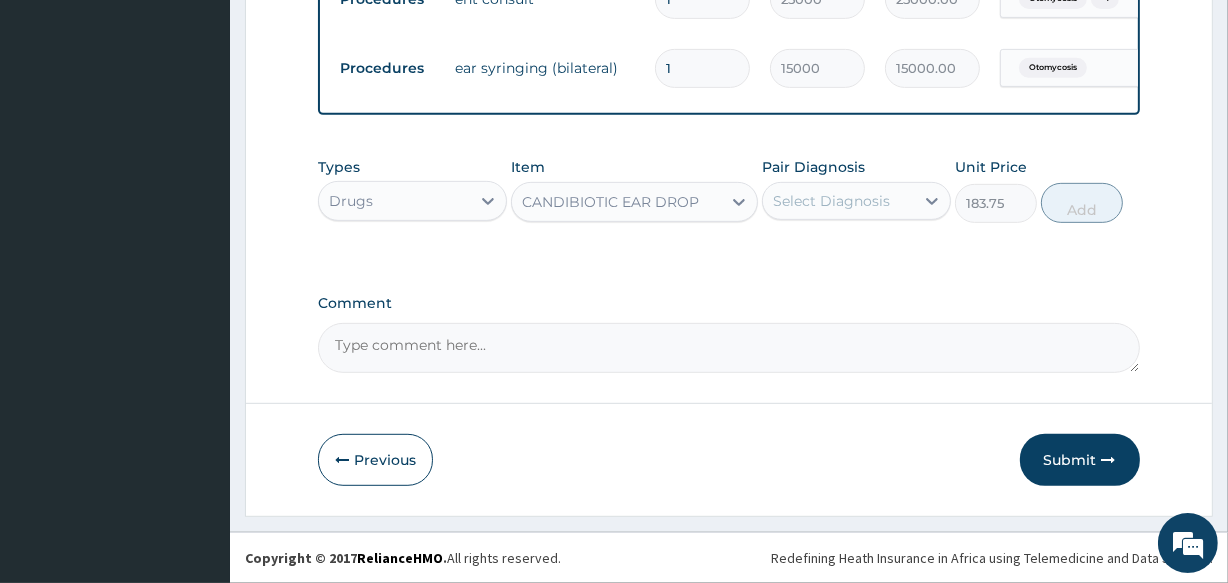 click on "CANDIBIOTIC EAR DROP" at bounding box center [610, 202] 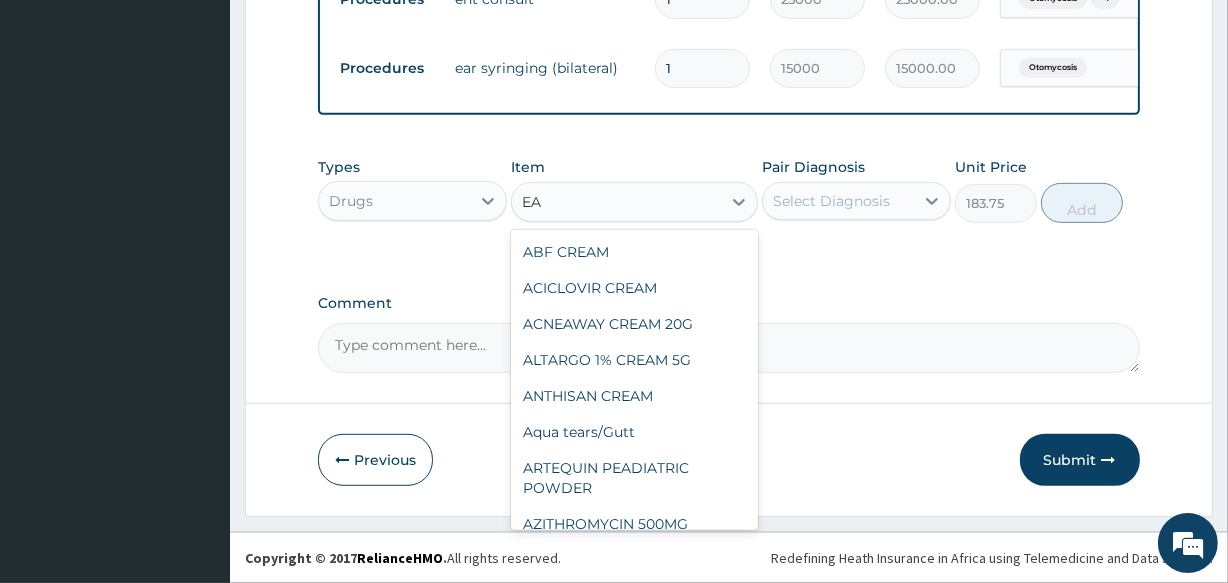 scroll, scrollTop: 591, scrollLeft: 0, axis: vertical 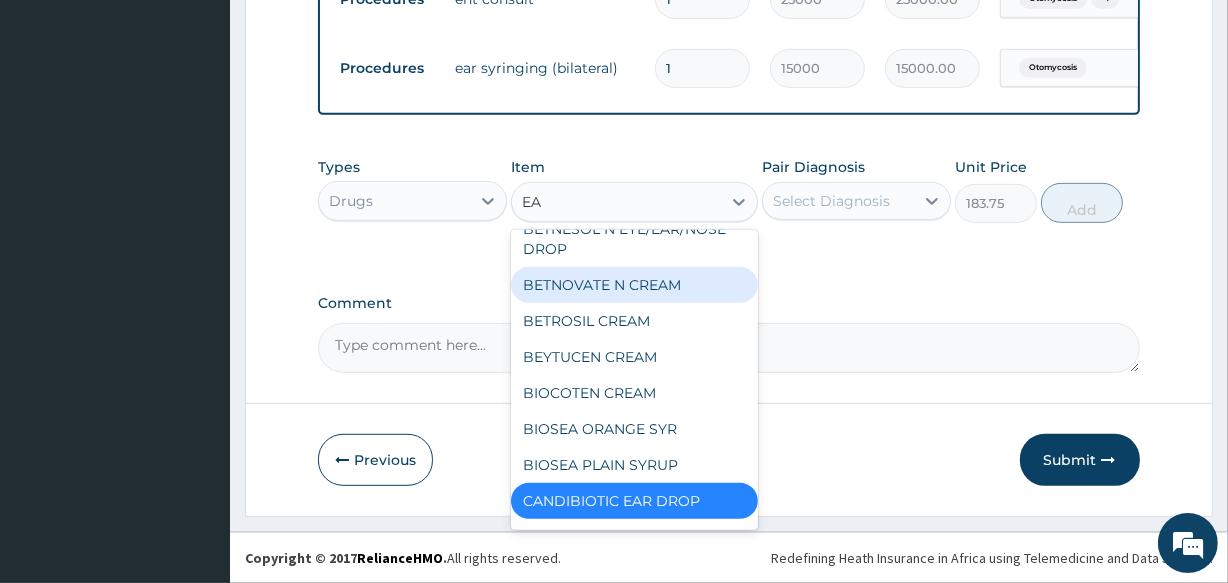 type on "EAR" 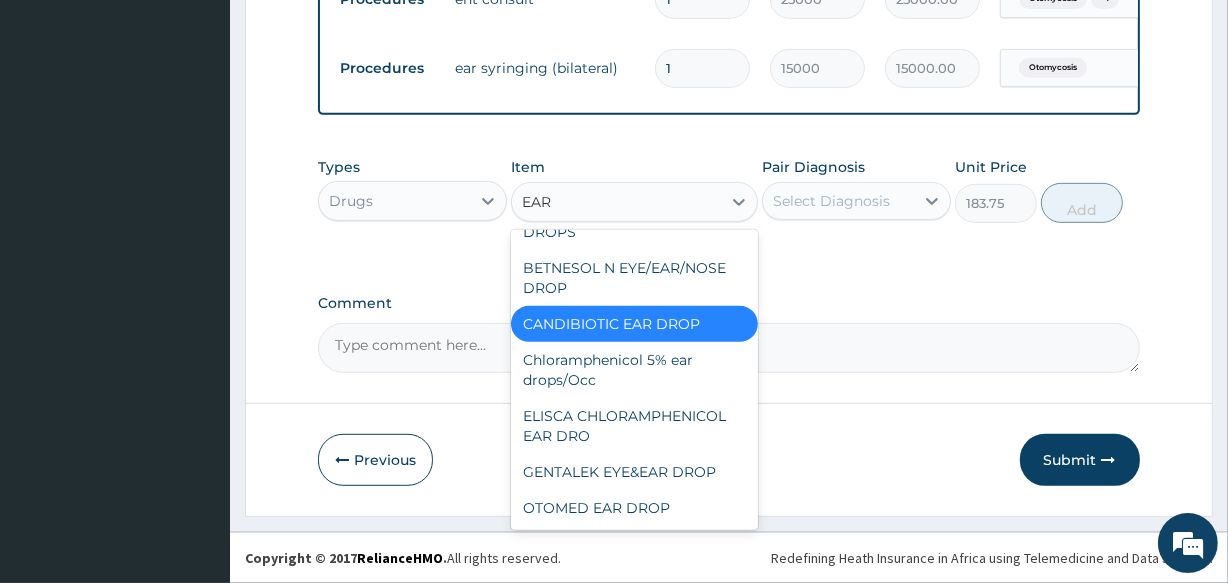 scroll, scrollTop: 0, scrollLeft: 0, axis: both 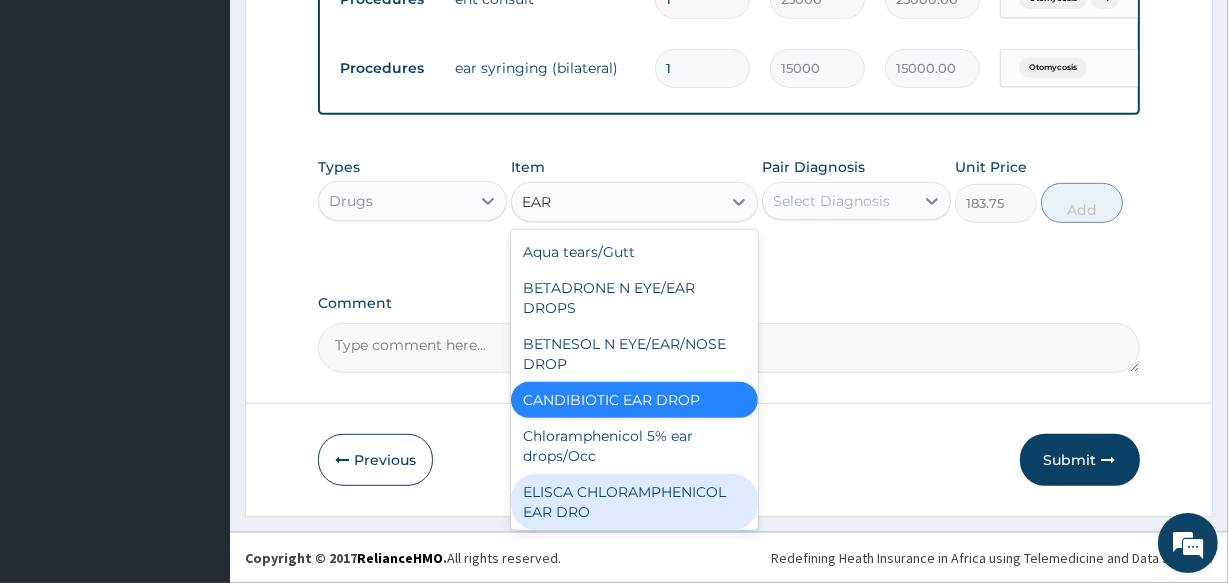 click on "ELISCA CHLORAMPHENICOL EAR DRO" at bounding box center (634, 502) 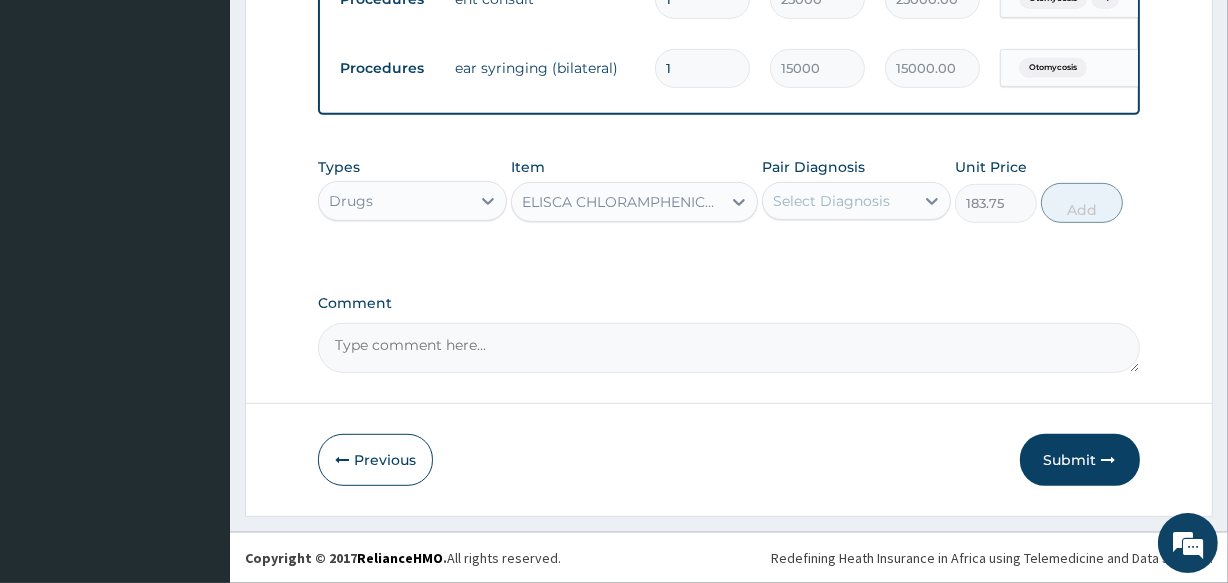 click on "ELISCA CHLORAMPHENICOL EAR DRO" at bounding box center [622, 202] 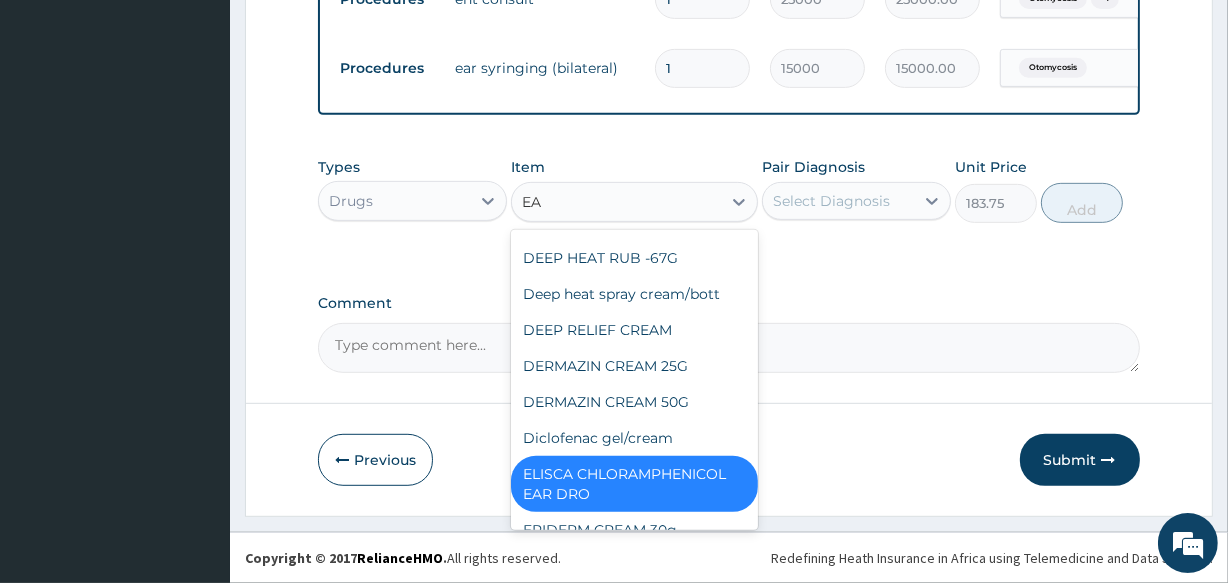 type on "EAR" 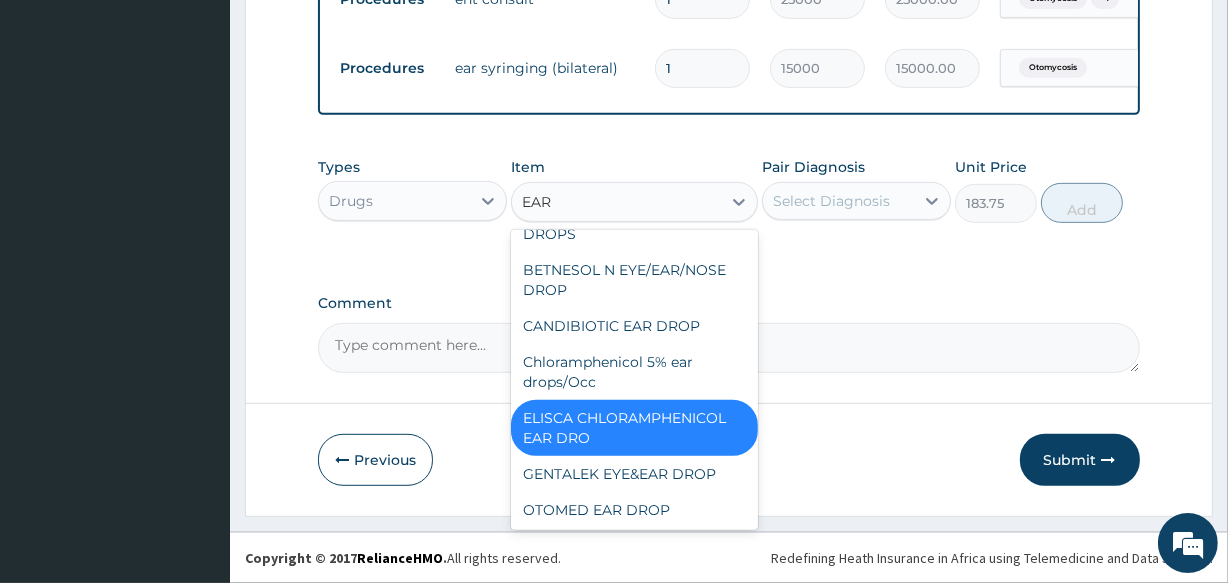 scroll, scrollTop: 75, scrollLeft: 0, axis: vertical 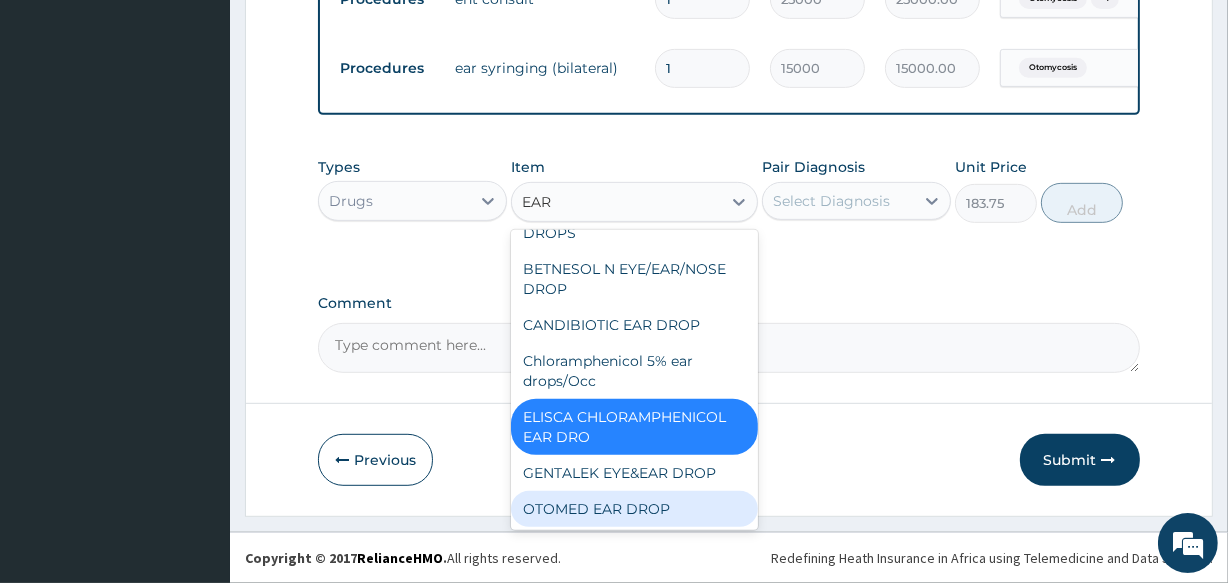 click on "OTOMED EAR DROP" at bounding box center [634, 509] 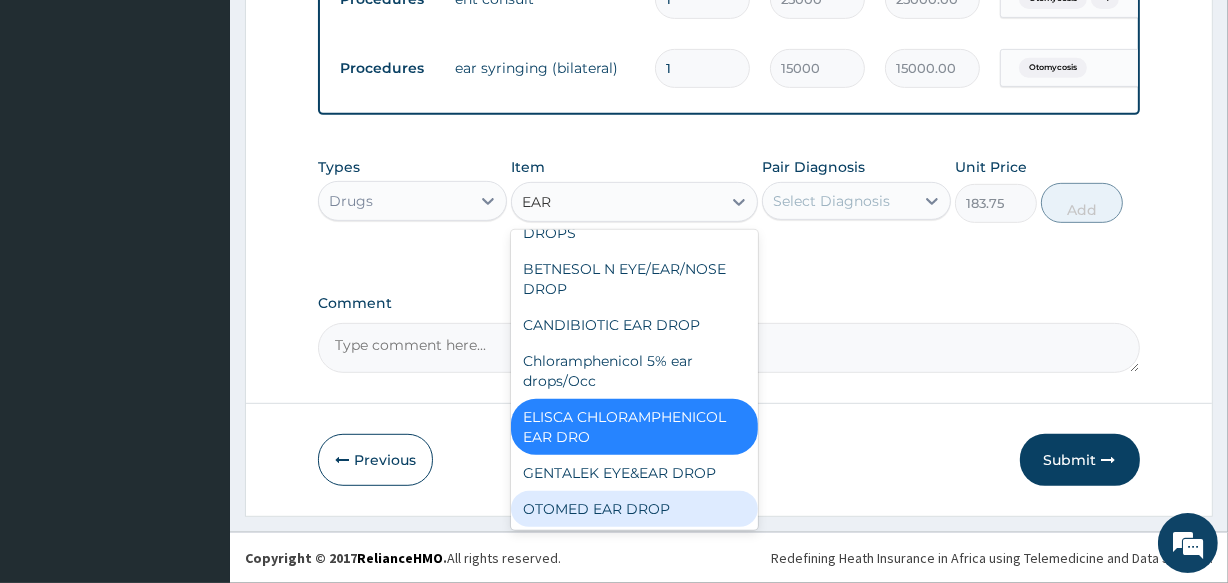 type 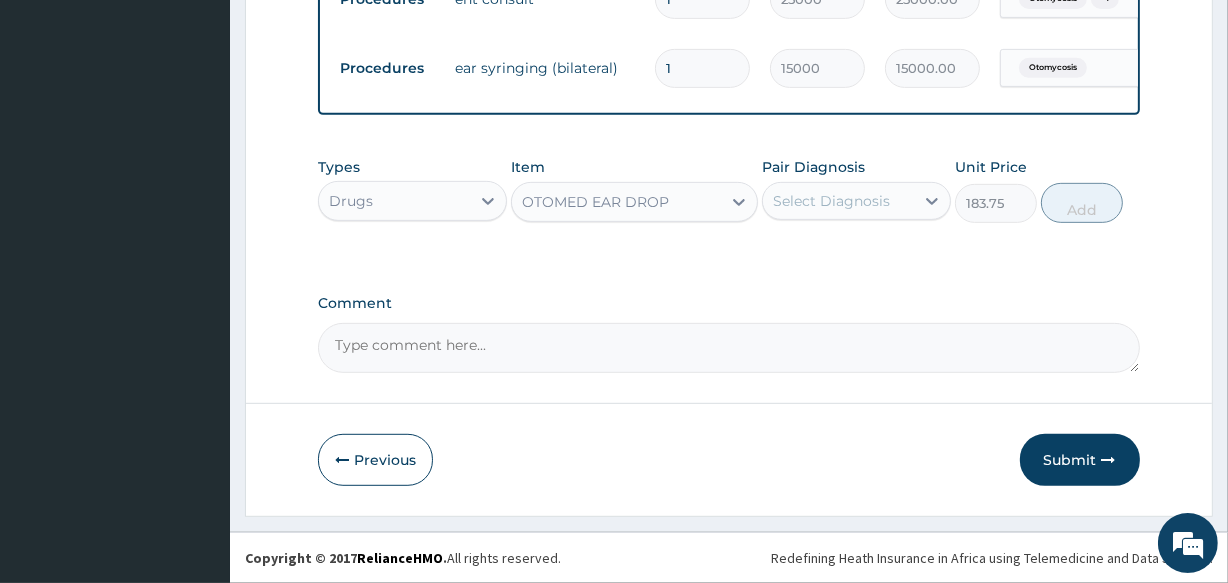 click on "OTOMED EAR DROP" at bounding box center (595, 202) 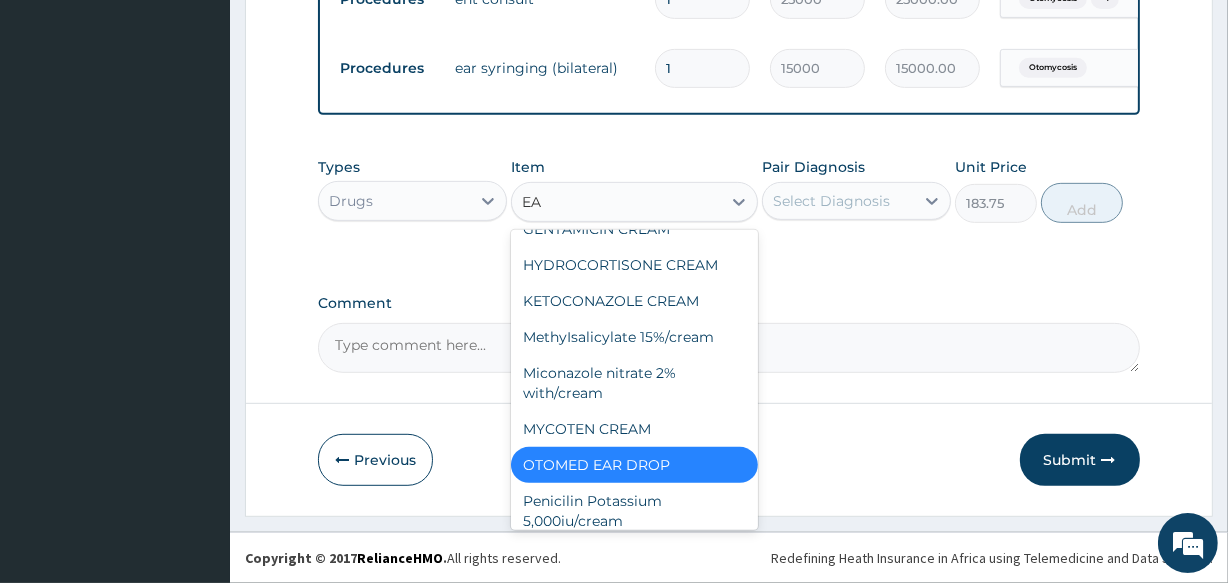 type on "EAR" 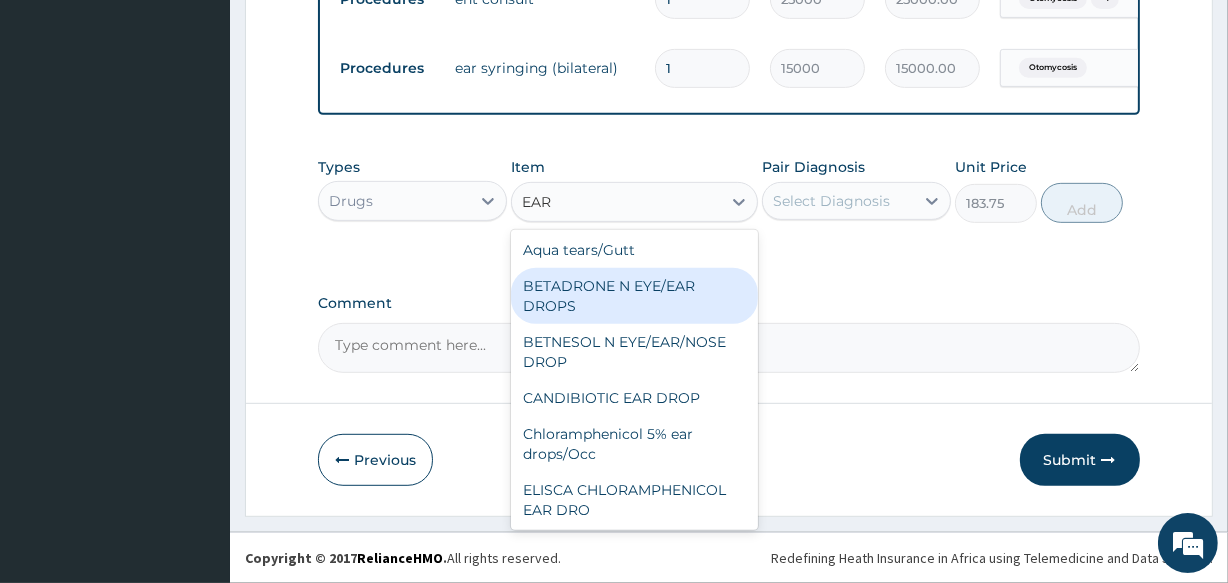 scroll, scrollTop: 0, scrollLeft: 0, axis: both 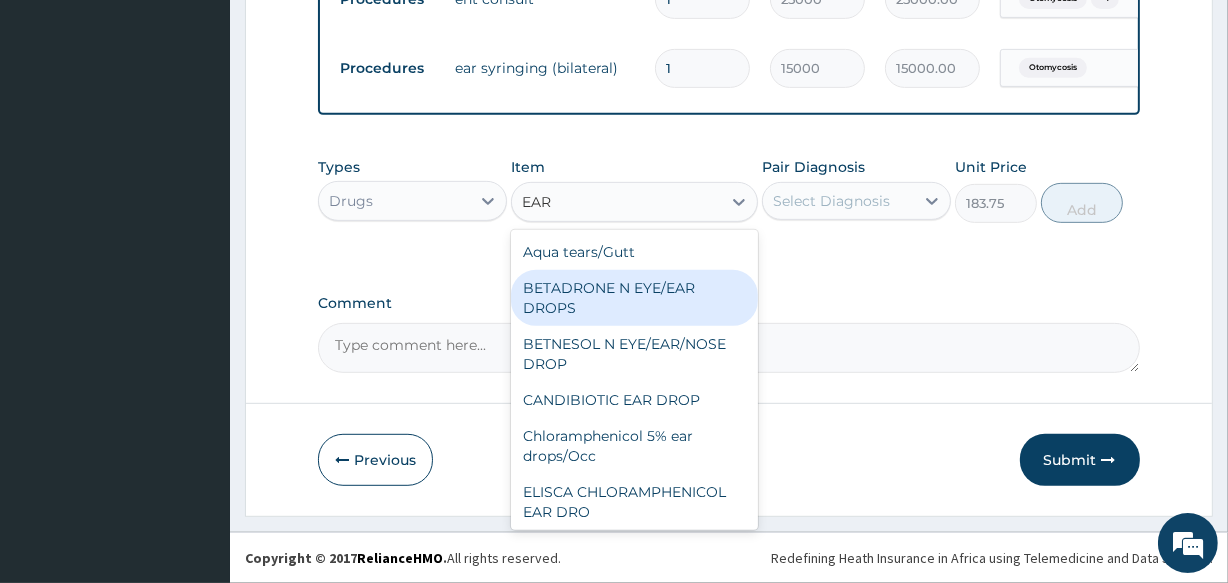 click on "BETADRONE N EYE/EAR DROPS" at bounding box center [634, 298] 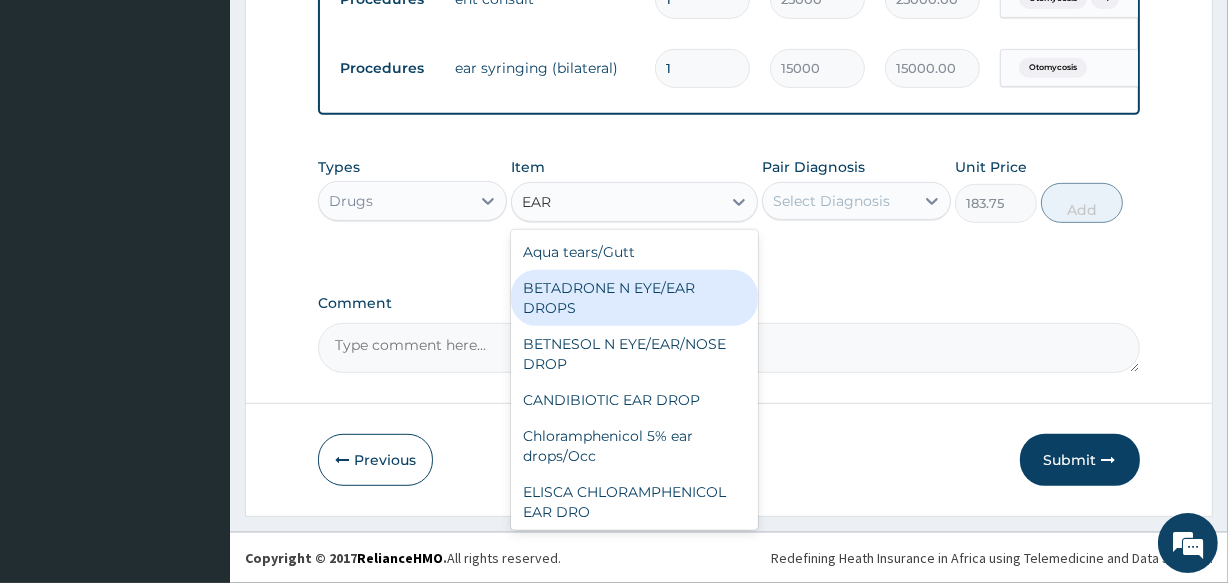 type 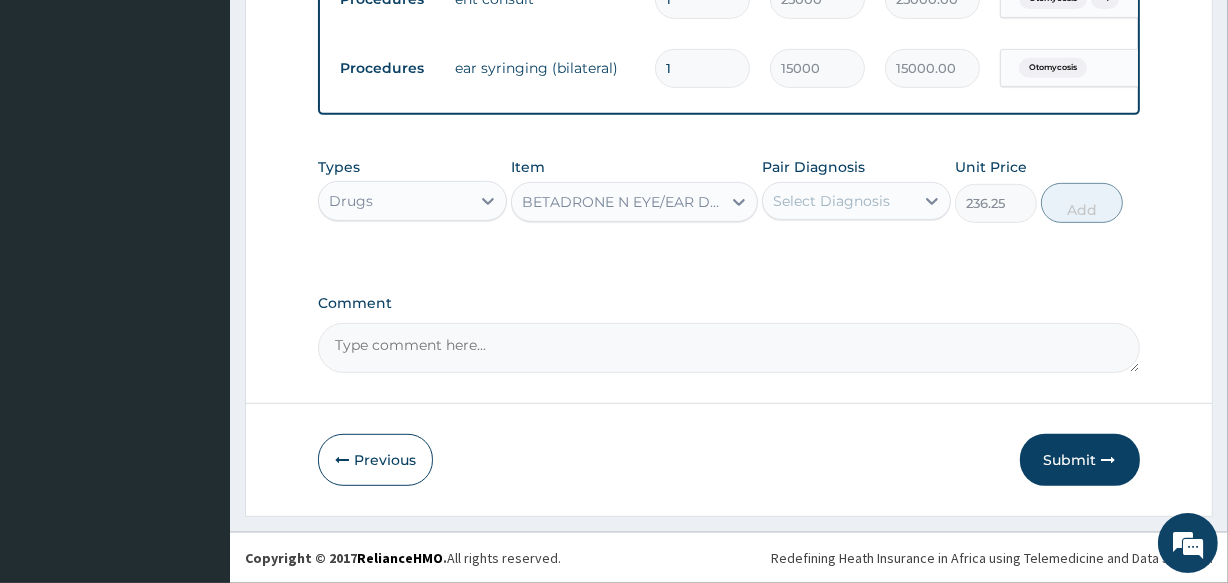 click on "BETADRONE N EYE/EAR DROPS" at bounding box center (622, 202) 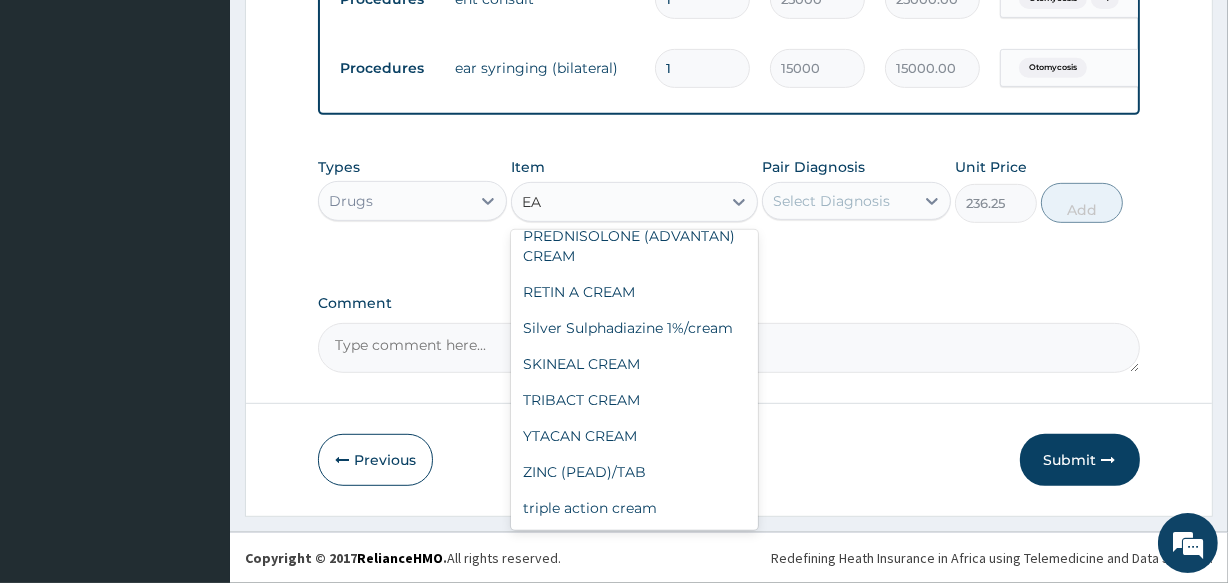 scroll, scrollTop: 306, scrollLeft: 0, axis: vertical 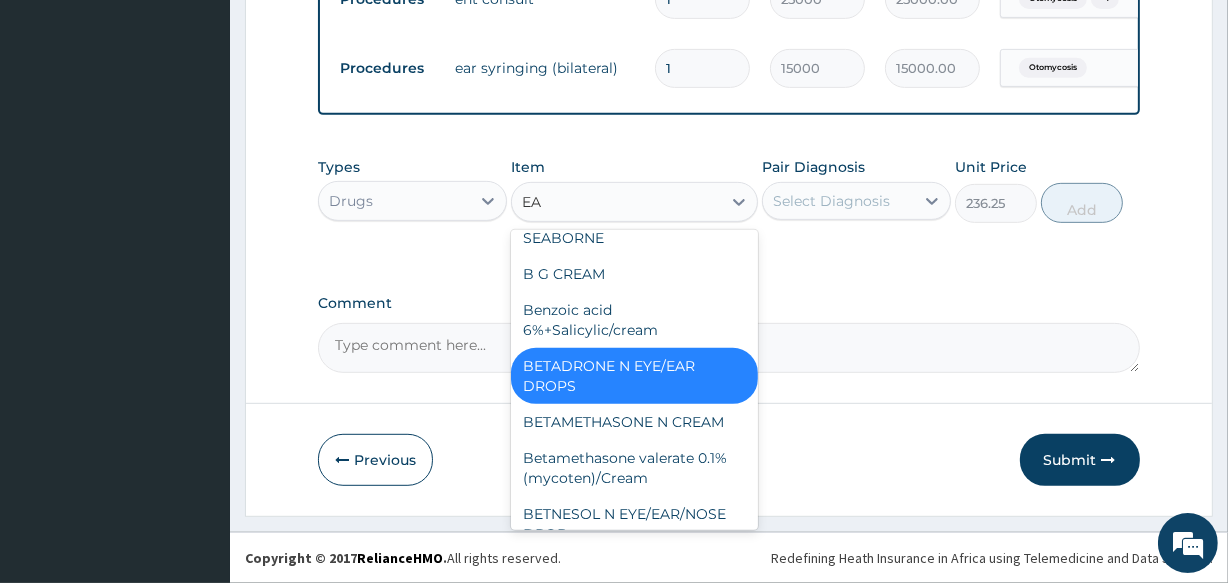 type on "EAR" 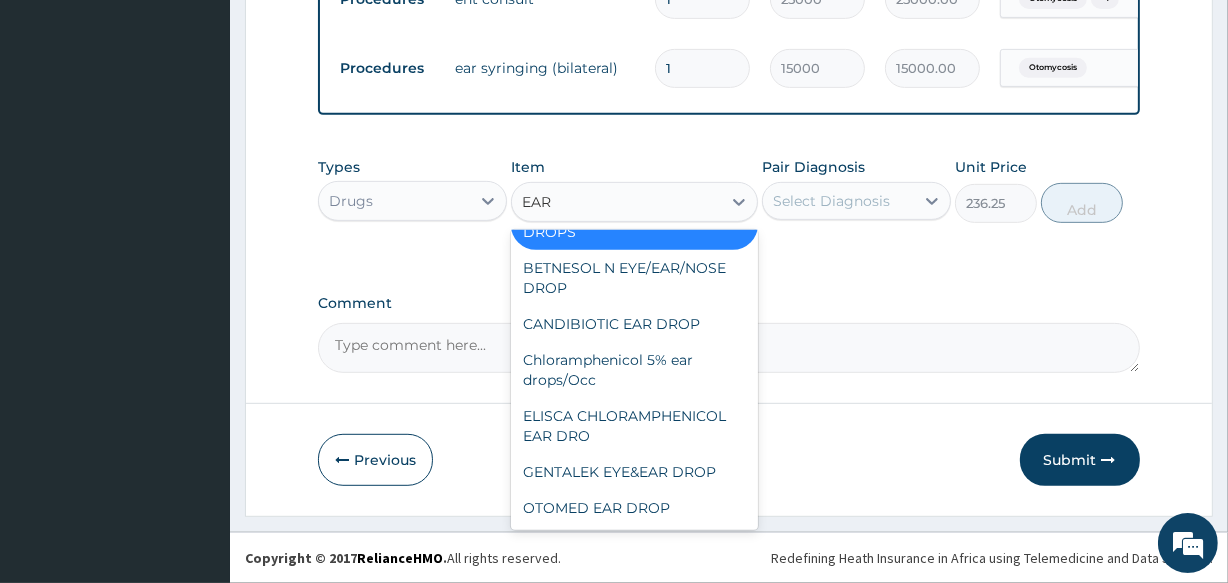 scroll, scrollTop: 0, scrollLeft: 0, axis: both 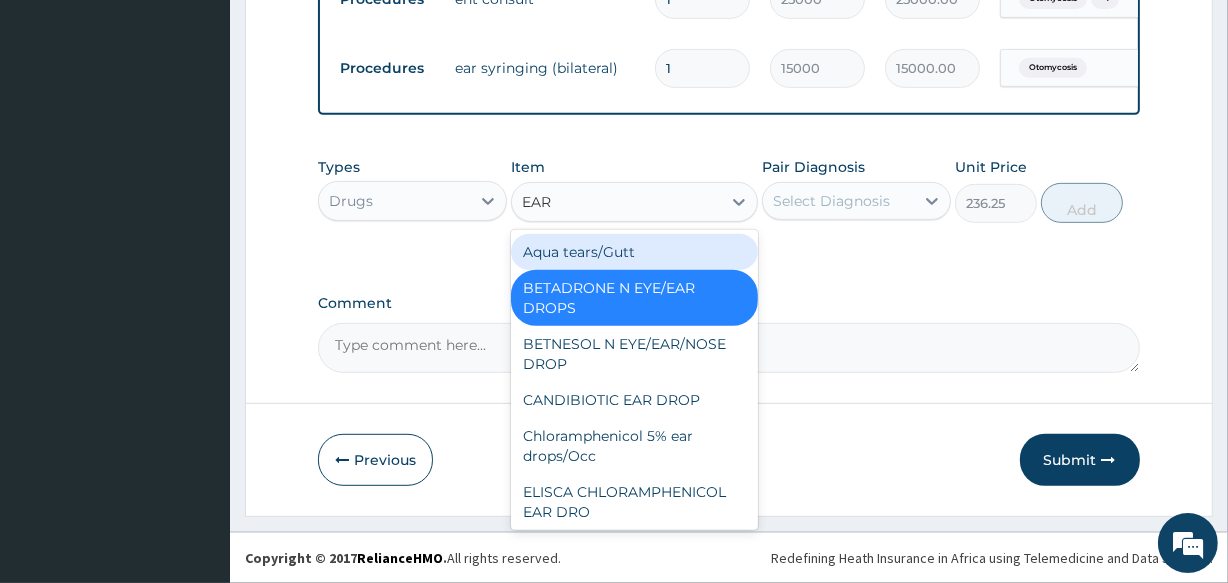 click on "Aqua tears/Gutt" at bounding box center [634, 252] 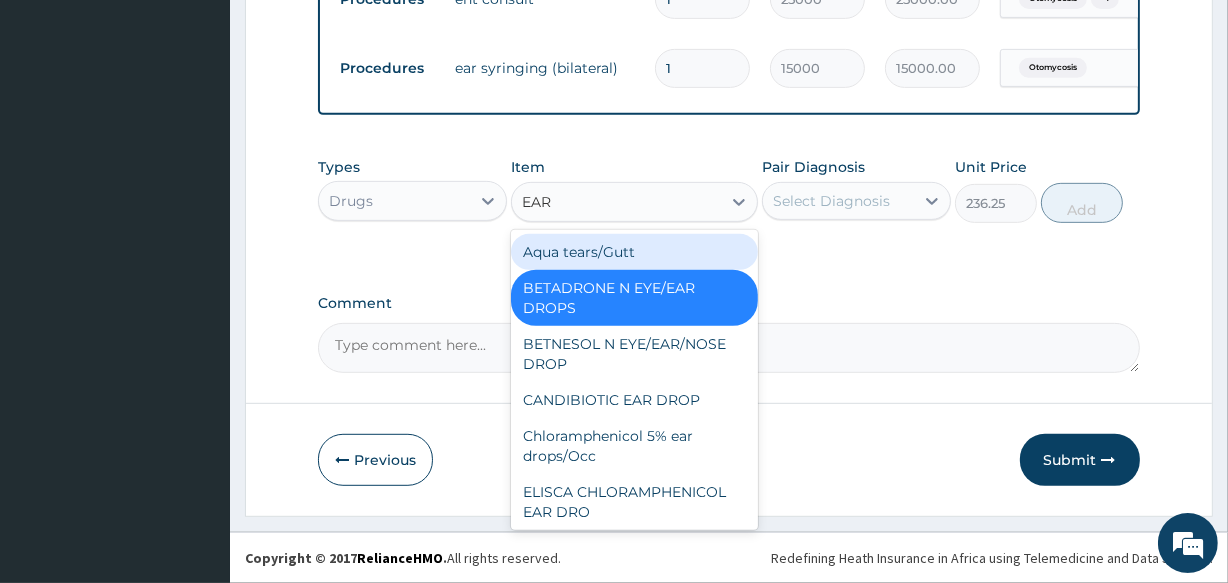 type 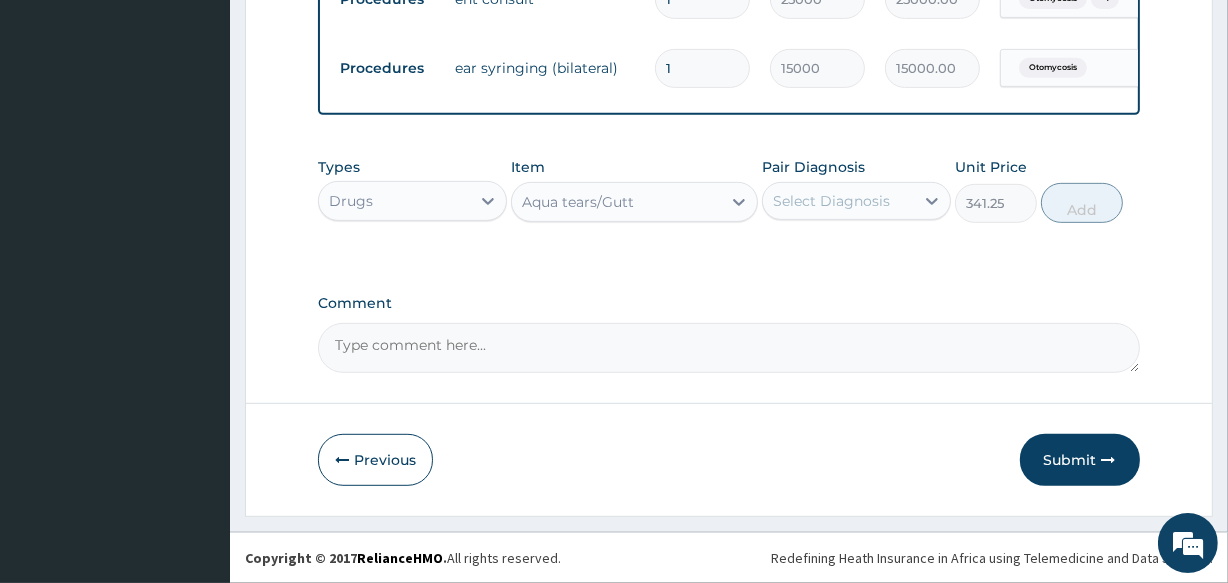click on "Aqua tears/Gutt" at bounding box center [616, 202] 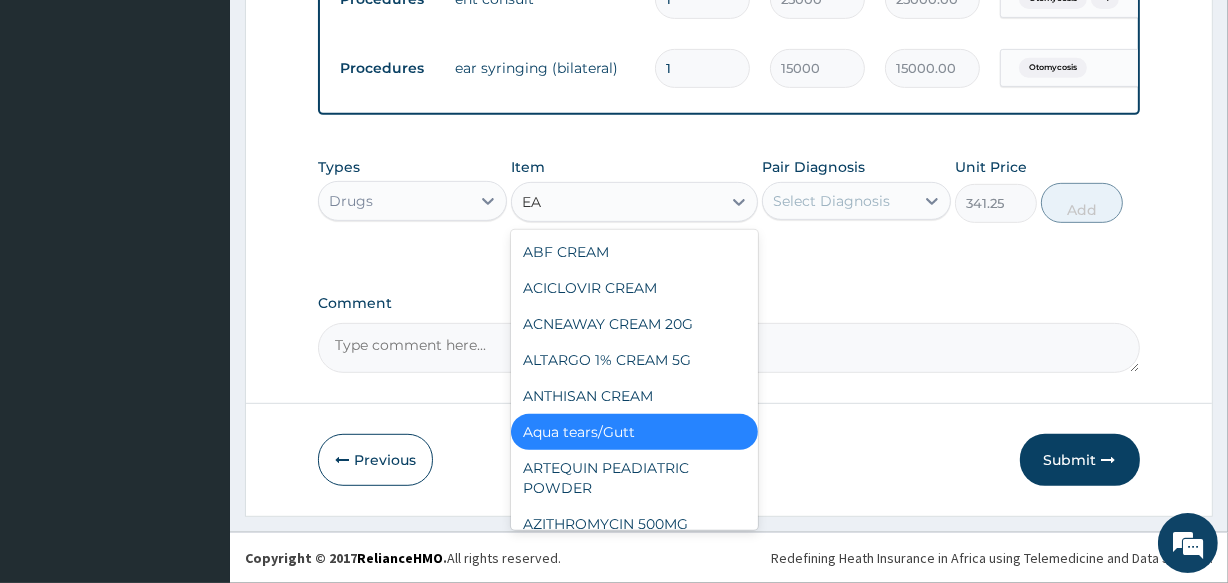 scroll, scrollTop: 0, scrollLeft: 0, axis: both 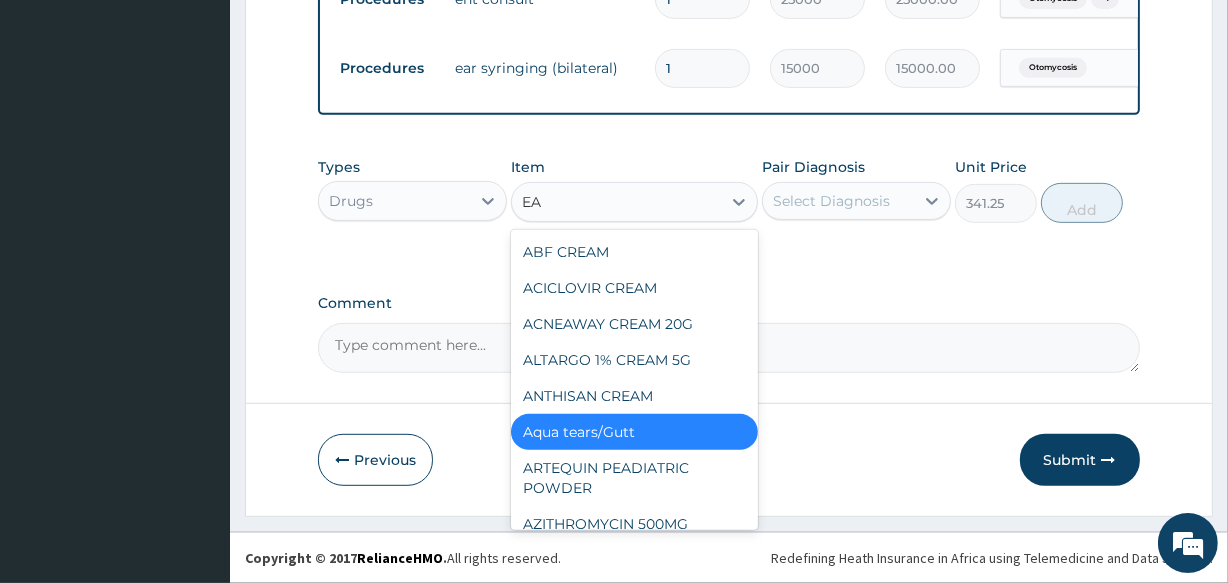 type on "EAR" 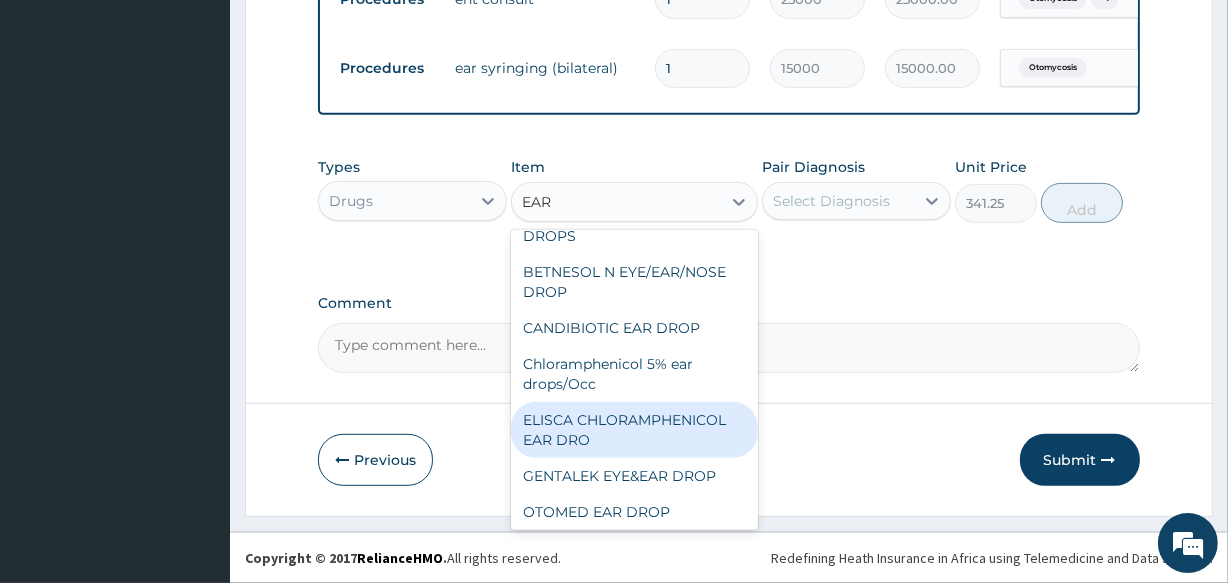 scroll, scrollTop: 75, scrollLeft: 0, axis: vertical 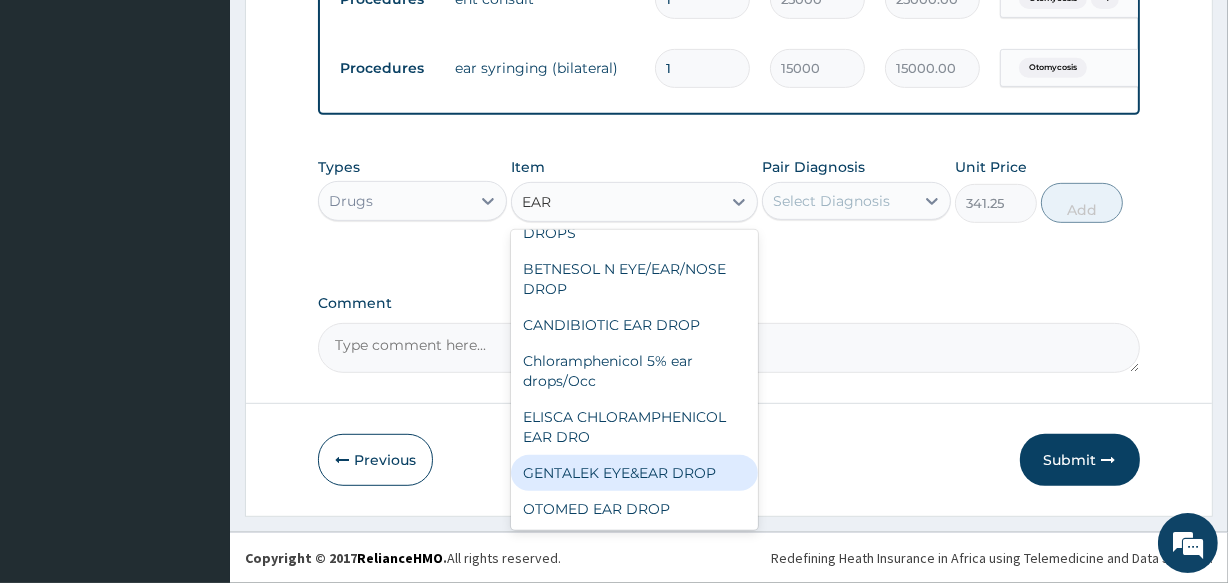 click on "GENTALEK EYE&EAR DROP" at bounding box center [634, 473] 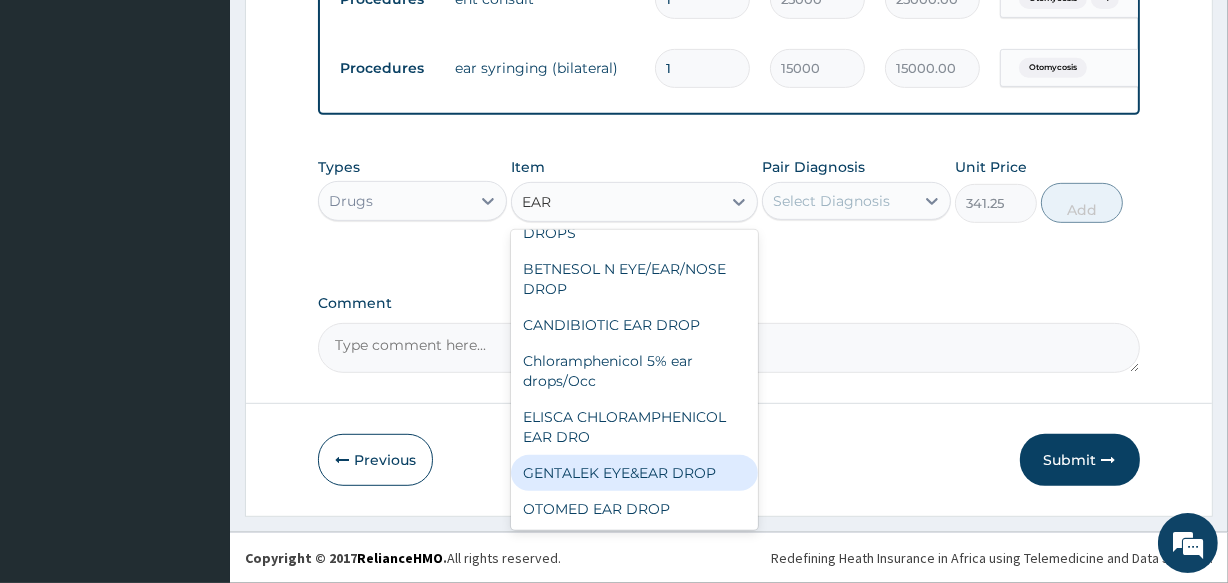type 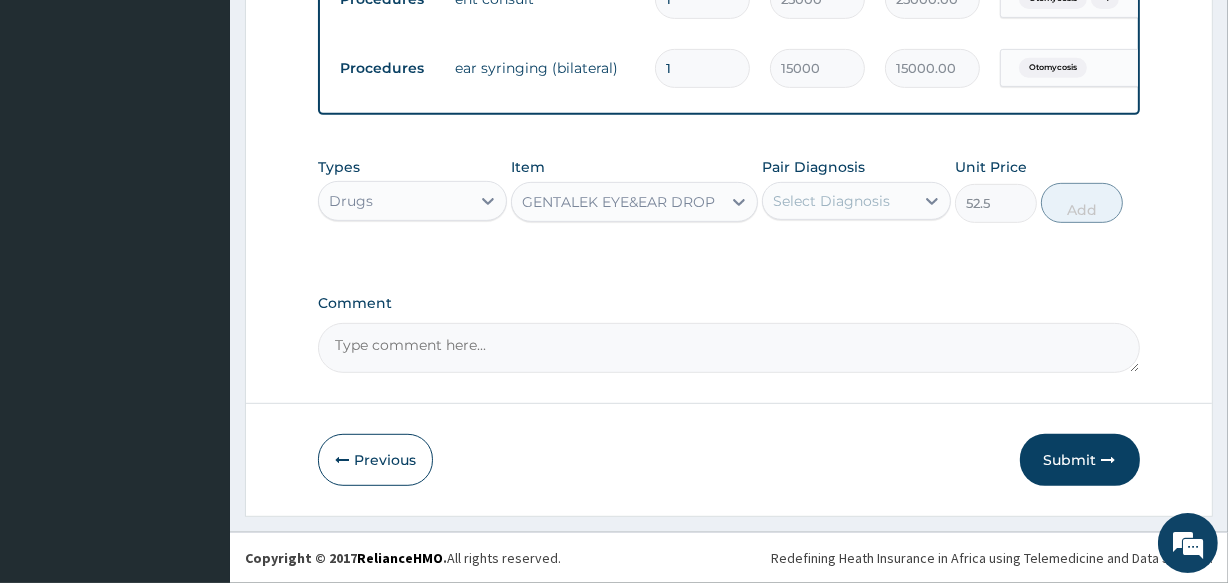 click on "GENTALEK EYE&EAR DROP" at bounding box center (616, 202) 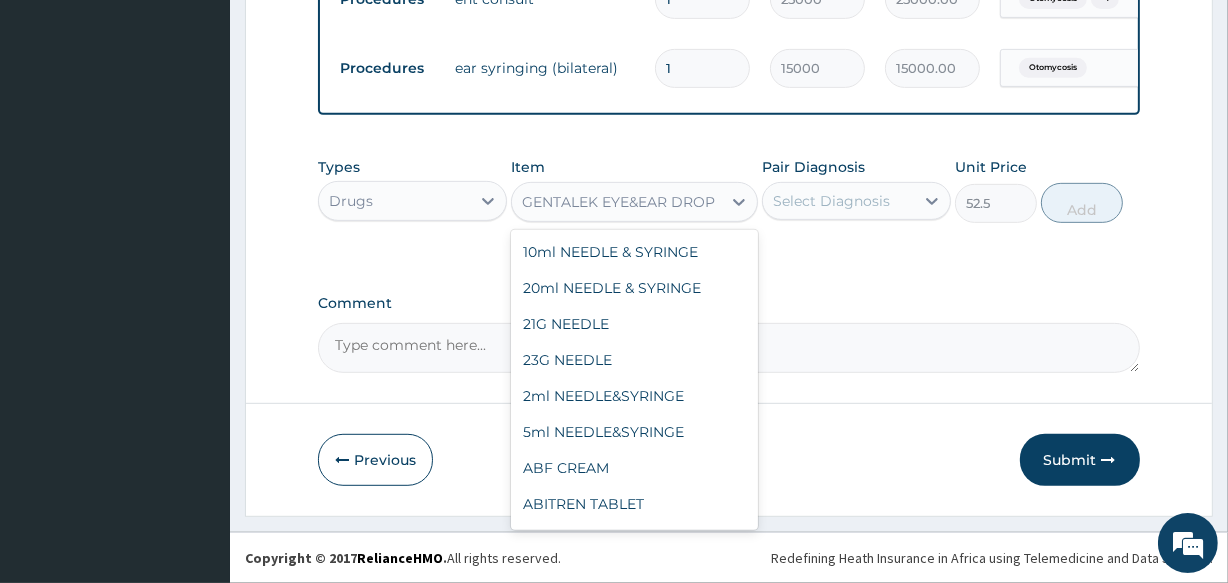 scroll, scrollTop: 27408, scrollLeft: 0, axis: vertical 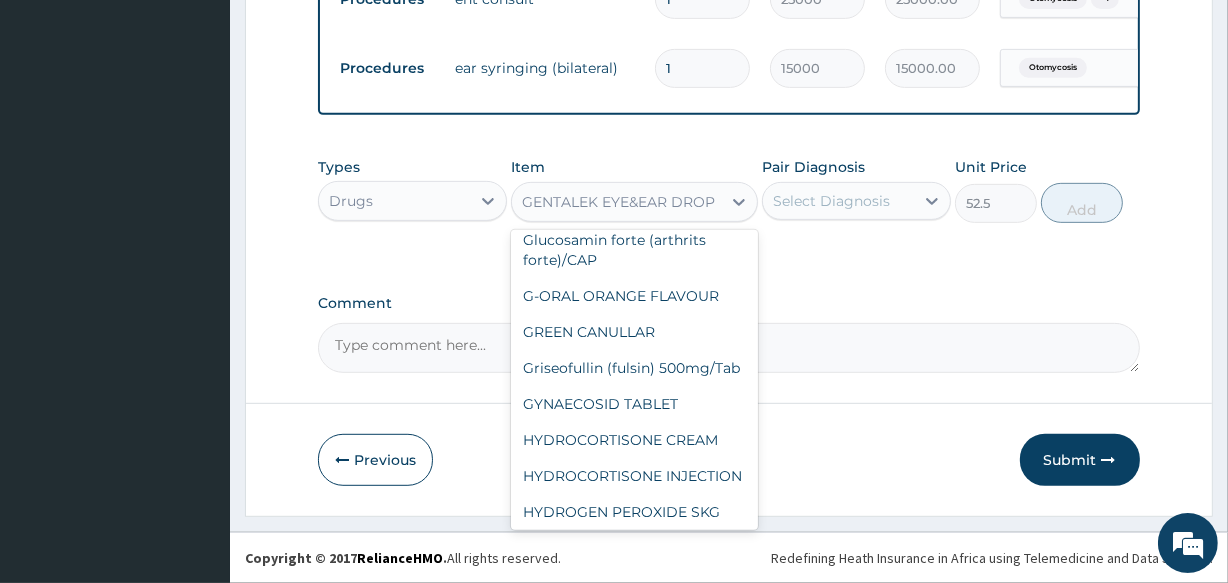 click on "GENTALEK EYE&EAR DROP" at bounding box center [618, 202] 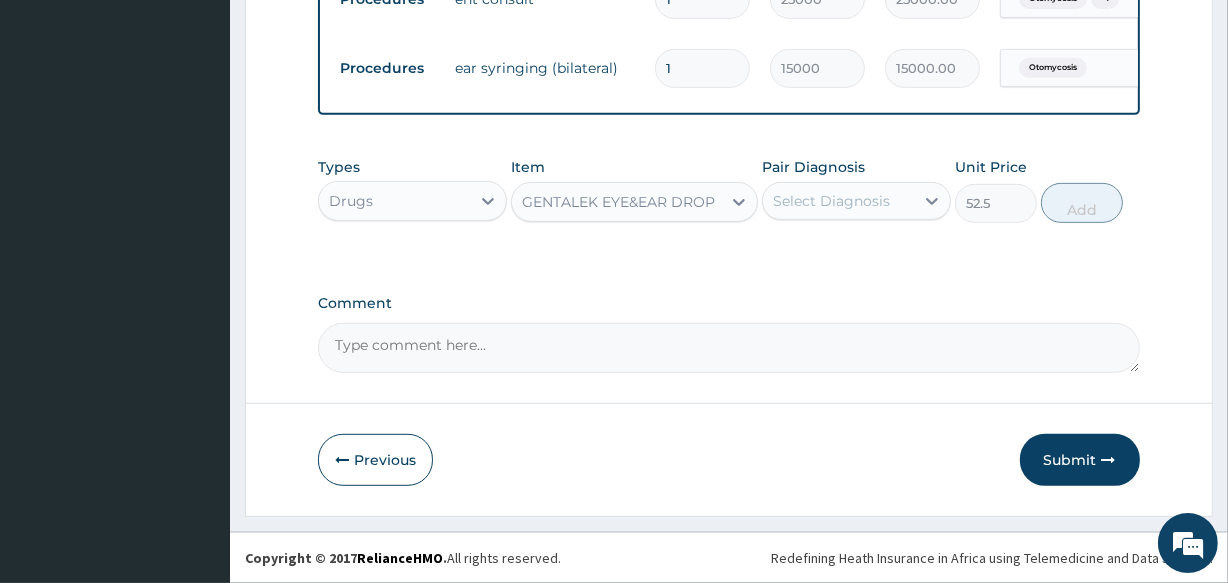 click on "GENTALEK EYE&EAR DROP" at bounding box center (618, 202) 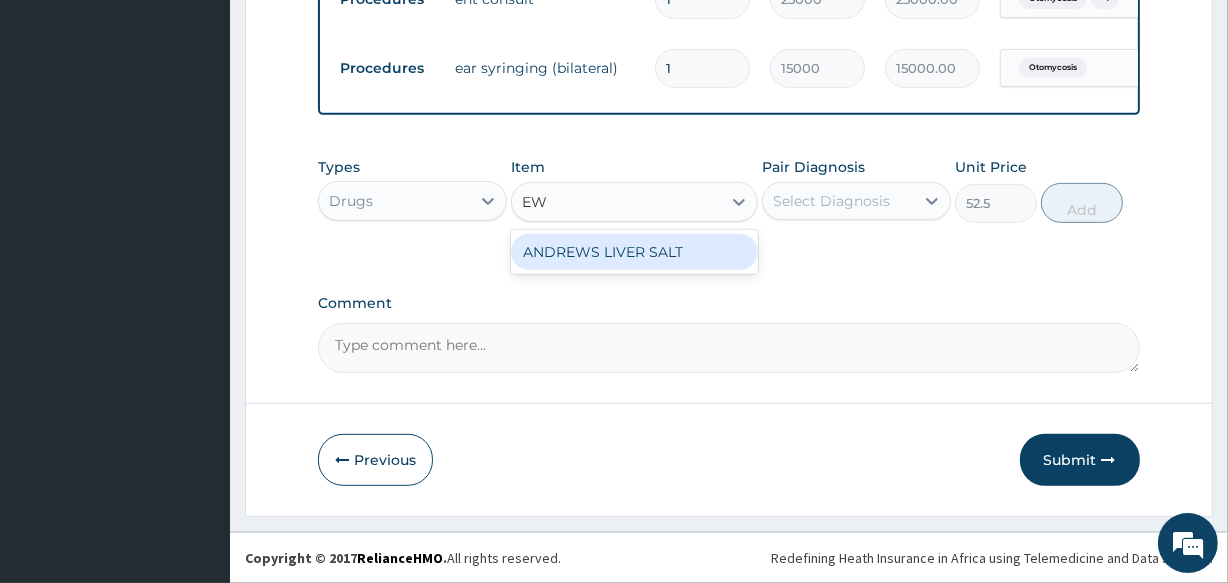 scroll, scrollTop: 0, scrollLeft: 0, axis: both 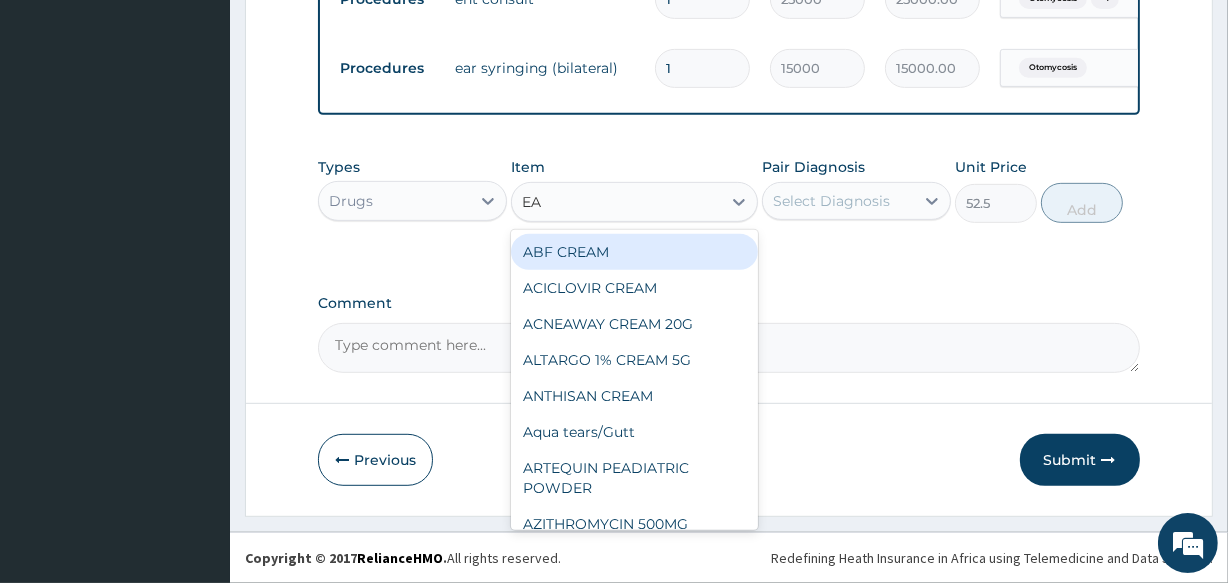 type on "EAR" 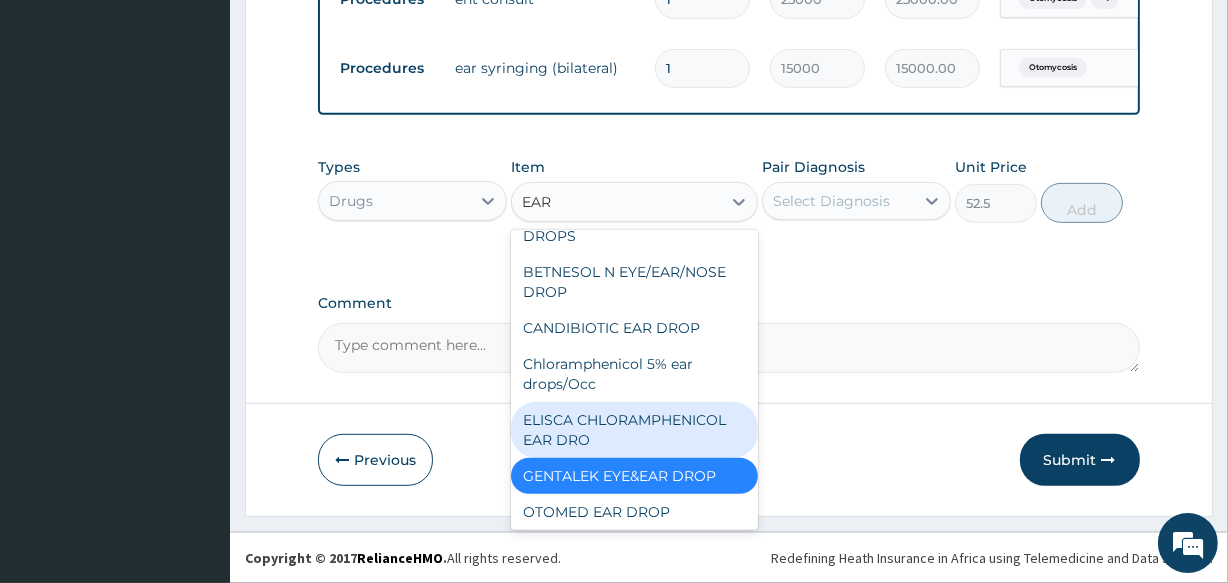 scroll, scrollTop: 75, scrollLeft: 0, axis: vertical 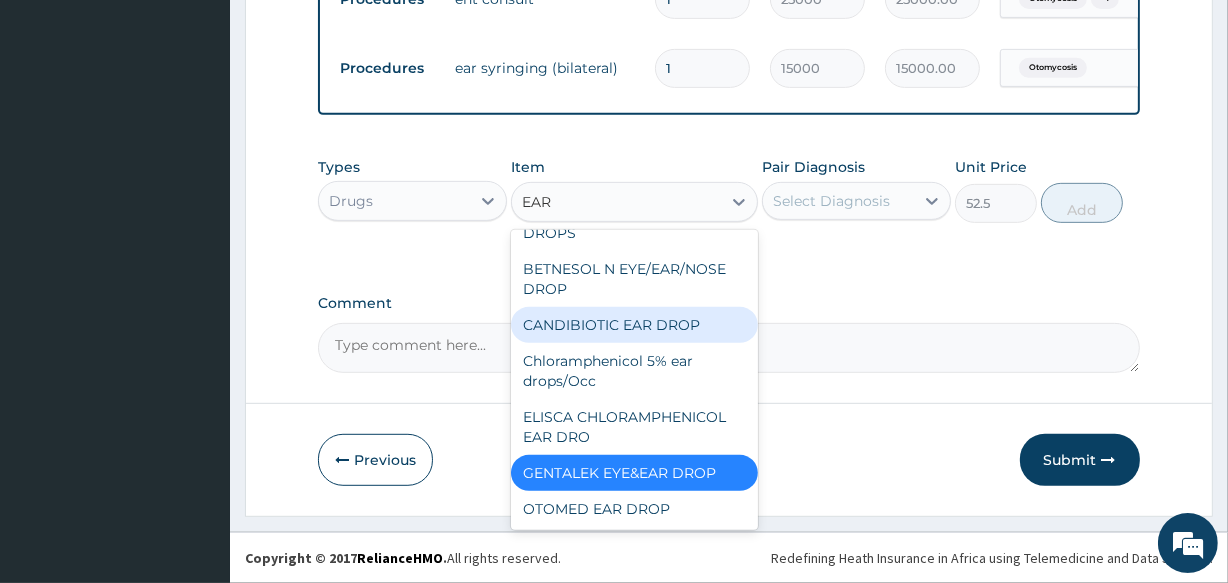 click on "CANDIBIOTIC EAR DROP" at bounding box center (634, 325) 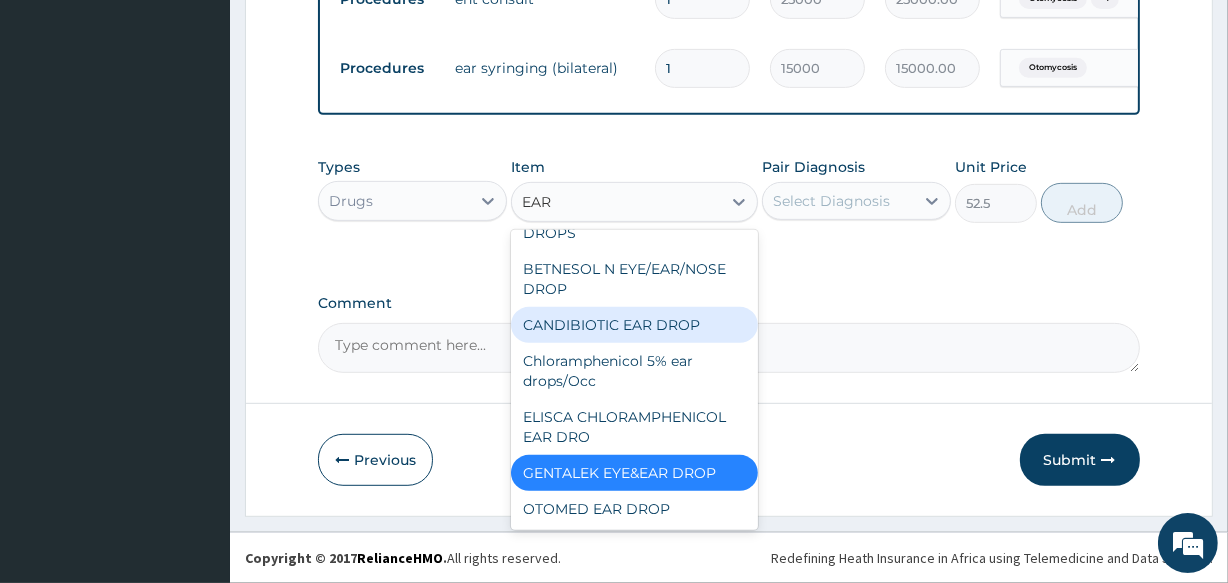 type 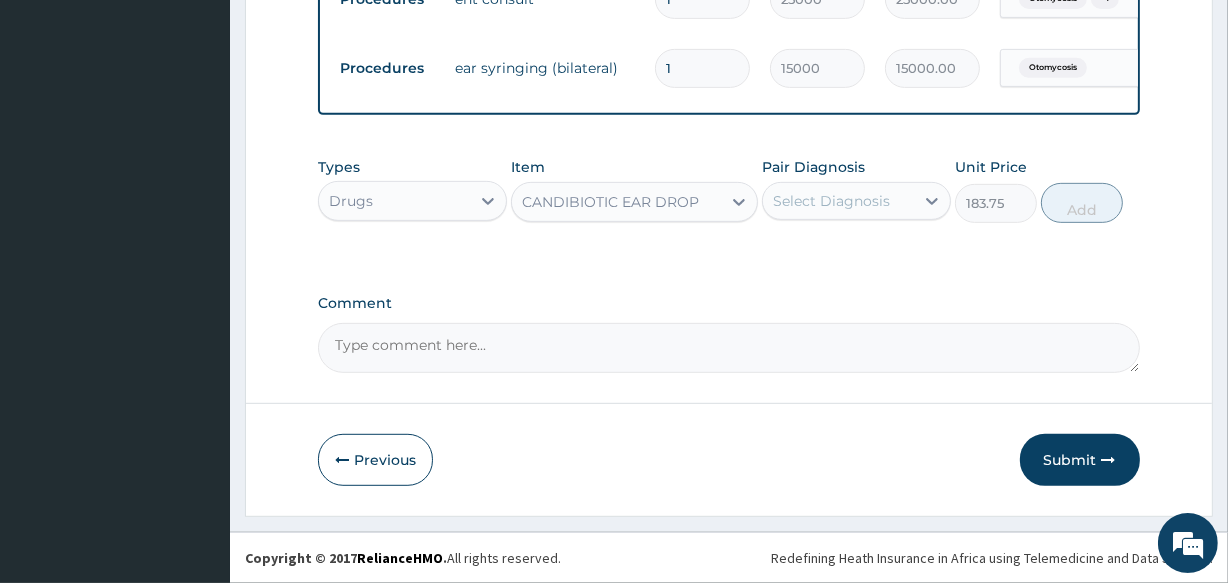 click on "CANDIBIOTIC EAR DROP" at bounding box center [610, 202] 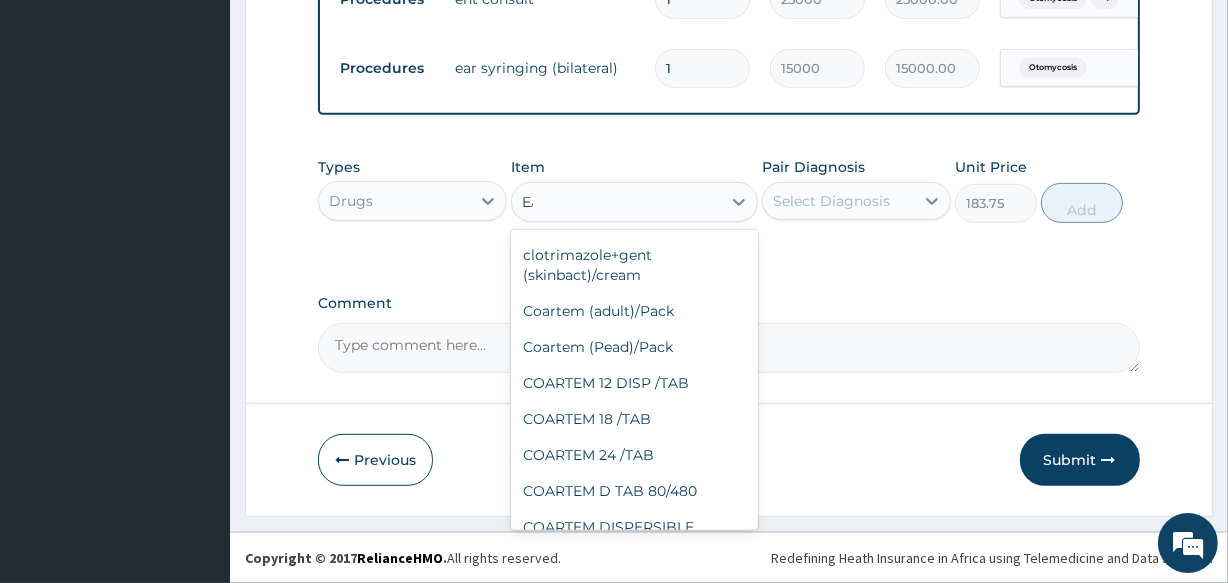 scroll, scrollTop: 591, scrollLeft: 0, axis: vertical 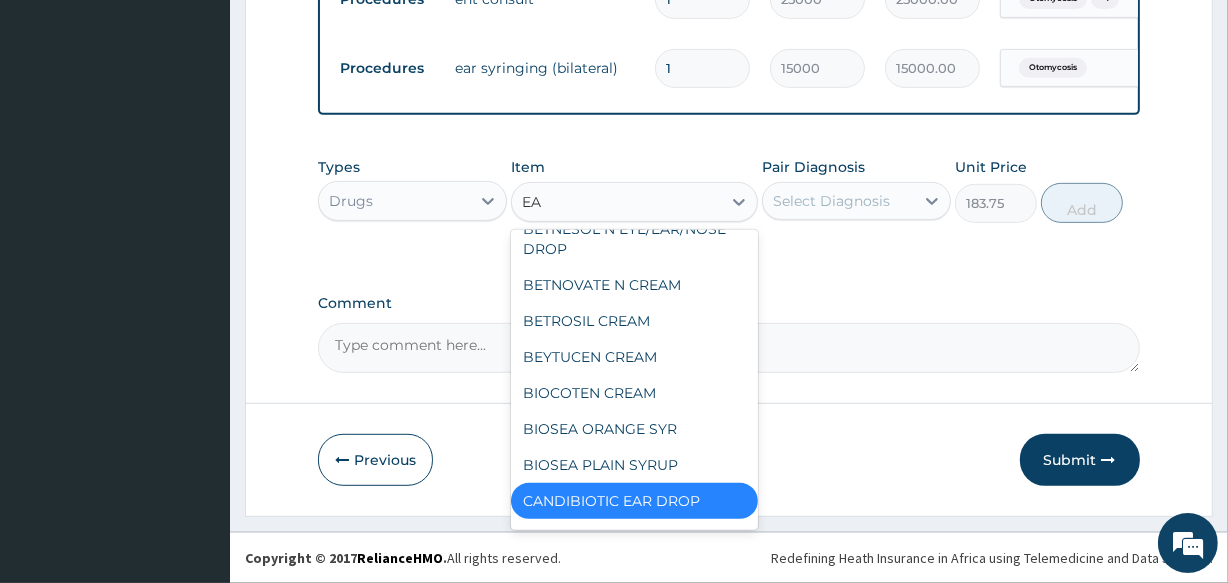 type on "EAR" 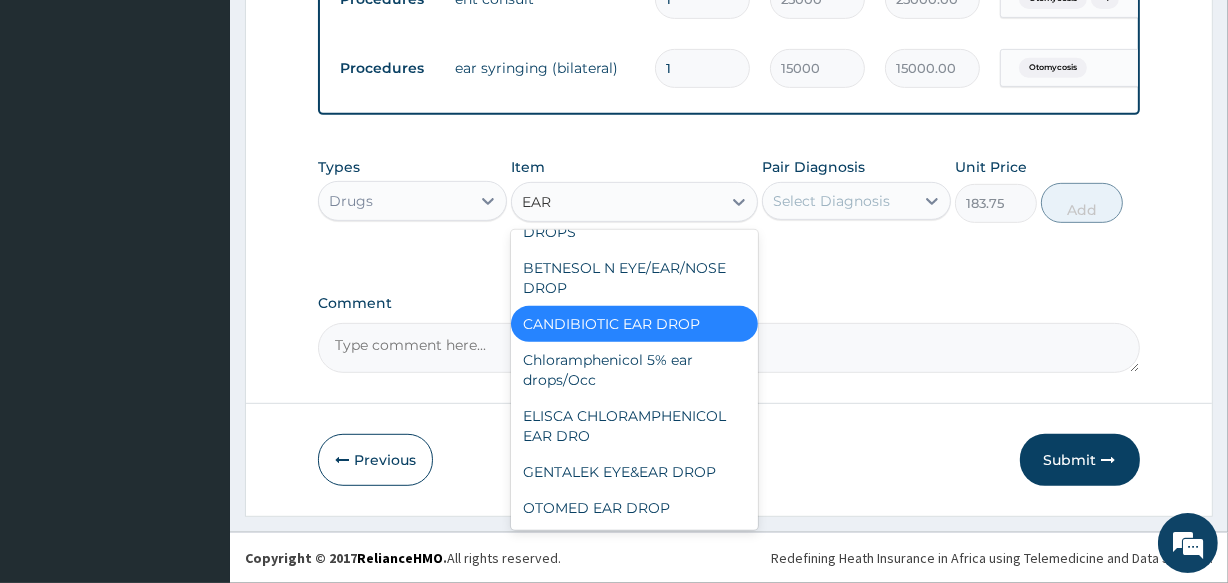 scroll, scrollTop: 0, scrollLeft: 0, axis: both 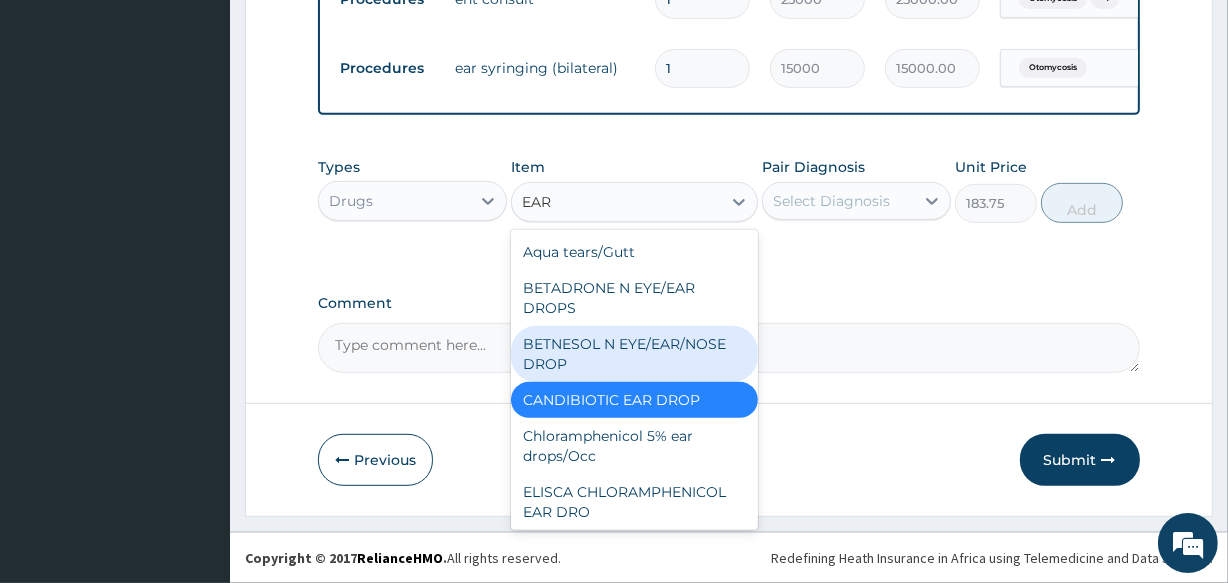 click on "BETNESOL N EYE/EAR/NOSE DROP" at bounding box center (634, 354) 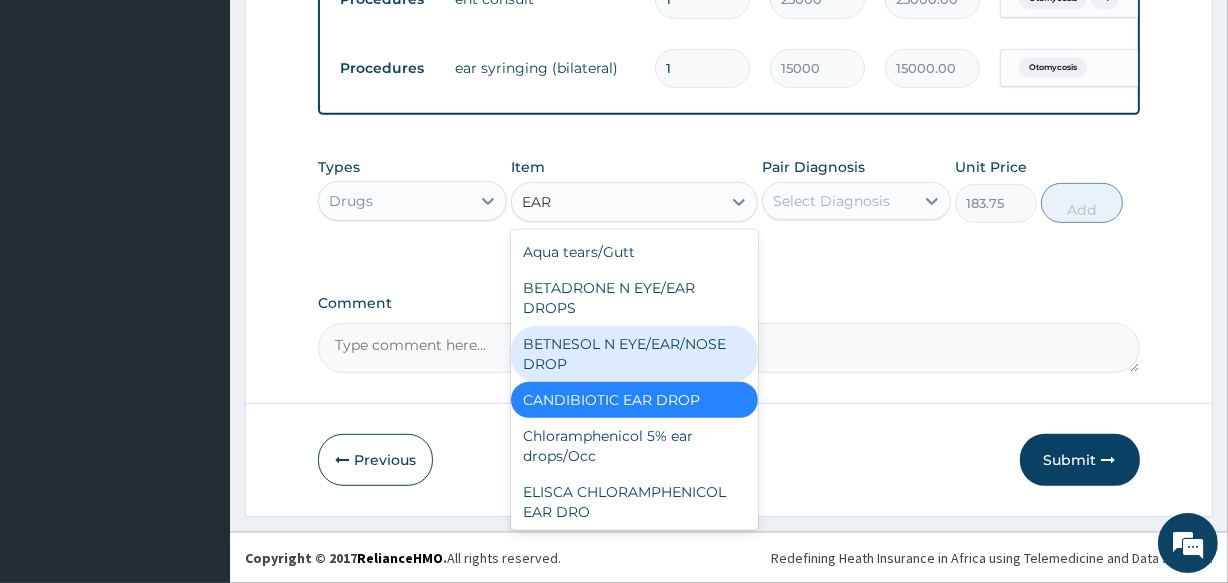 type 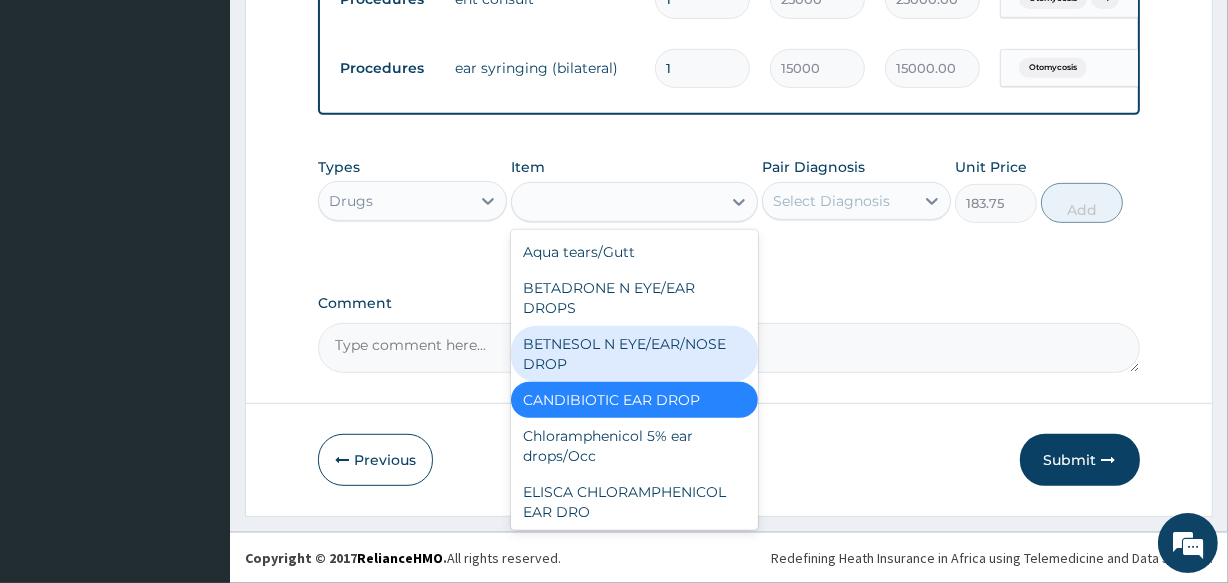 type on "630" 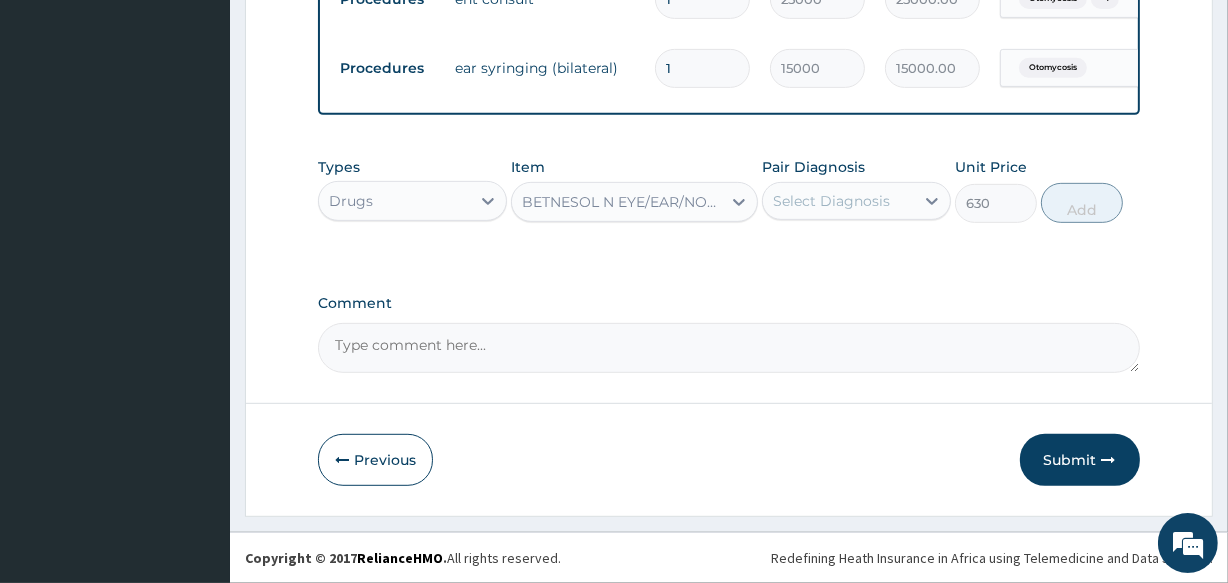 click on "Select Diagnosis" at bounding box center (831, 201) 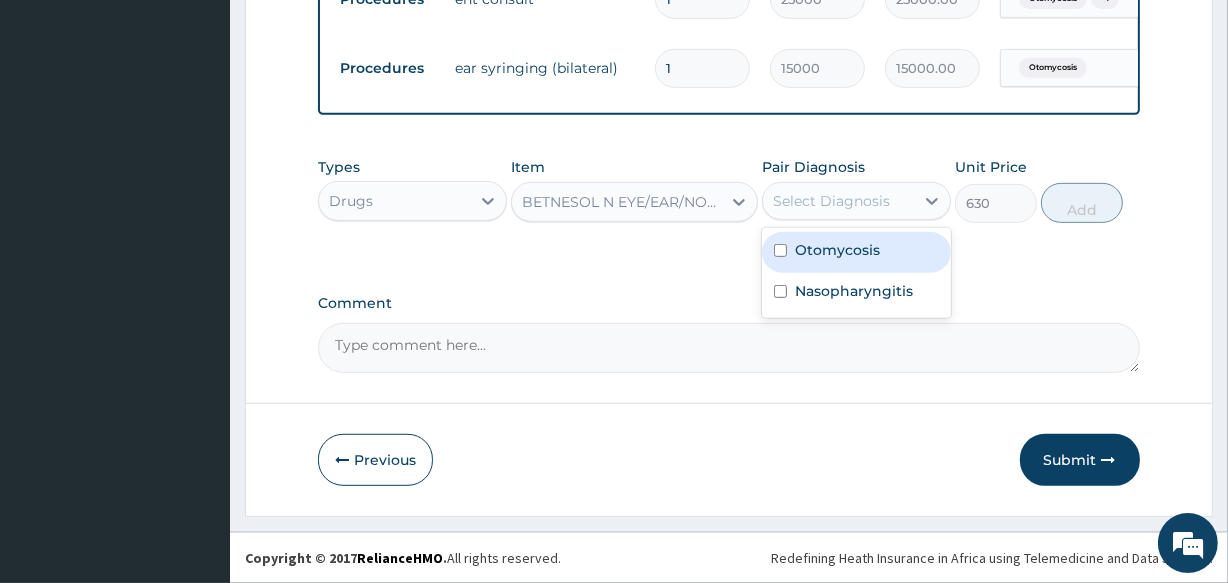 click on "Otomycosis" at bounding box center [837, 250] 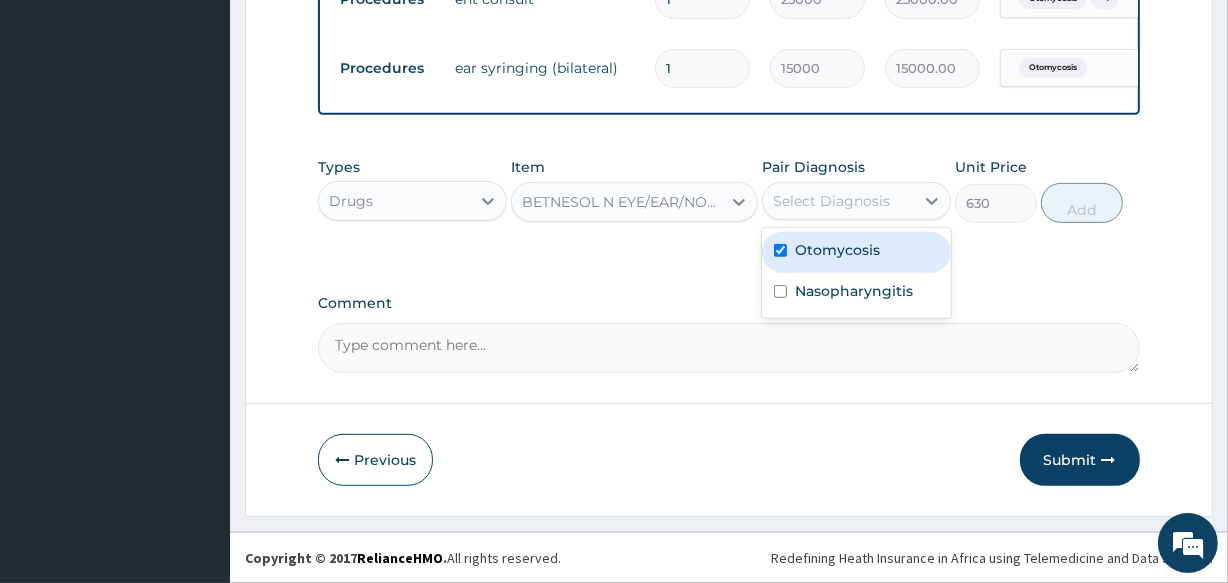 checkbox on "true" 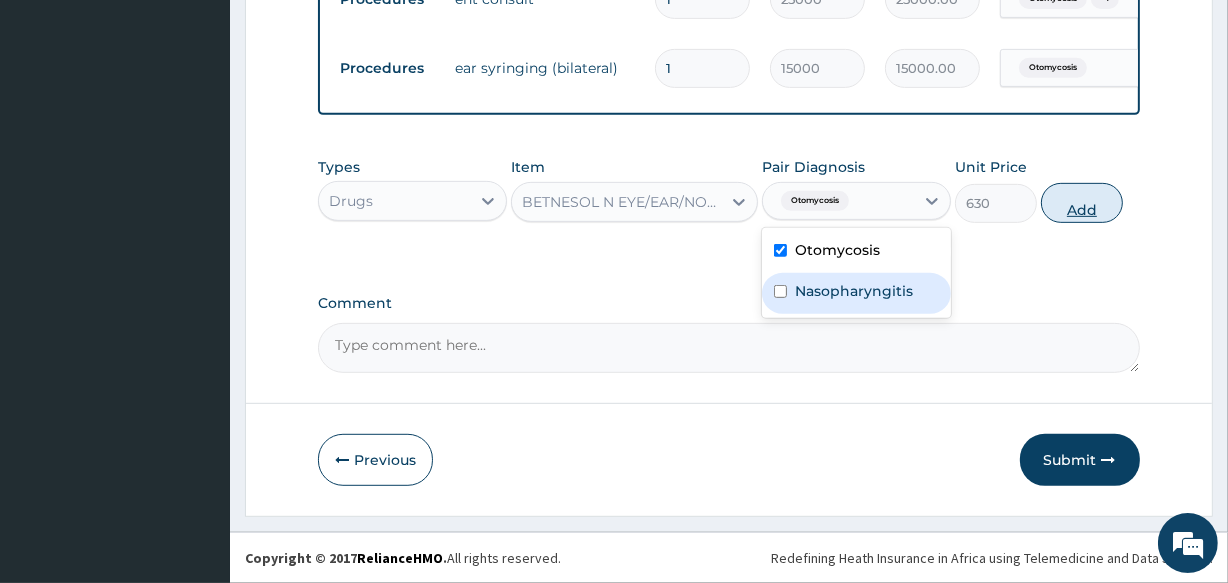 click on "Add" at bounding box center [1082, 203] 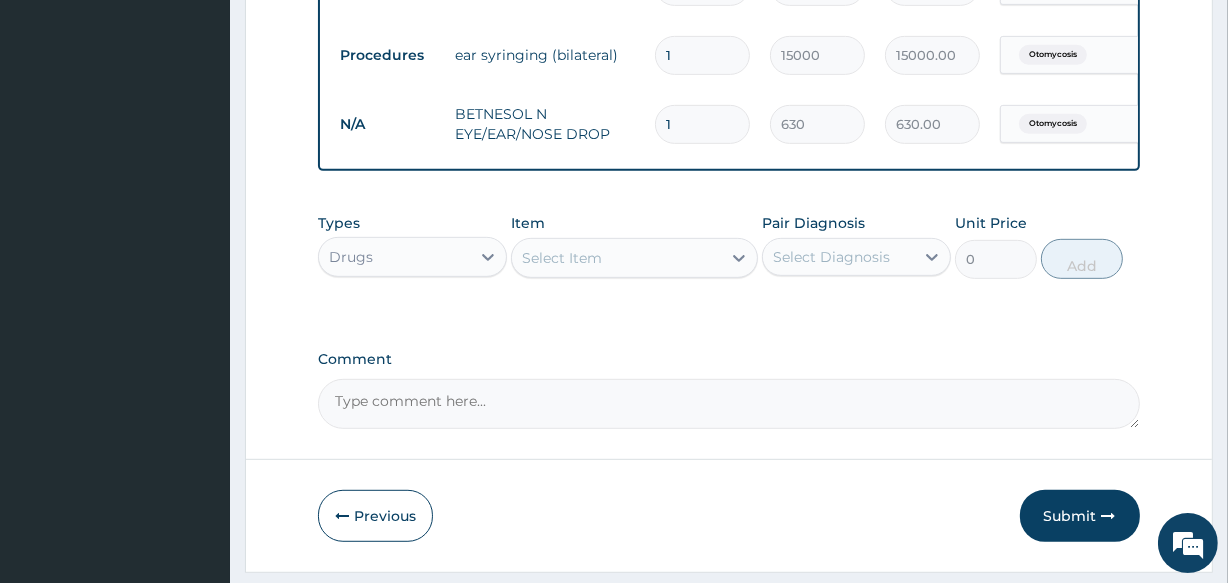 click on "Select Item" at bounding box center [562, 258] 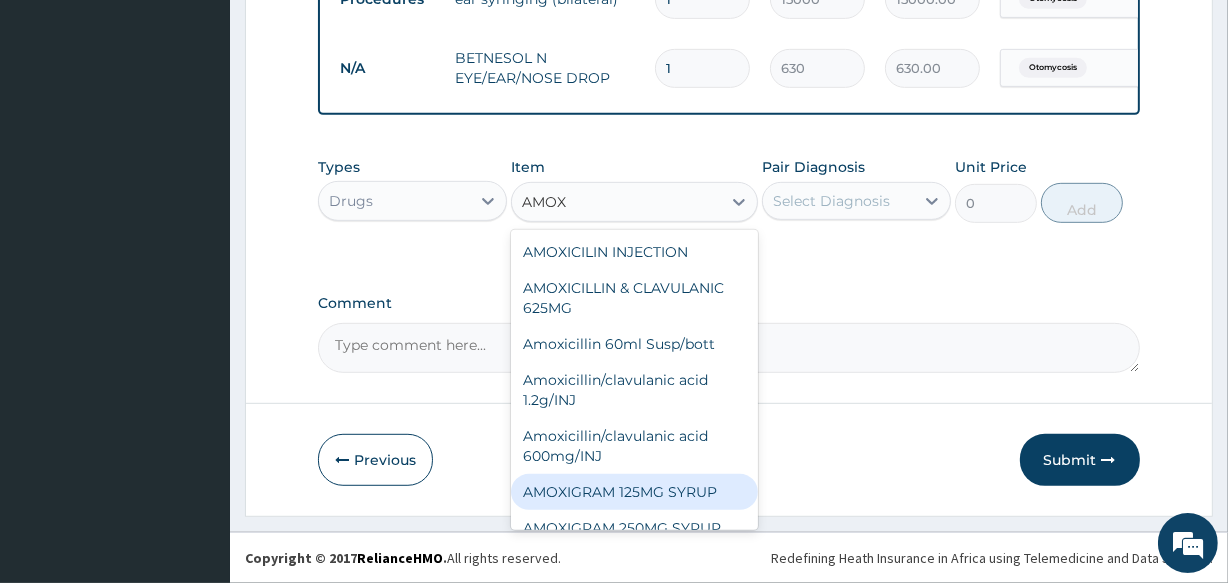 scroll, scrollTop: 915, scrollLeft: 0, axis: vertical 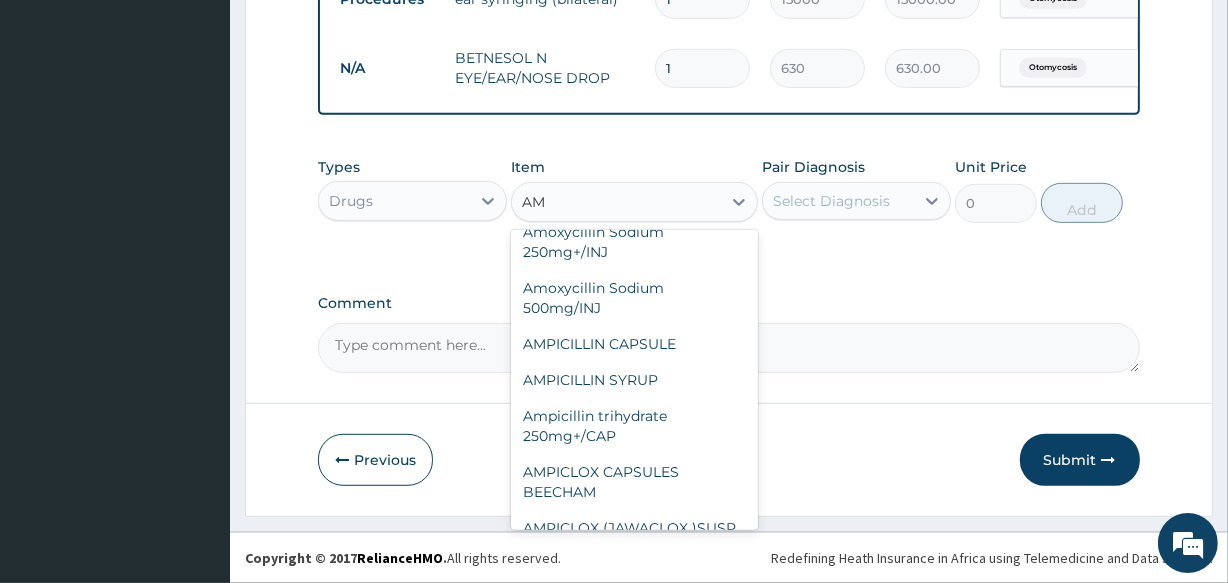 type on "A" 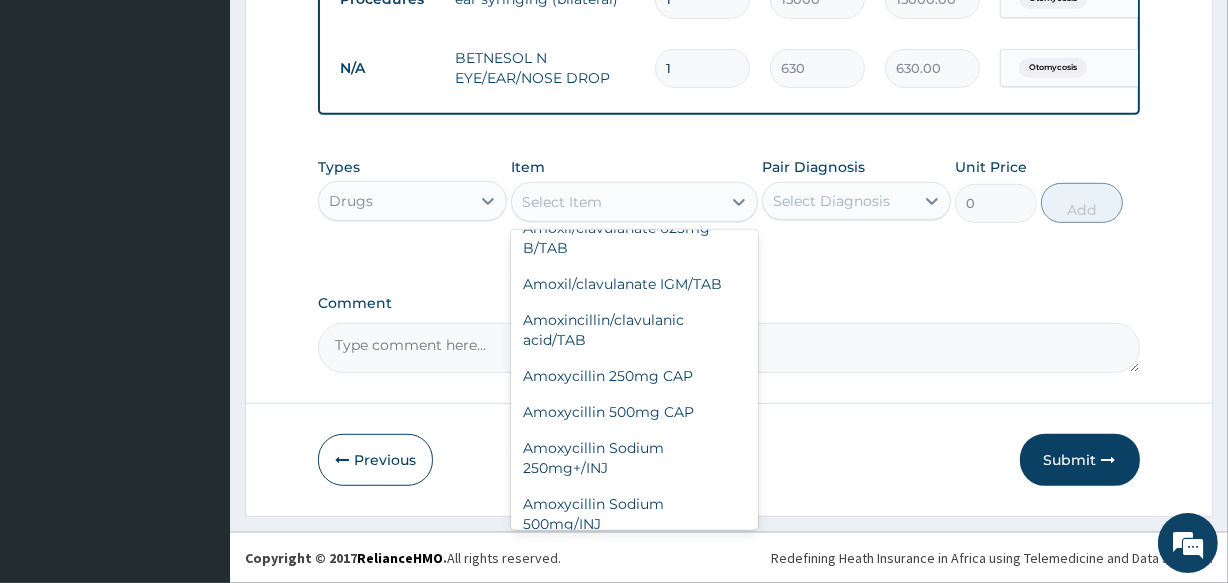 scroll, scrollTop: 3500, scrollLeft: 0, axis: vertical 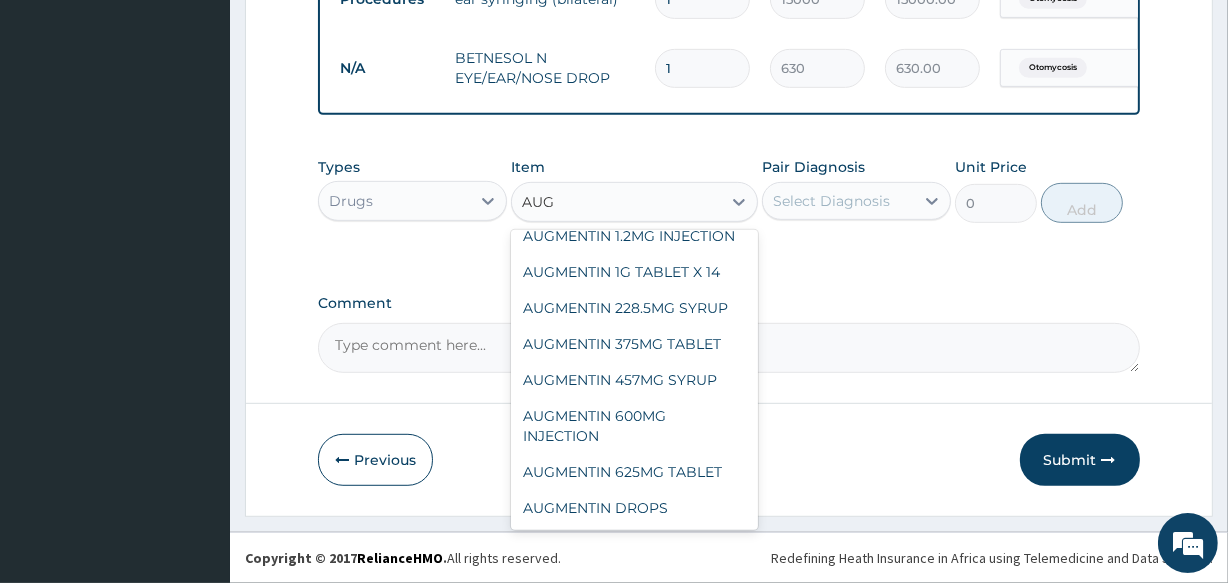 type on "AUGM" 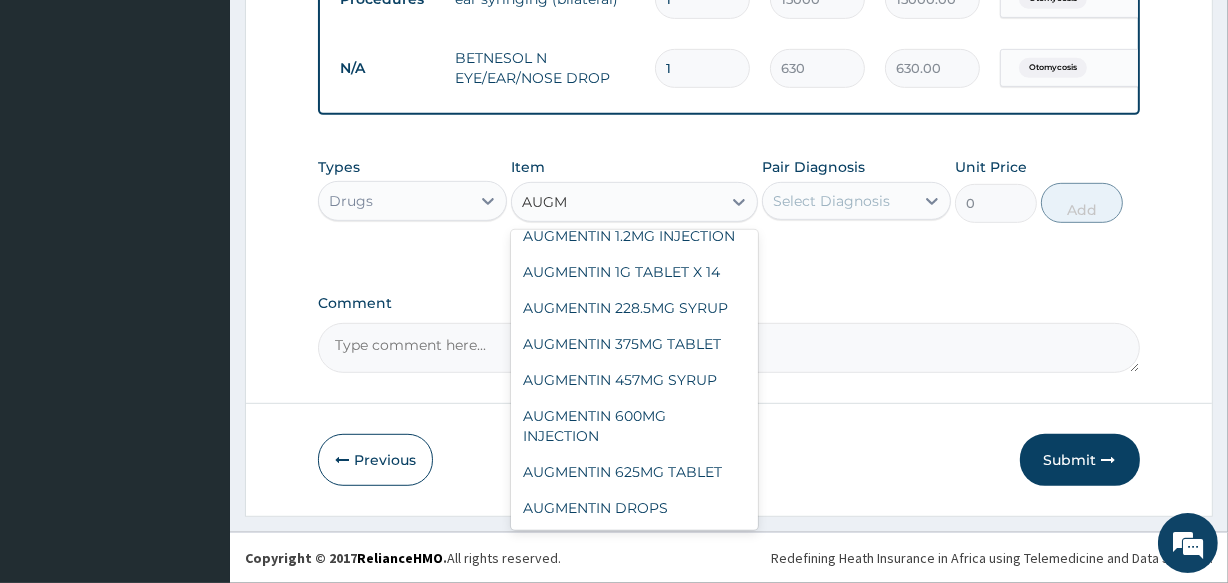scroll, scrollTop: 71, scrollLeft: 0, axis: vertical 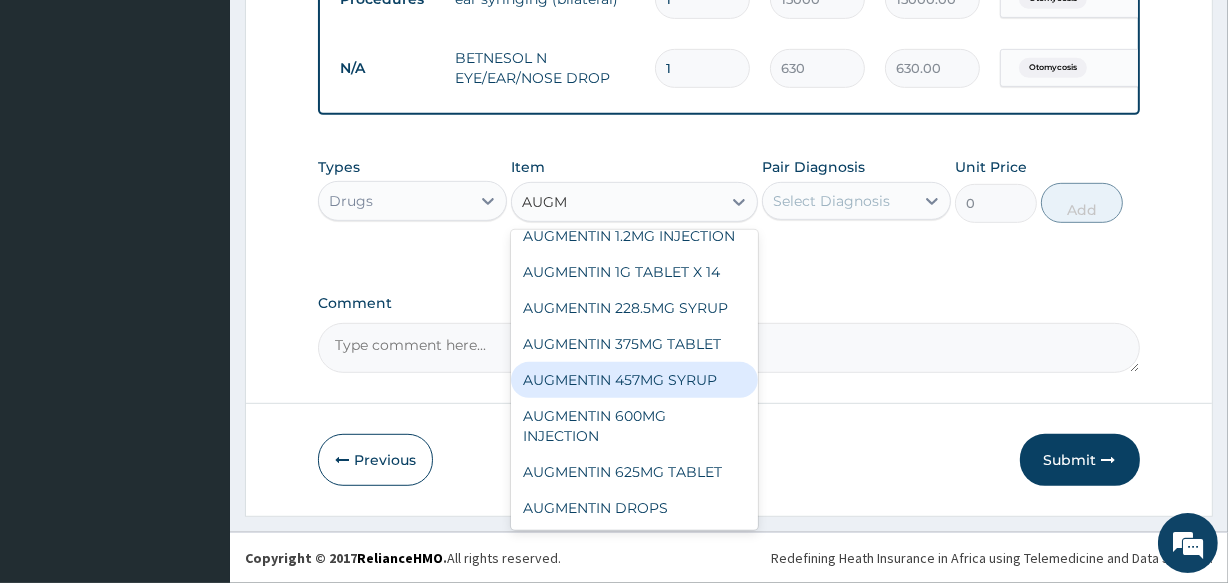 click on "AUGMENTIN 457MG SYRUP" at bounding box center [634, 380] 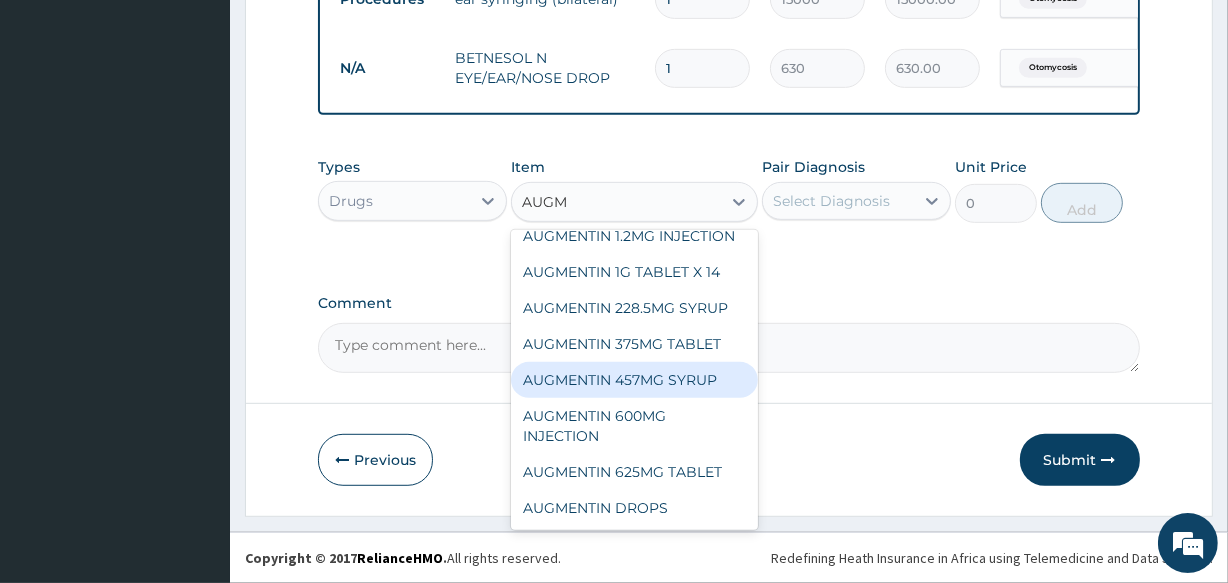 type 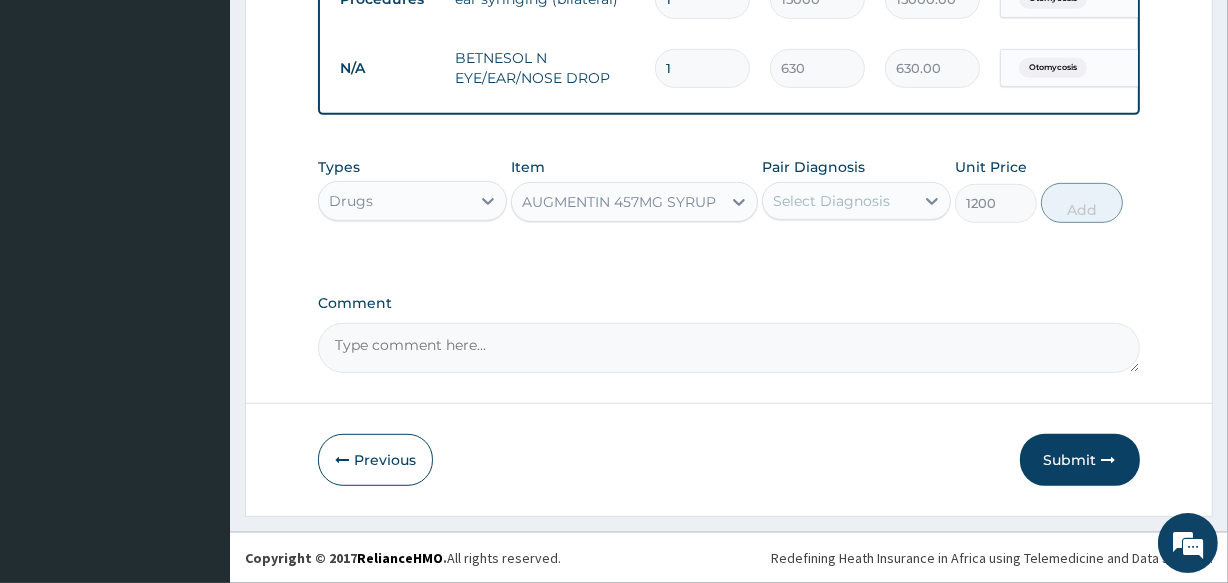 click on "Select Diagnosis" at bounding box center (838, 201) 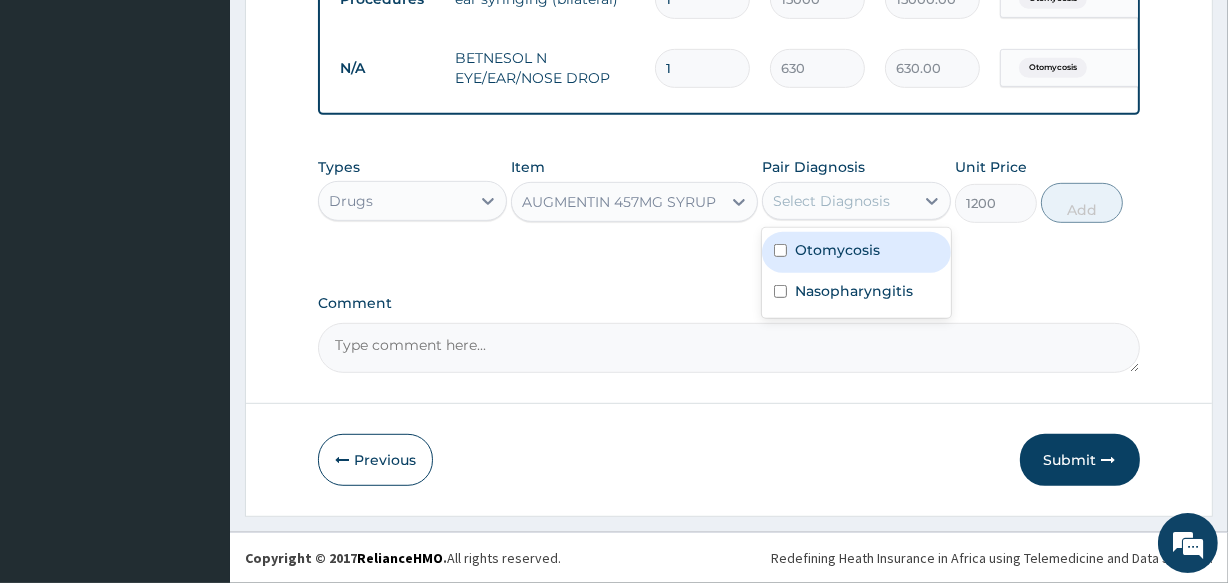 click on "Otomycosis" at bounding box center (837, 250) 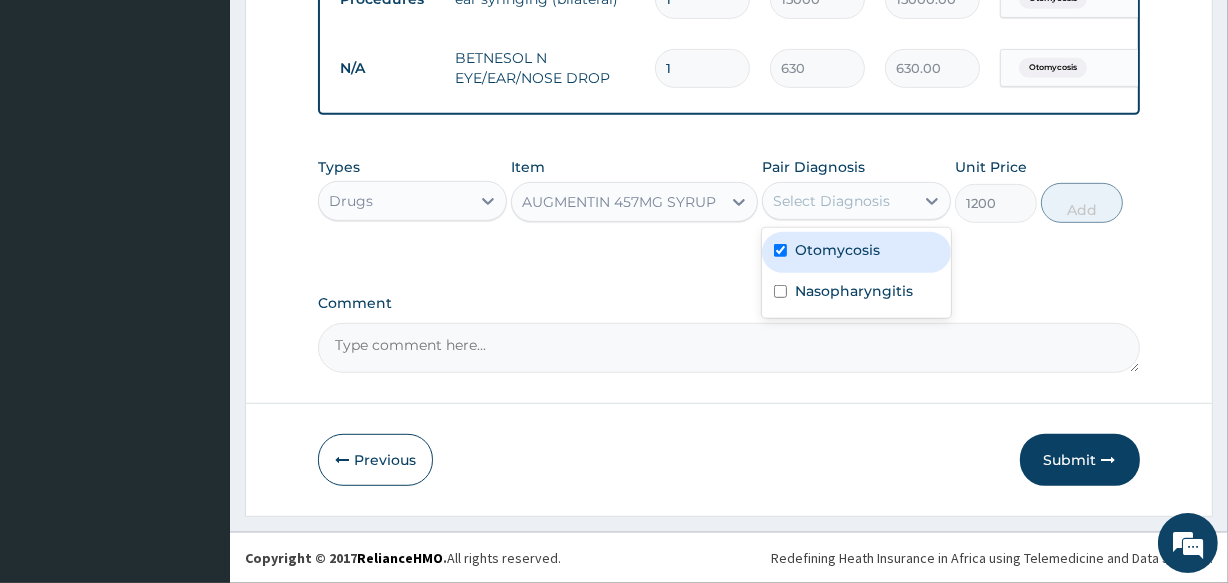 checkbox on "true" 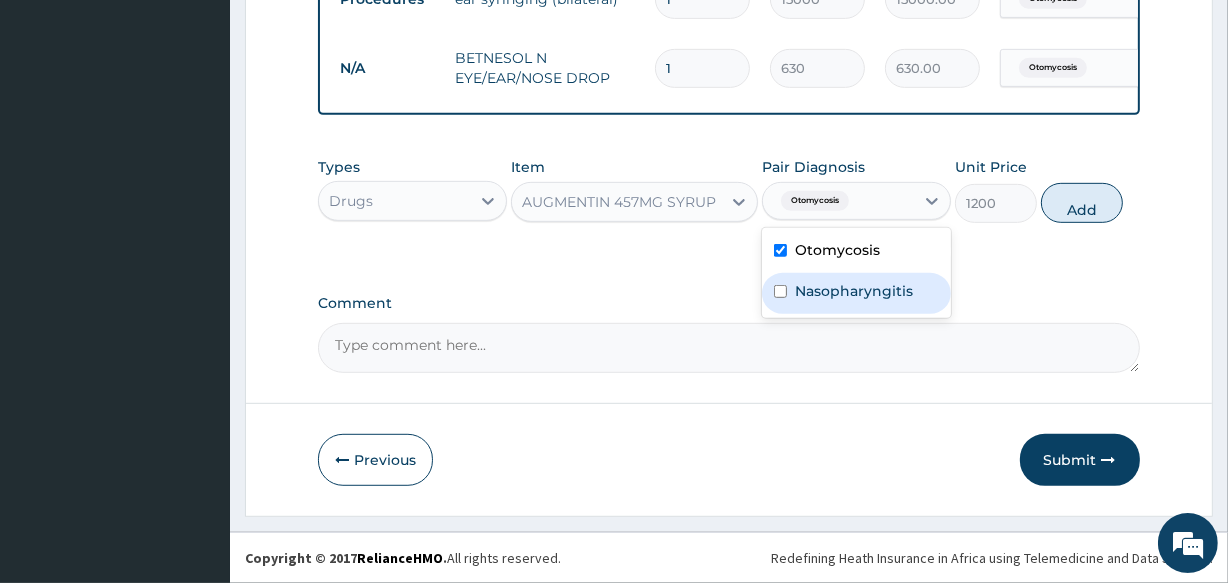 click on "Nasopharyngitis" at bounding box center (856, 293) 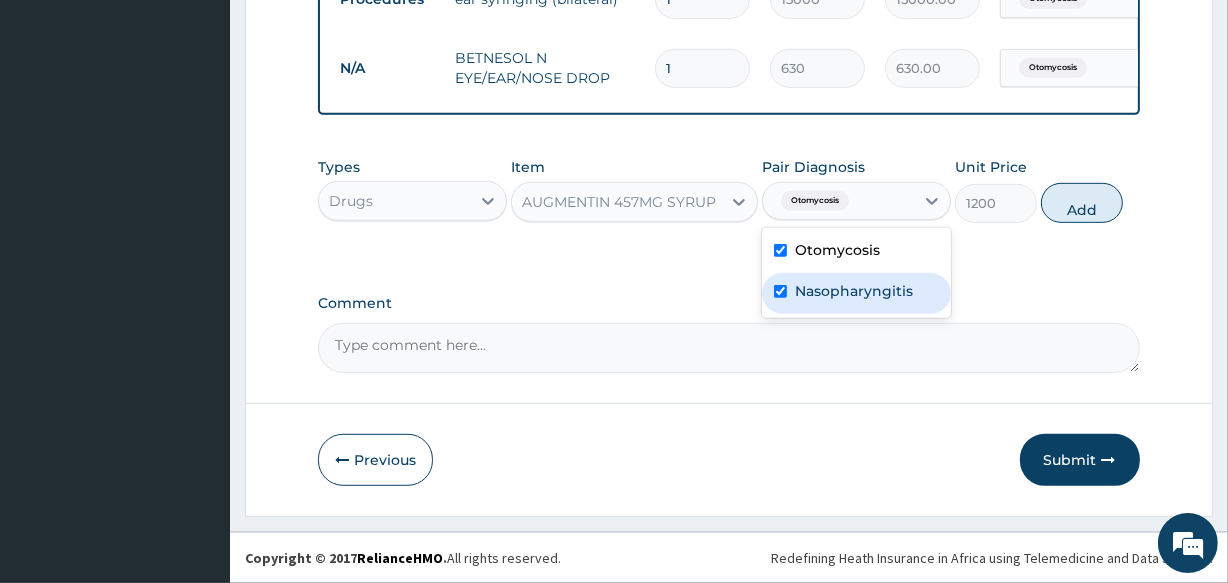 checkbox on "true" 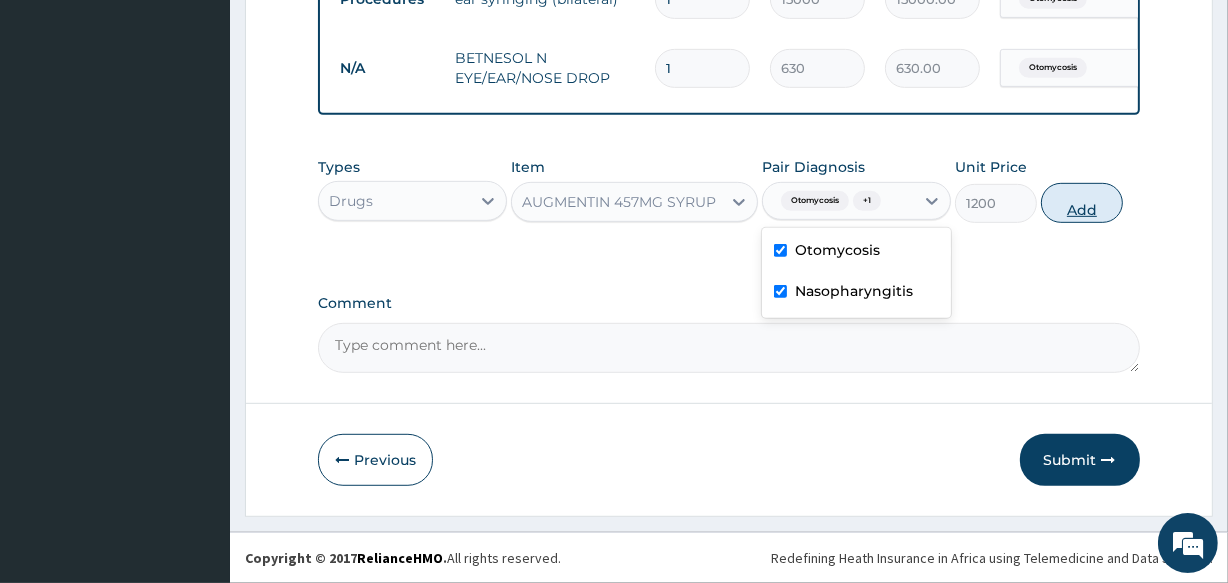 click on "Add" at bounding box center (1082, 203) 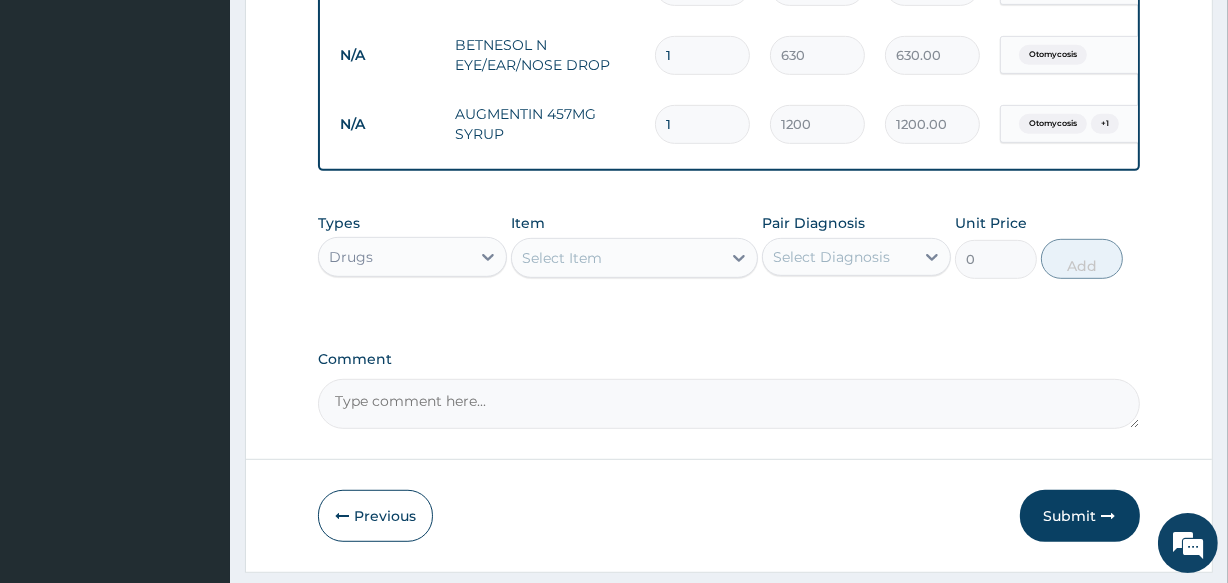 click on "Select Item" at bounding box center [616, 258] 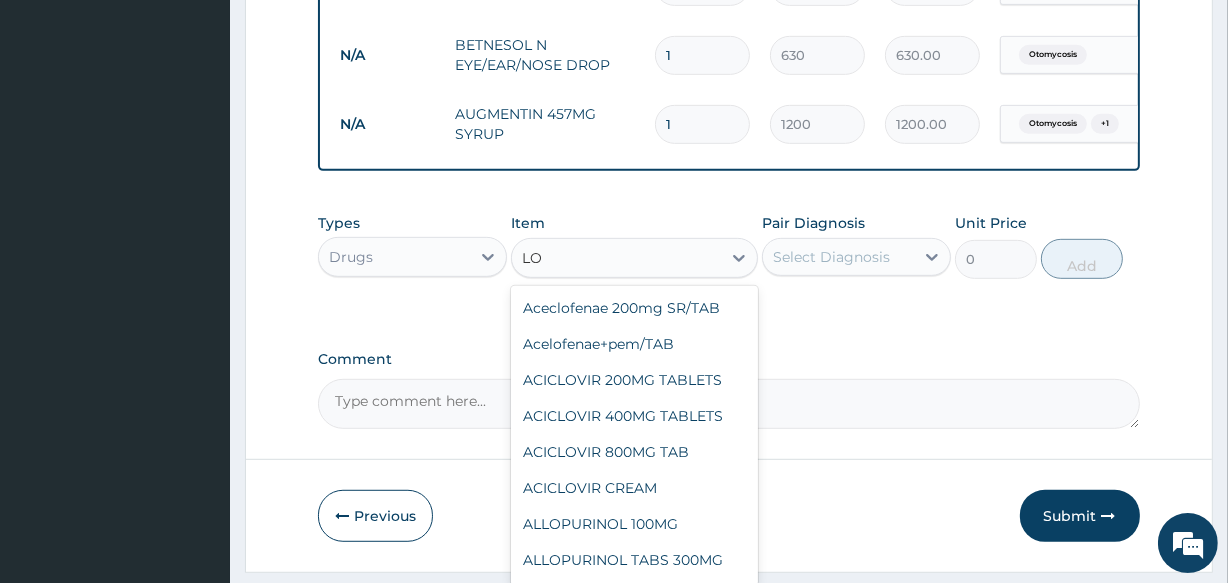 type on "L" 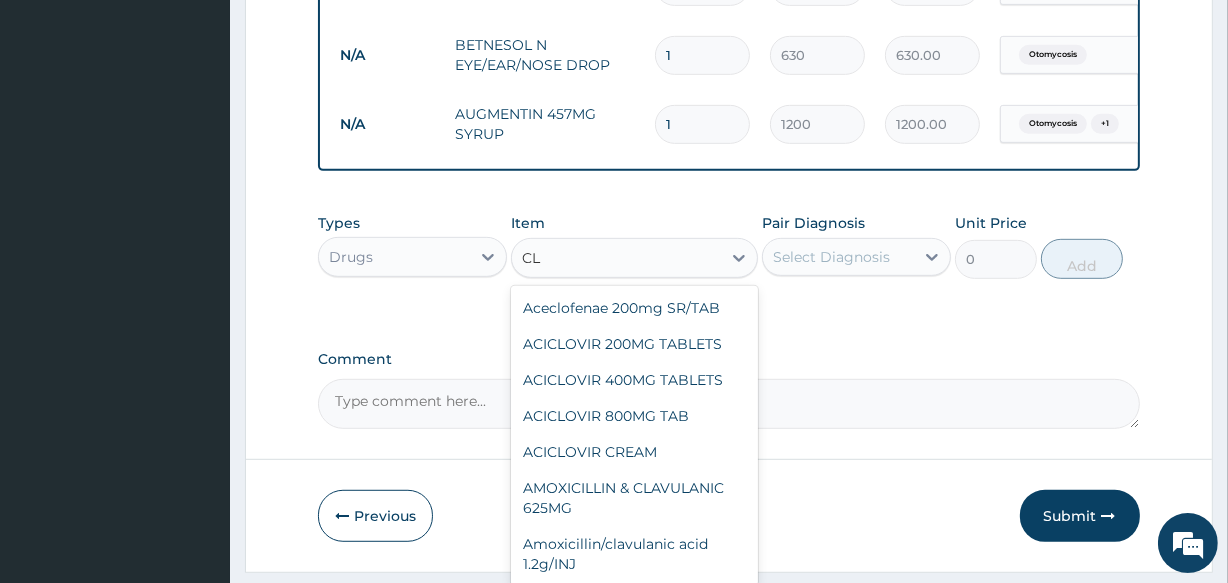 type on "C" 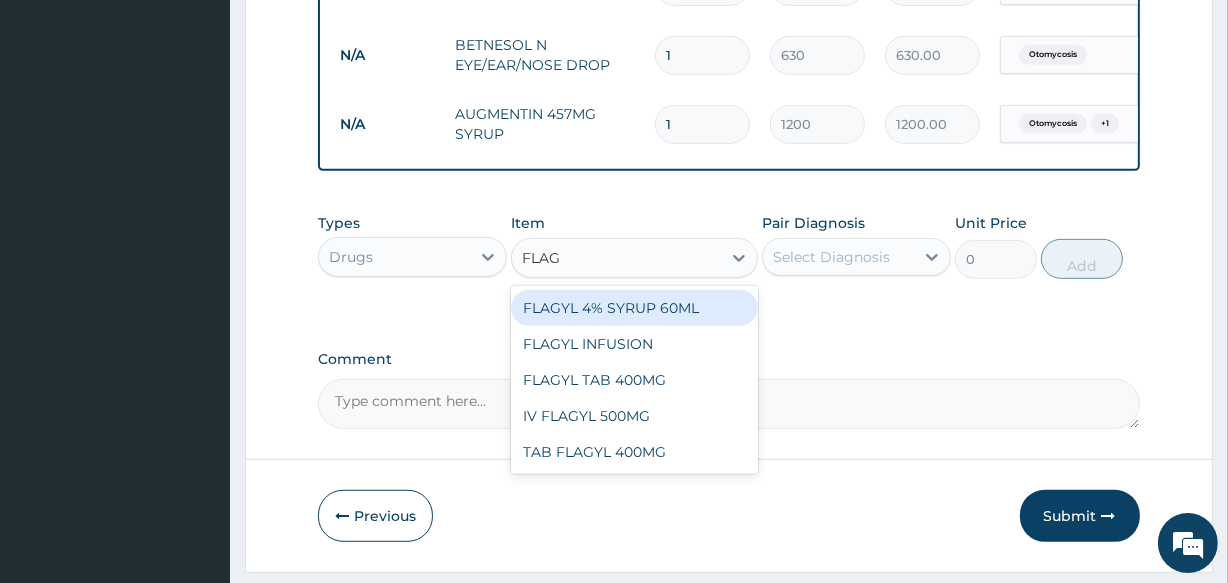 type on "FLAGY" 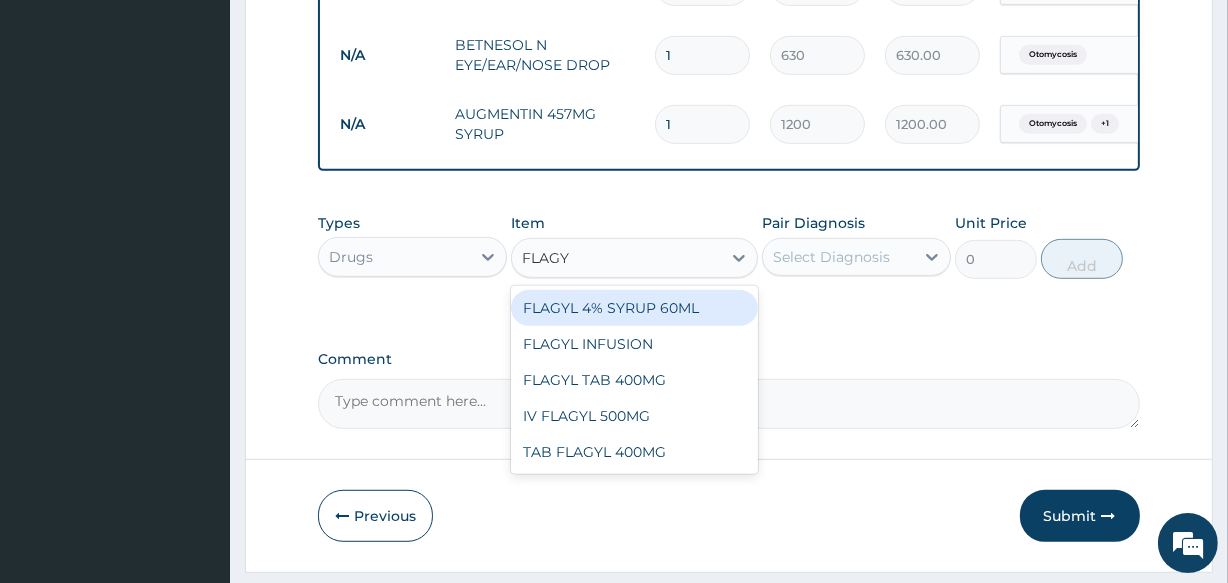 click on "FLAGYL 4% SYRUP 60ML" at bounding box center [634, 308] 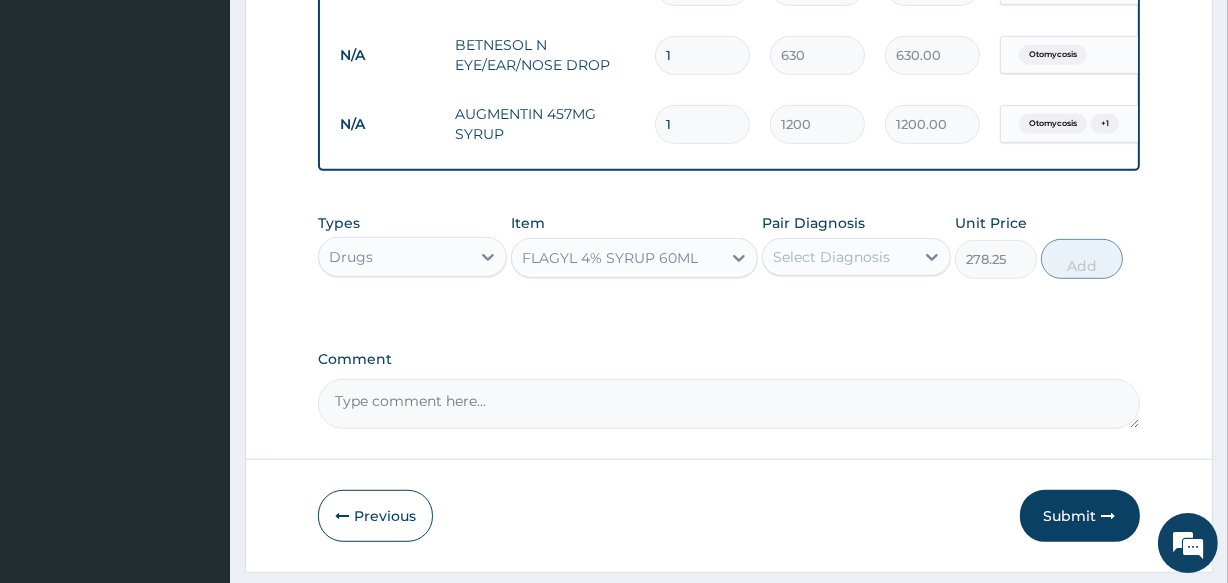 click on "FLAGYL 4% SYRUP 60ML" at bounding box center [610, 258] 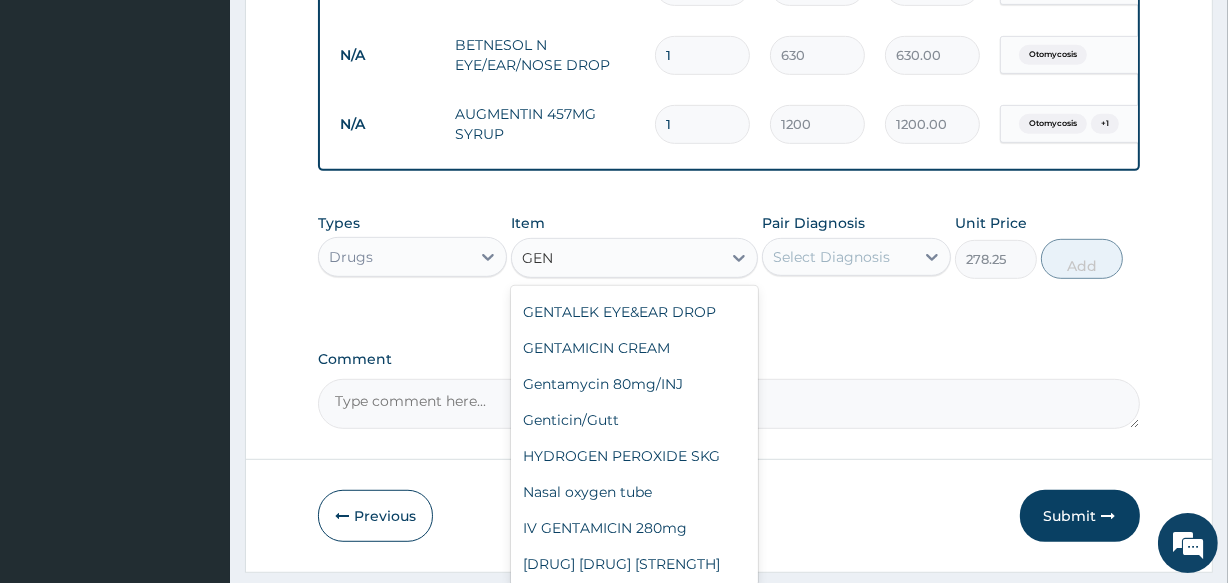 scroll, scrollTop: 88, scrollLeft: 0, axis: vertical 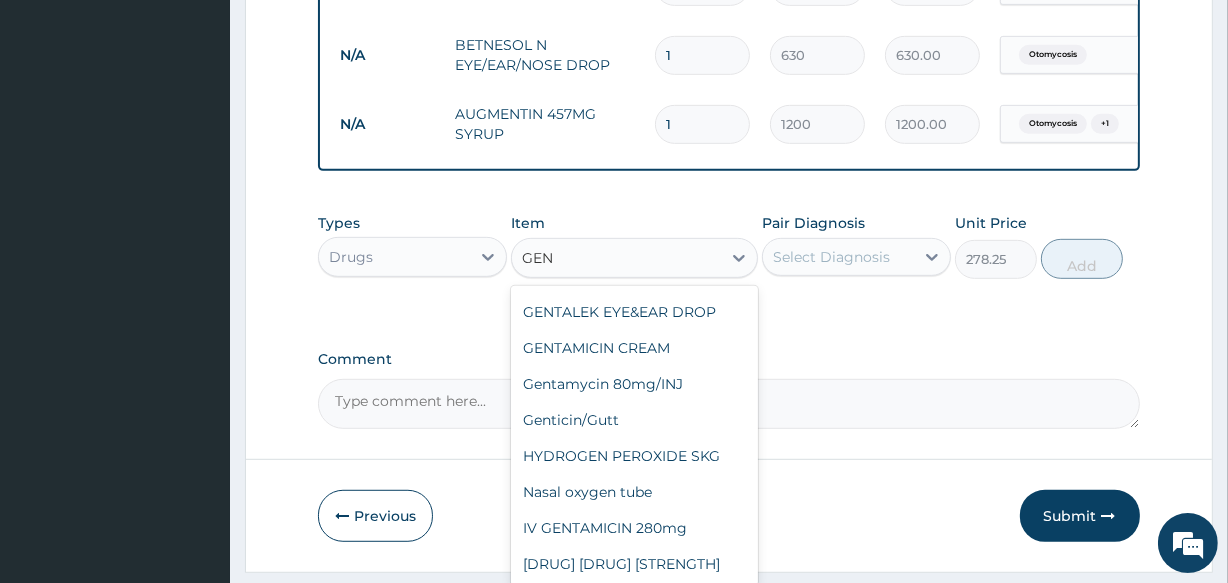 type on "GENT" 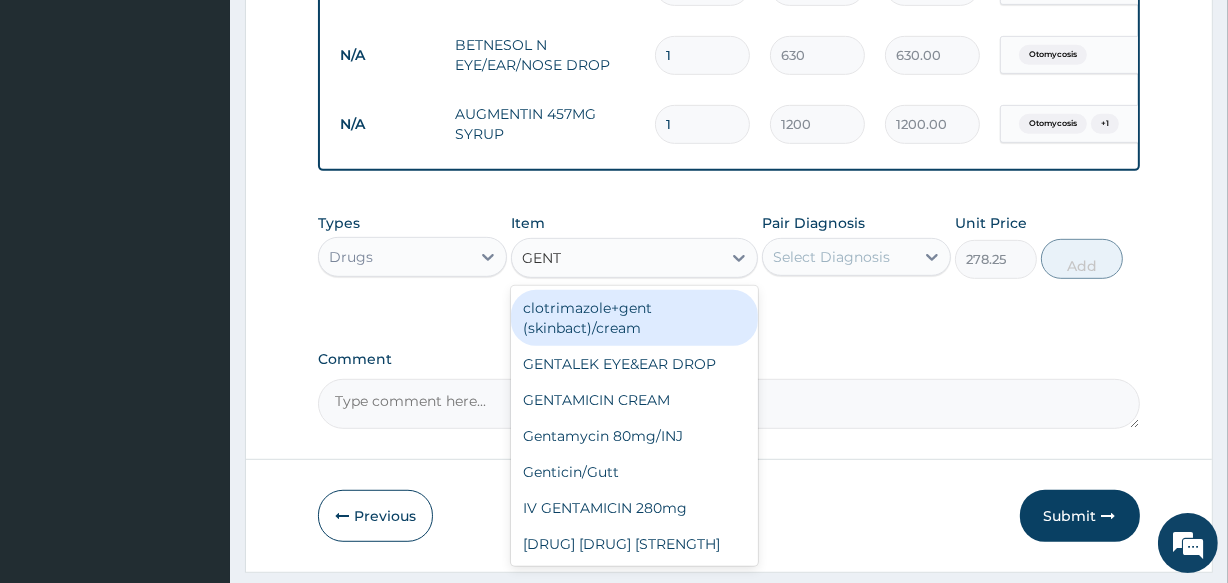 scroll, scrollTop: 0, scrollLeft: 0, axis: both 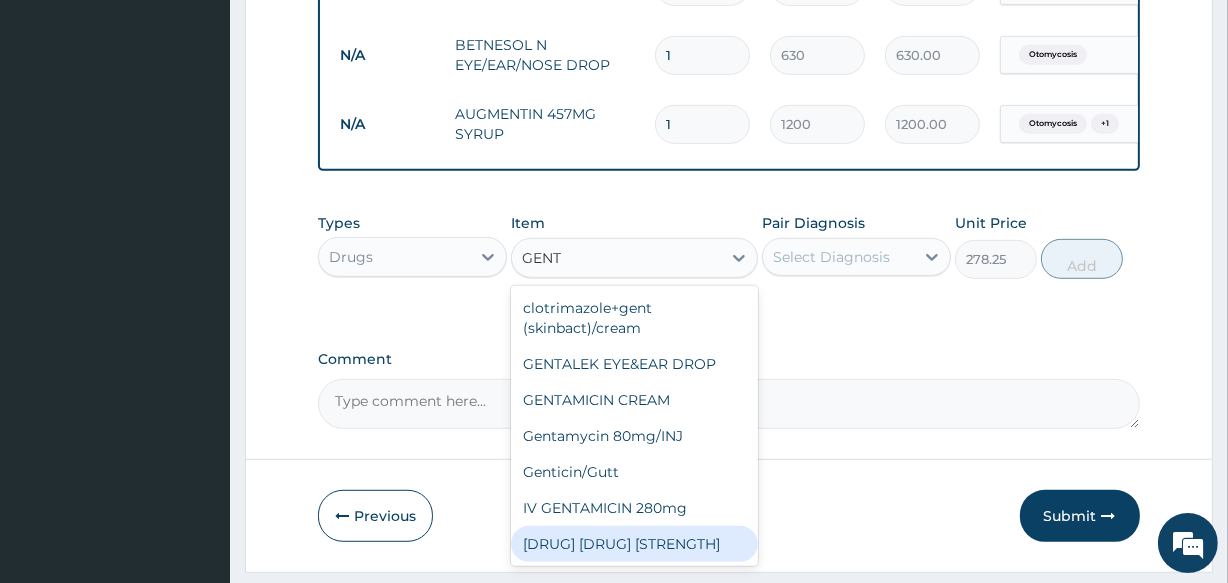 click on "[DRUG] [DRUG] [STRENGTH]" at bounding box center (634, 544) 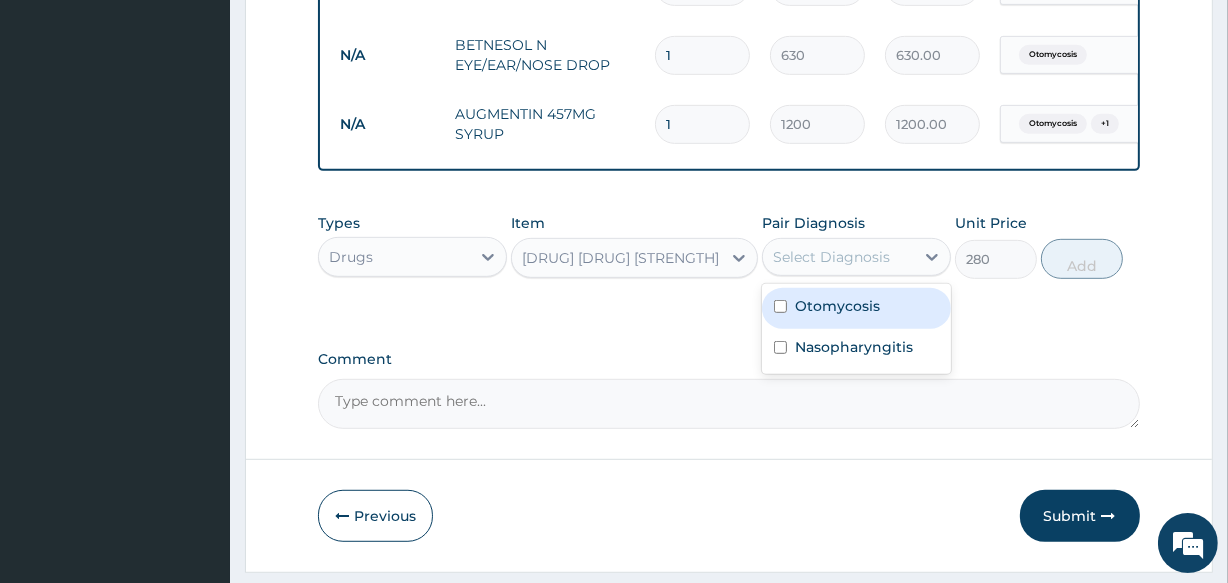 click on "Select Diagnosis" at bounding box center [831, 257] 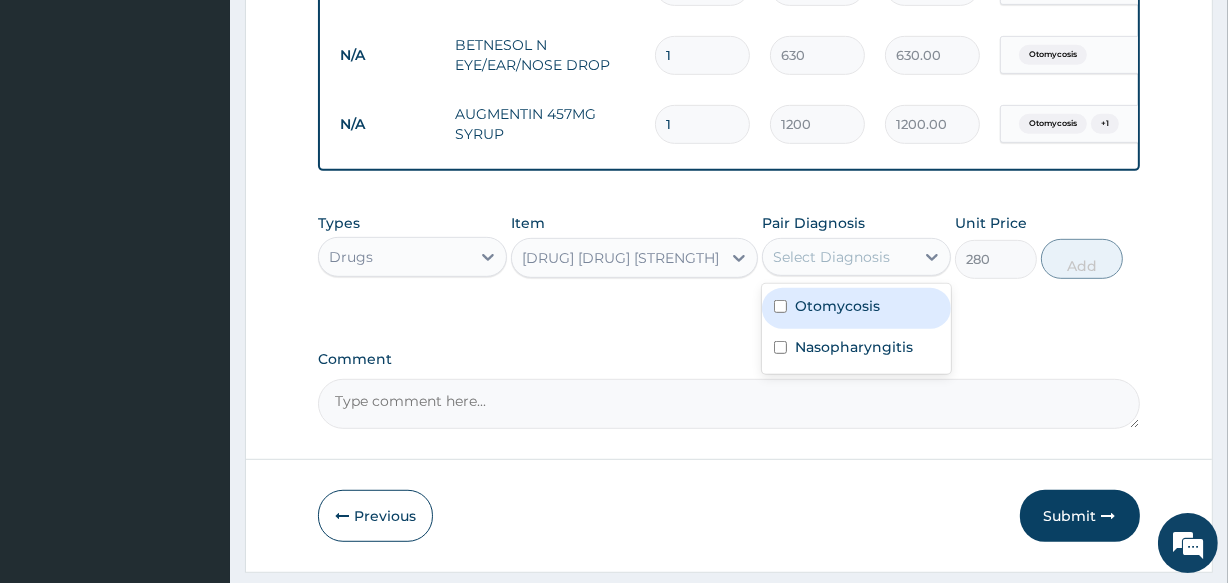 click on "Otomycosis" at bounding box center (856, 308) 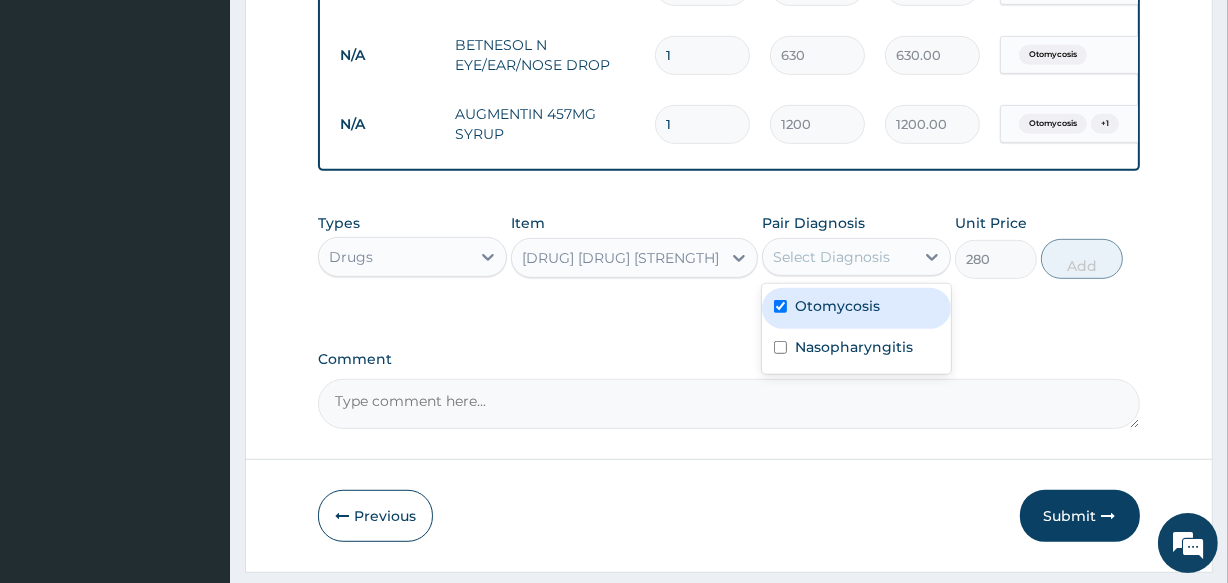 checkbox on "true" 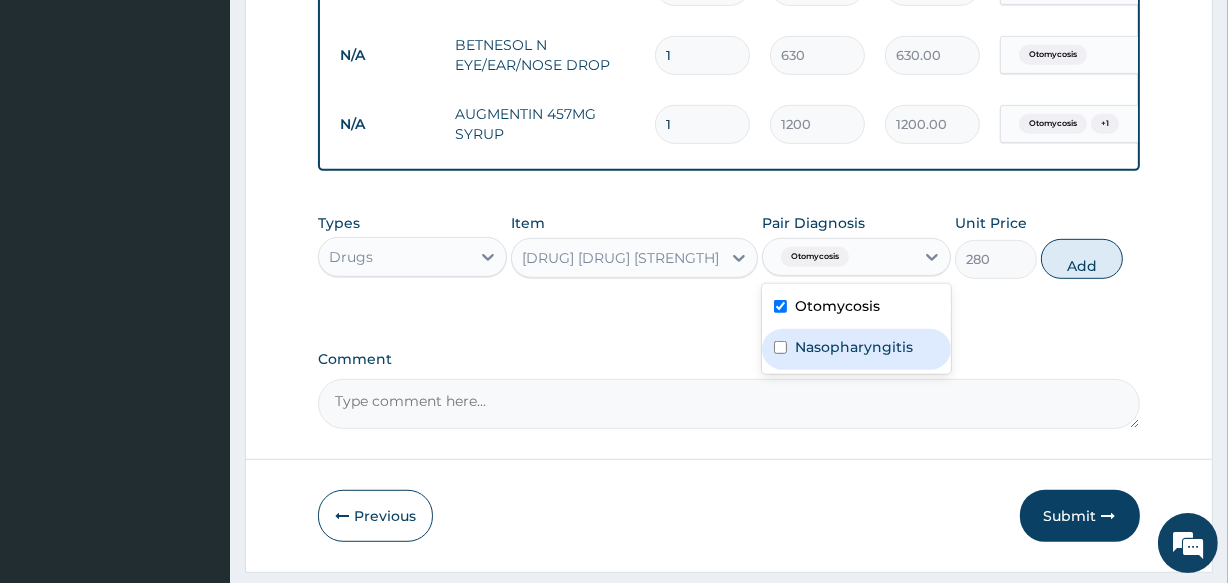click on "Nasopharyngitis" at bounding box center (856, 349) 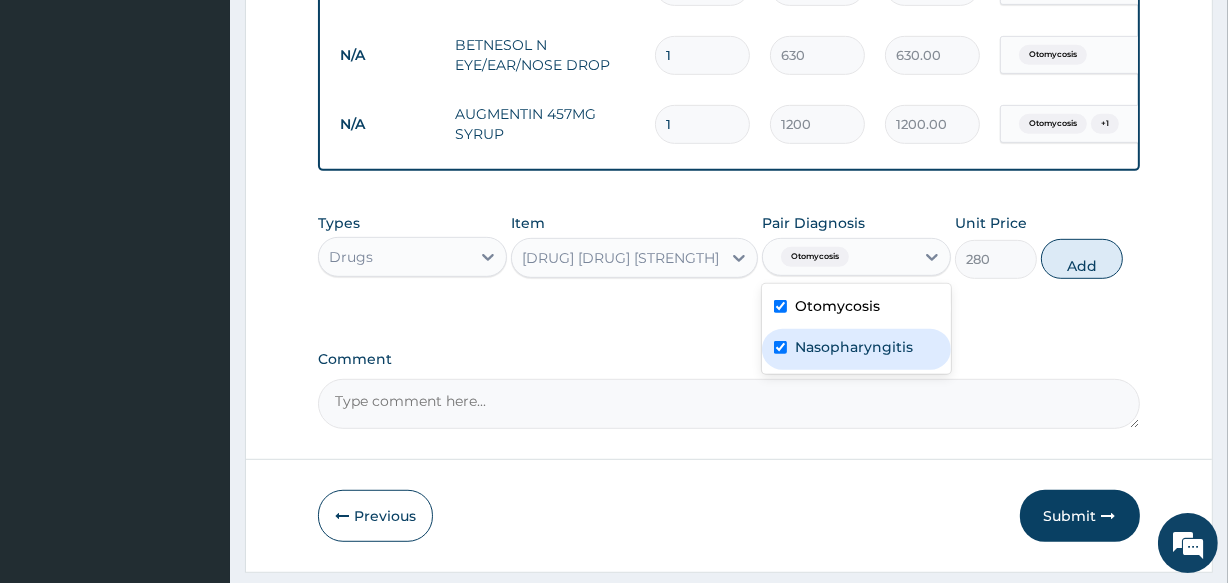 checkbox on "true" 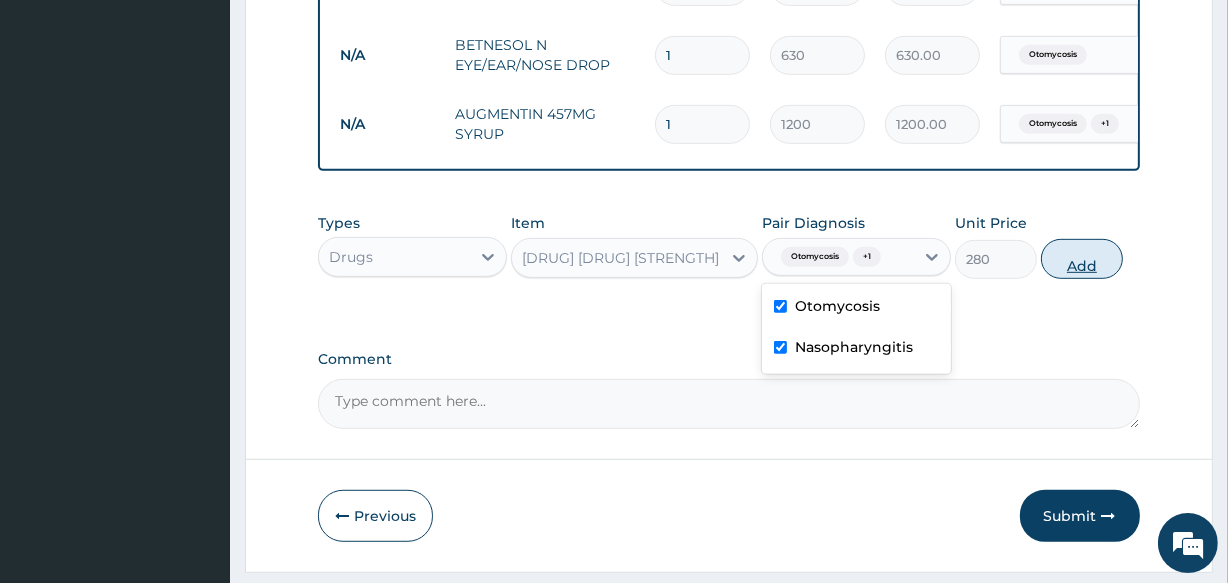 click on "Add" at bounding box center (1082, 259) 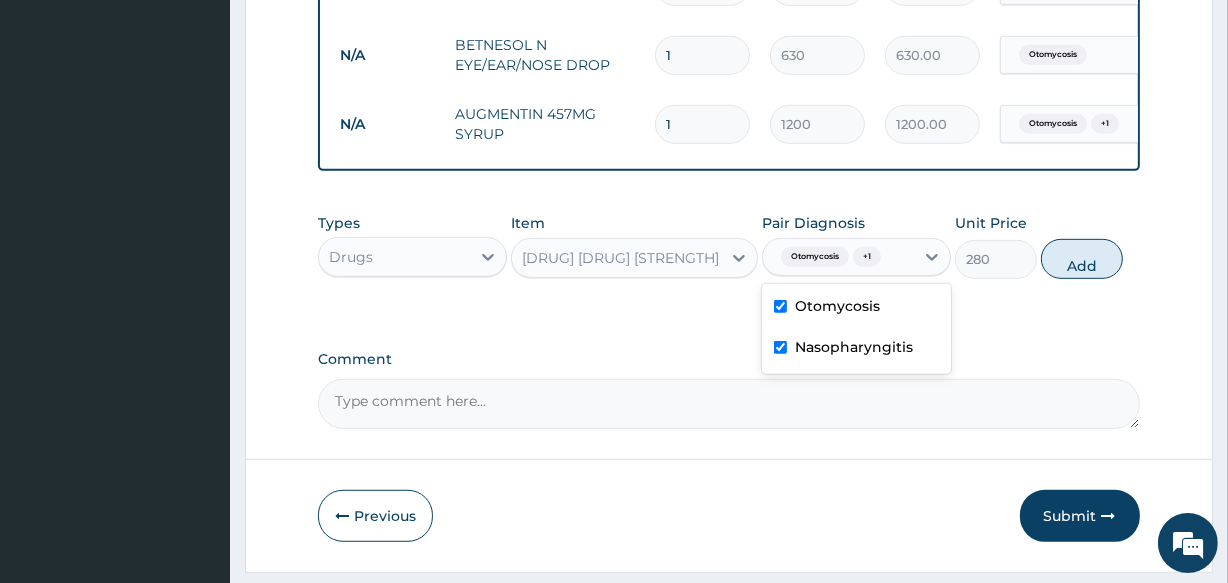 type on "0" 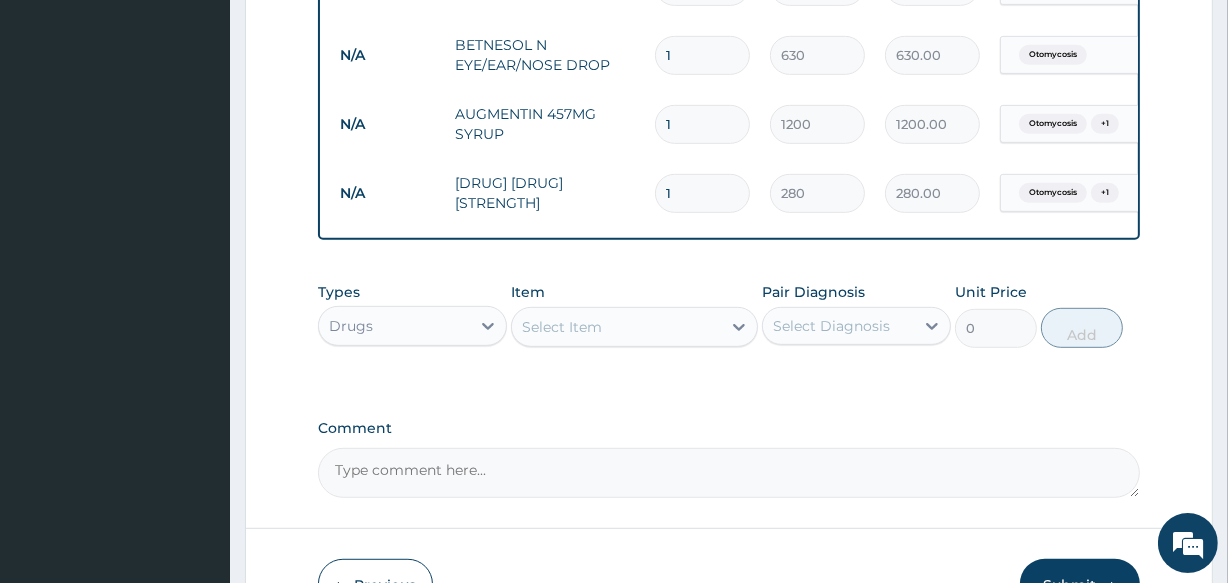 type 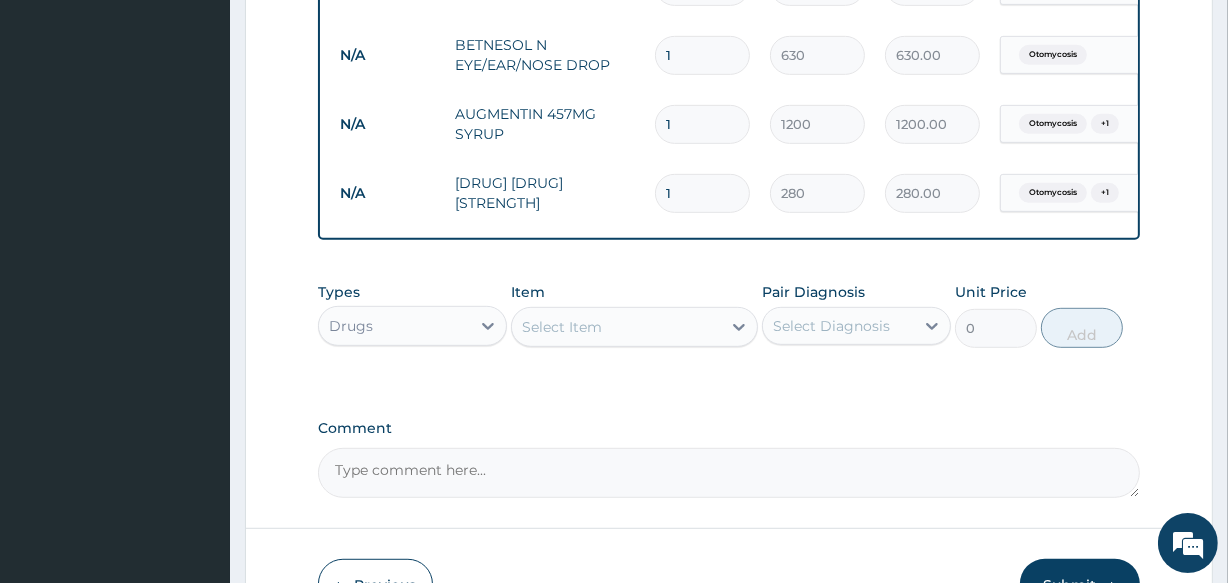 type on "0.00" 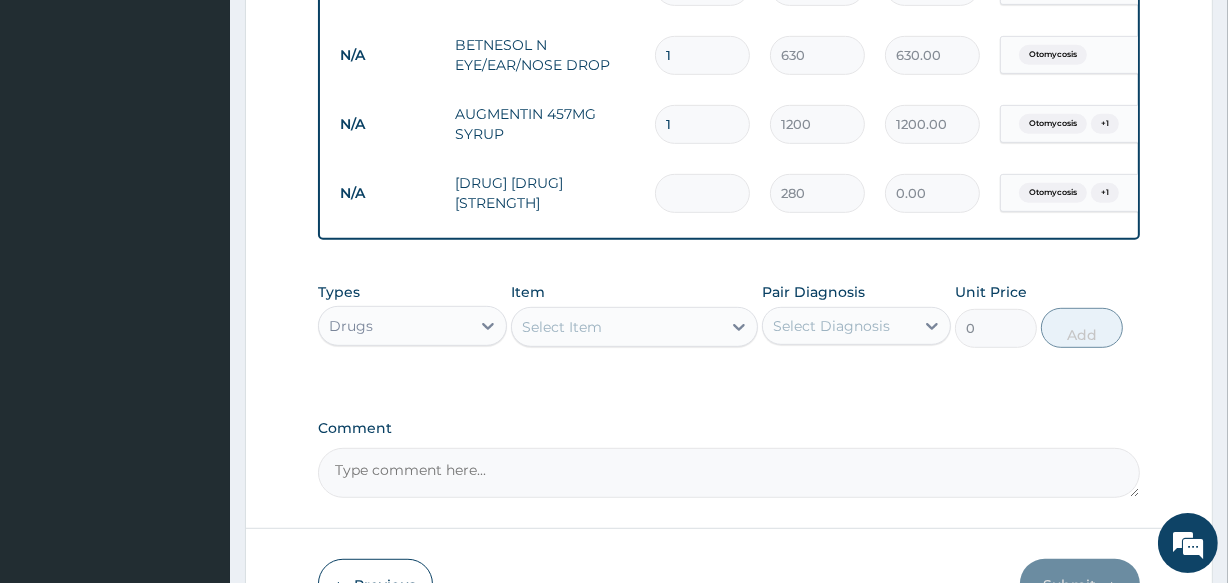 type on "5" 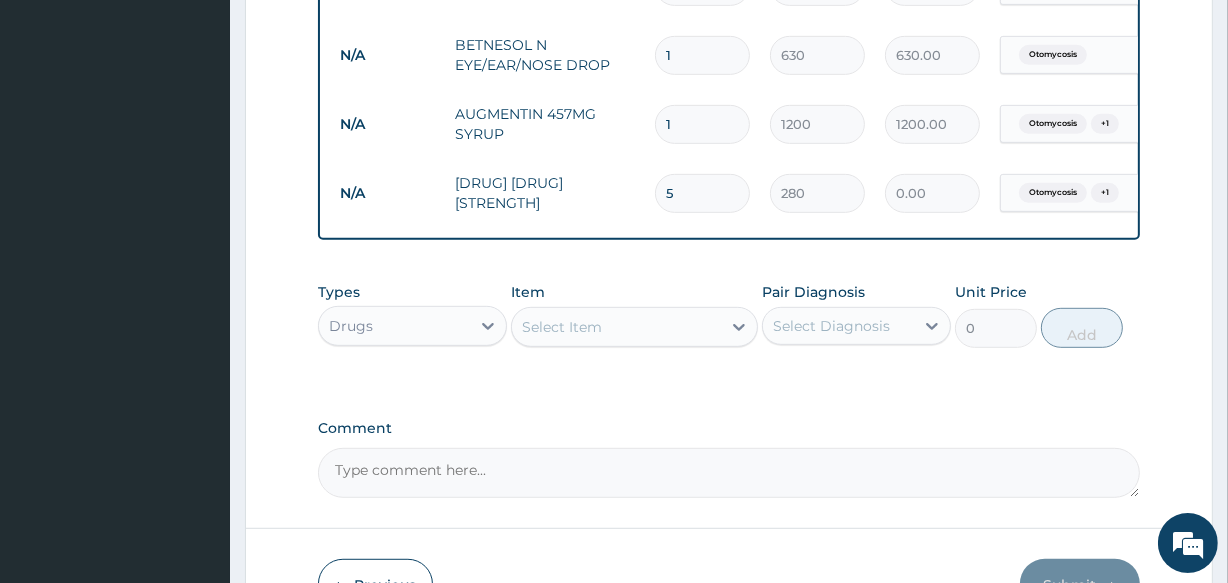 type on "1400.00" 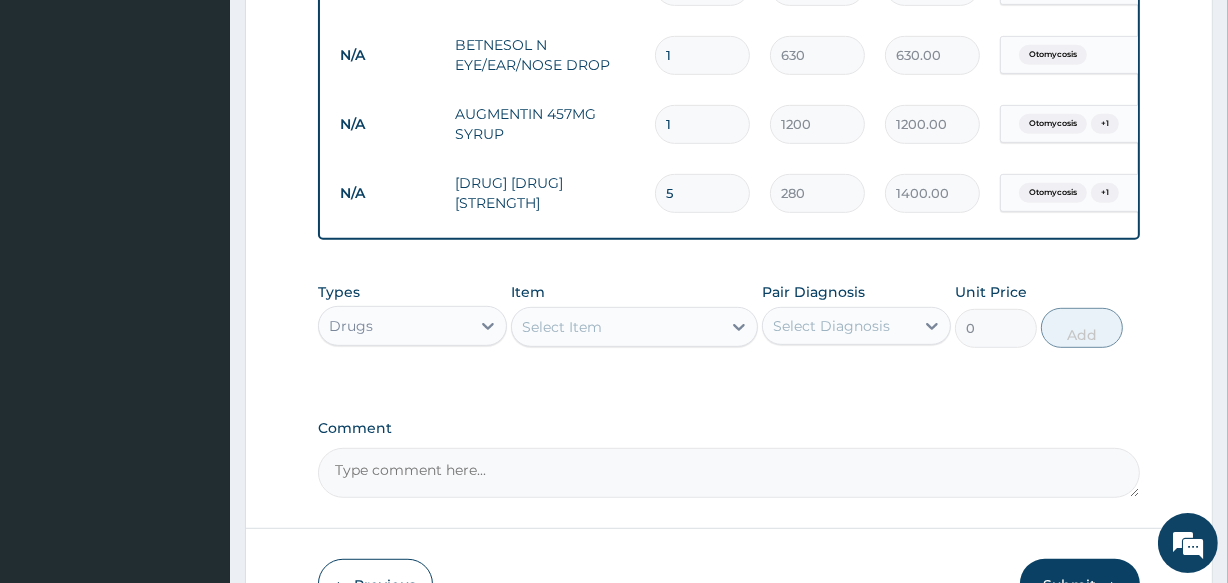 type on "5" 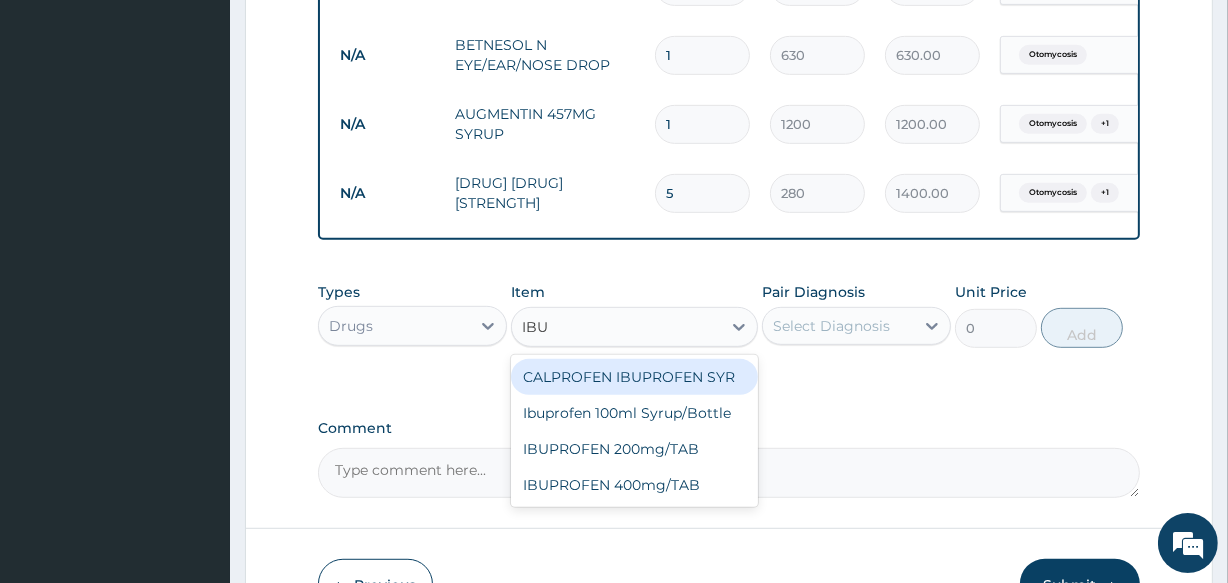 type on "IBUP" 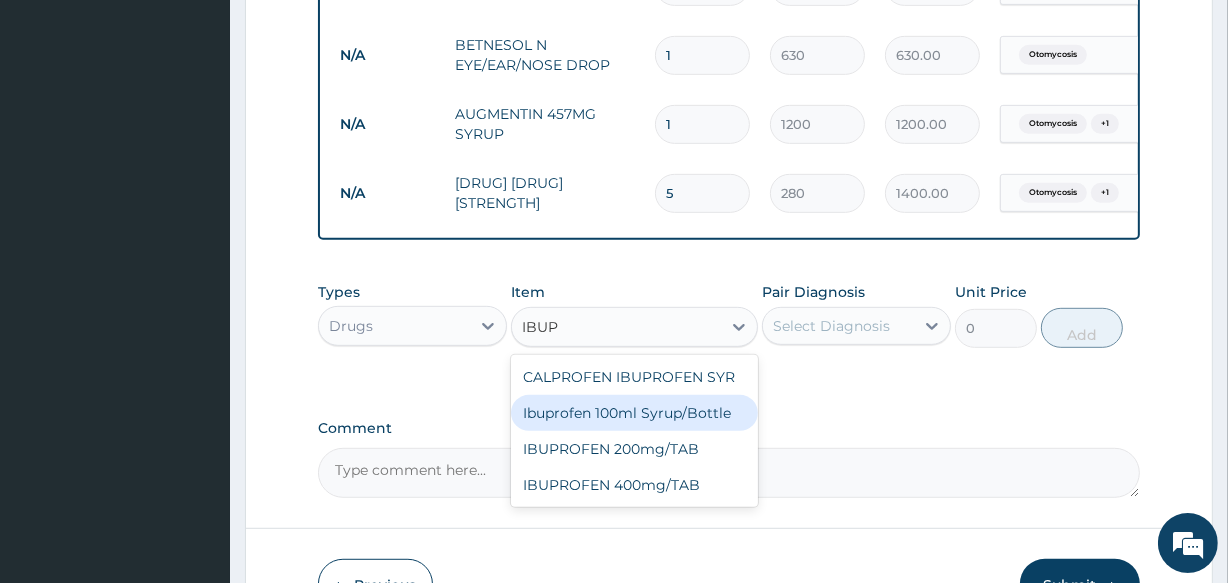 click on "Ibuprofen 100ml Syrup/Bottle" at bounding box center (634, 413) 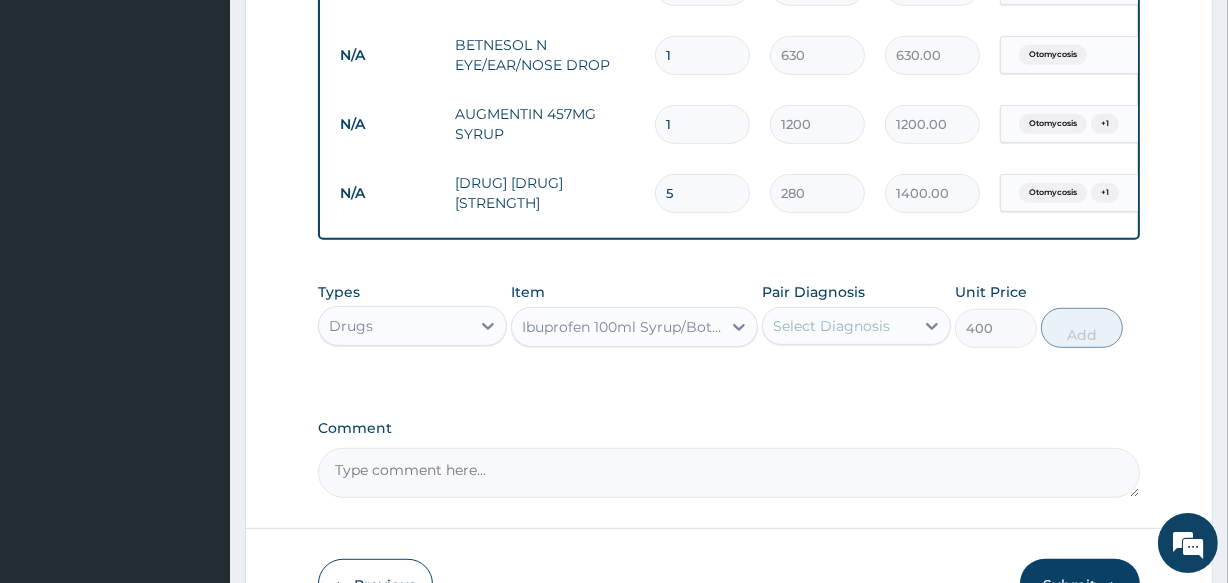 click on "Select Diagnosis" at bounding box center [831, 326] 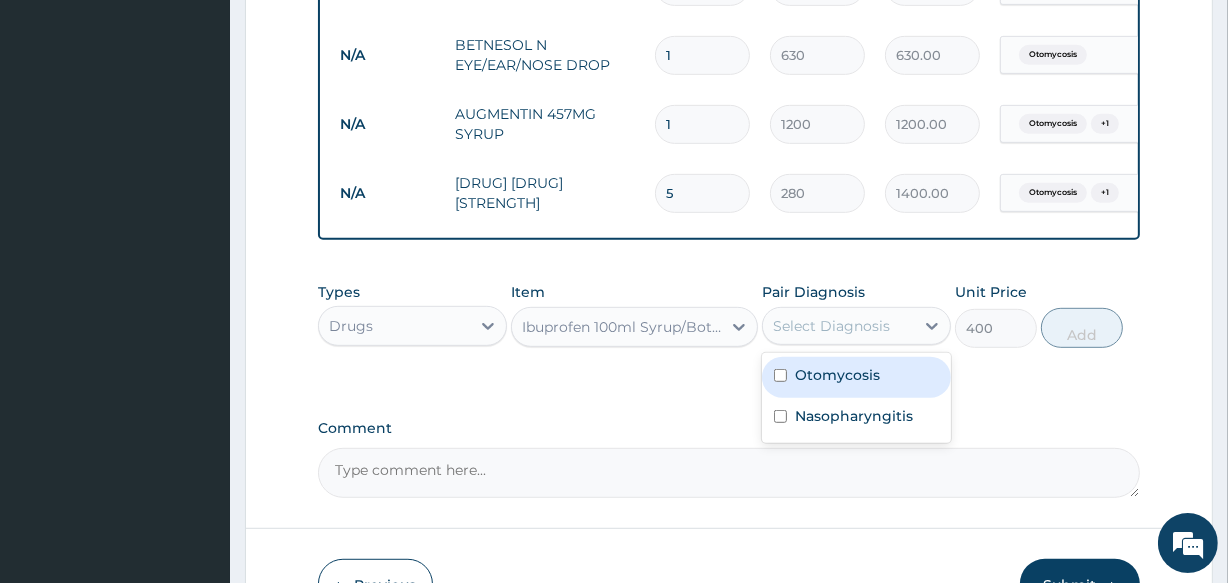 click on "Otomycosis" at bounding box center [837, 375] 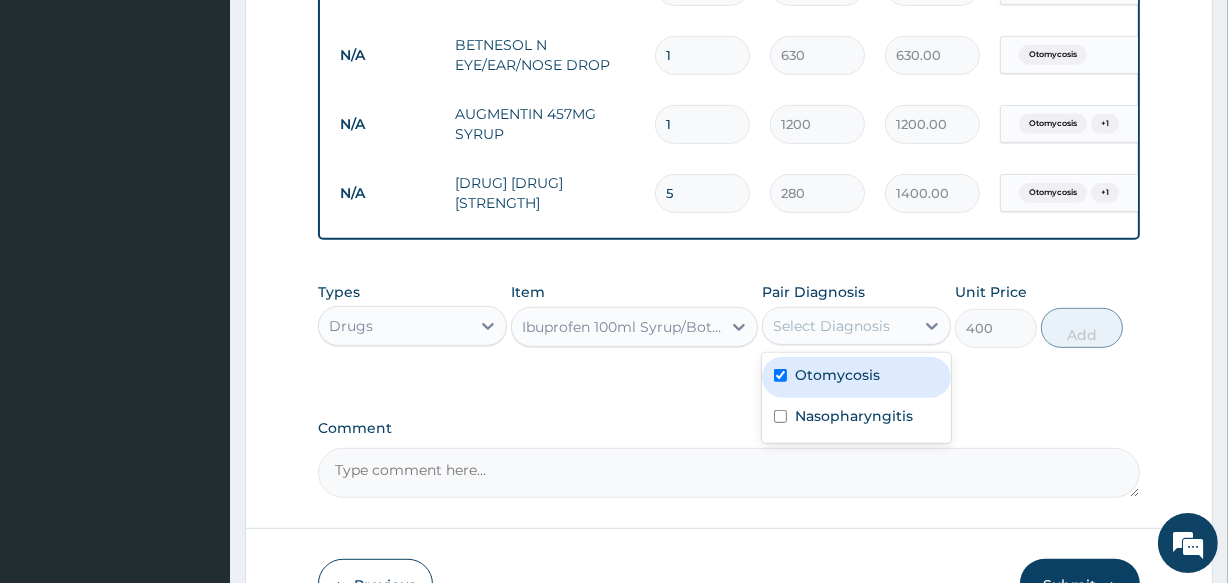 checkbox on "true" 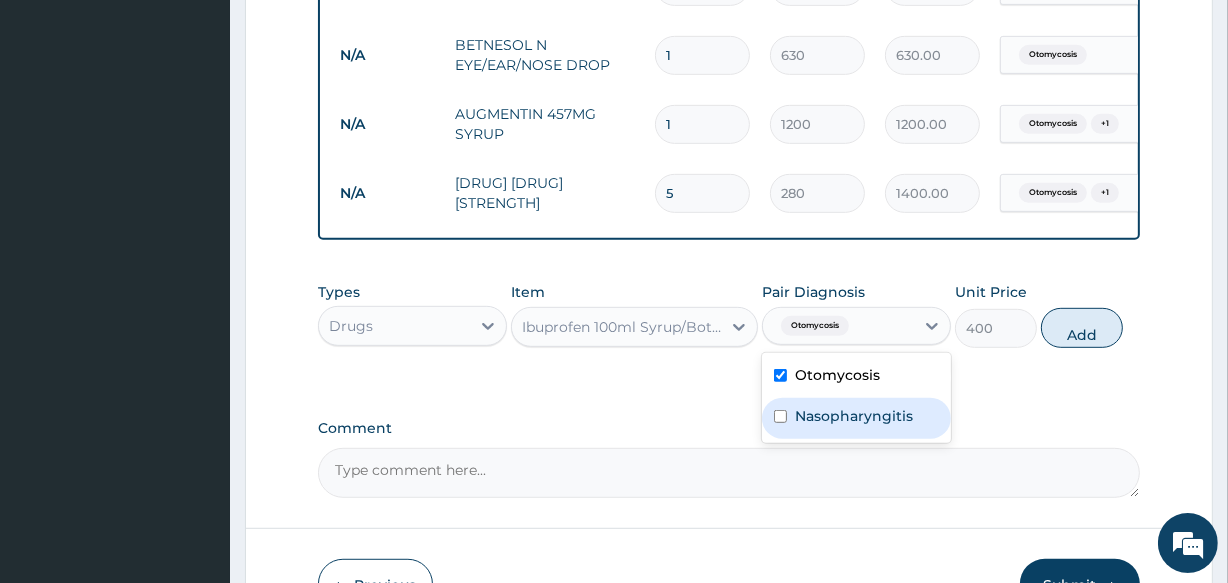 click on "Nasopharyngitis" at bounding box center [854, 416] 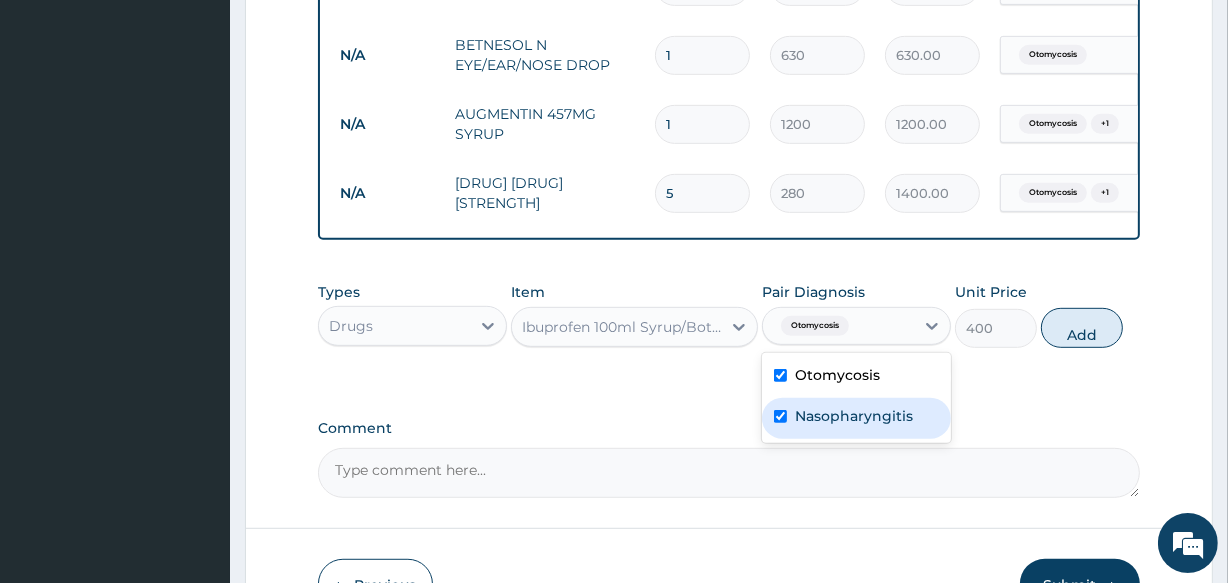 checkbox on "true" 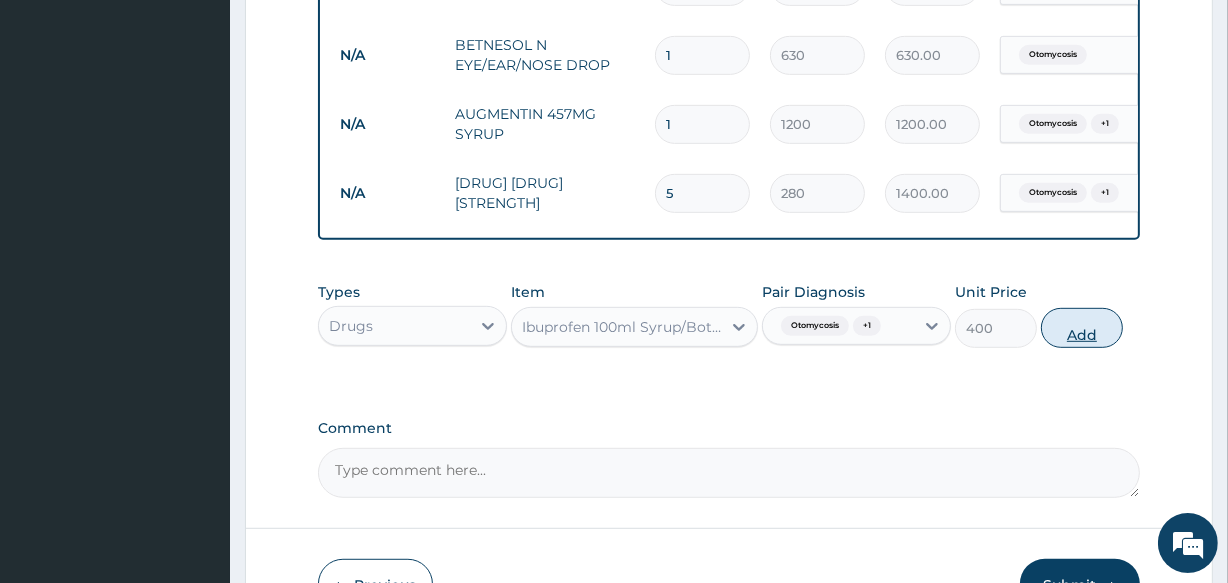 click on "Add" at bounding box center [1082, 328] 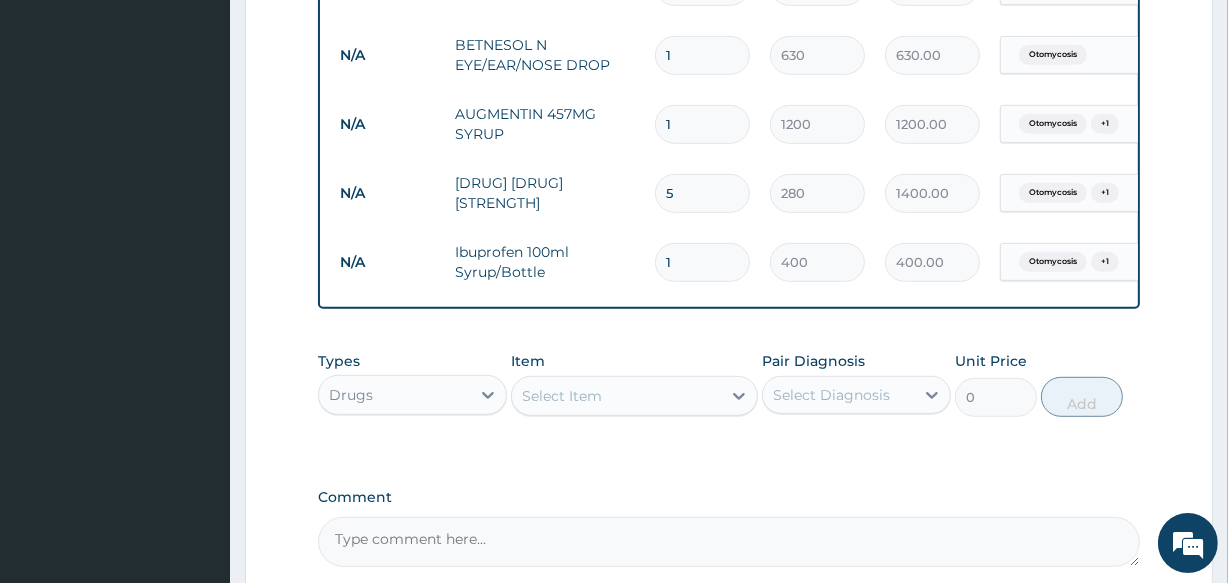 click on "Select Item" at bounding box center [616, 396] 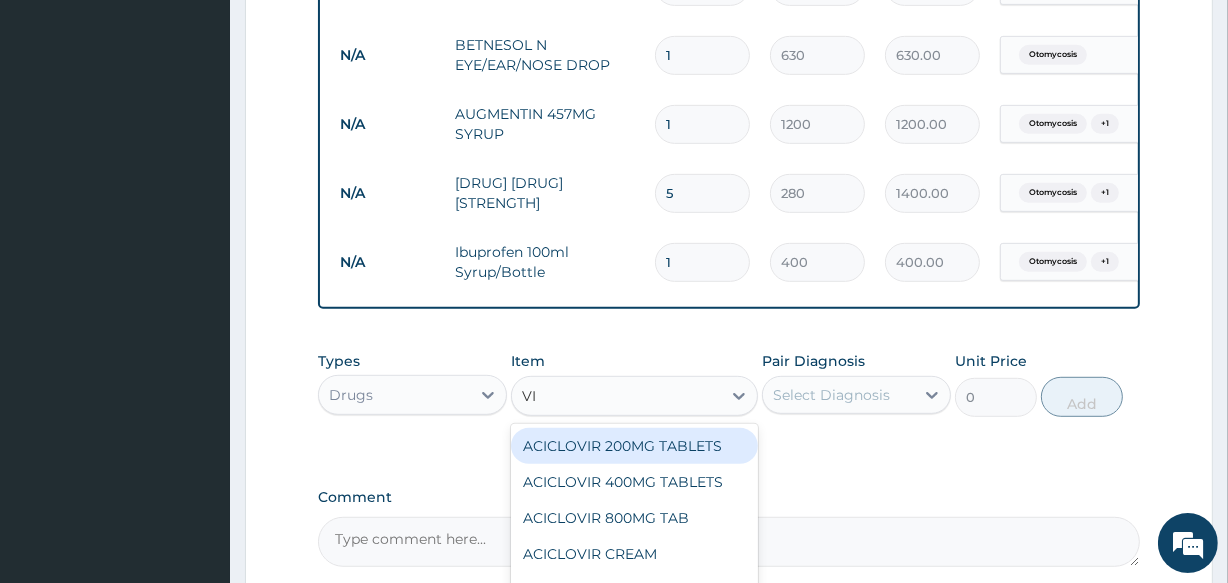 type on "VIT" 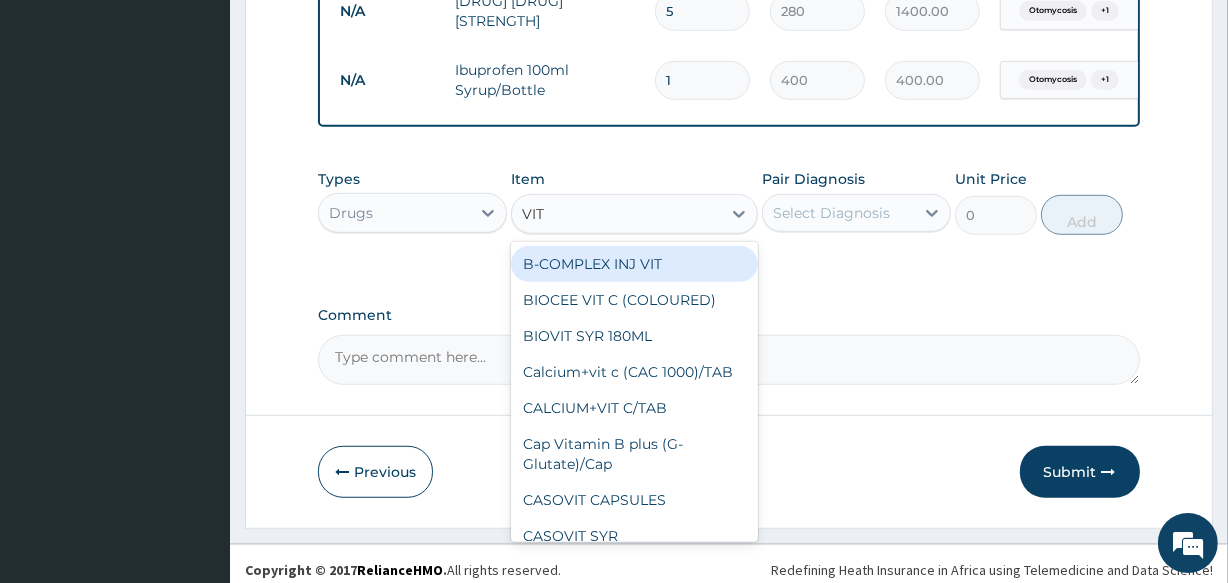 scroll, scrollTop: 1123, scrollLeft: 0, axis: vertical 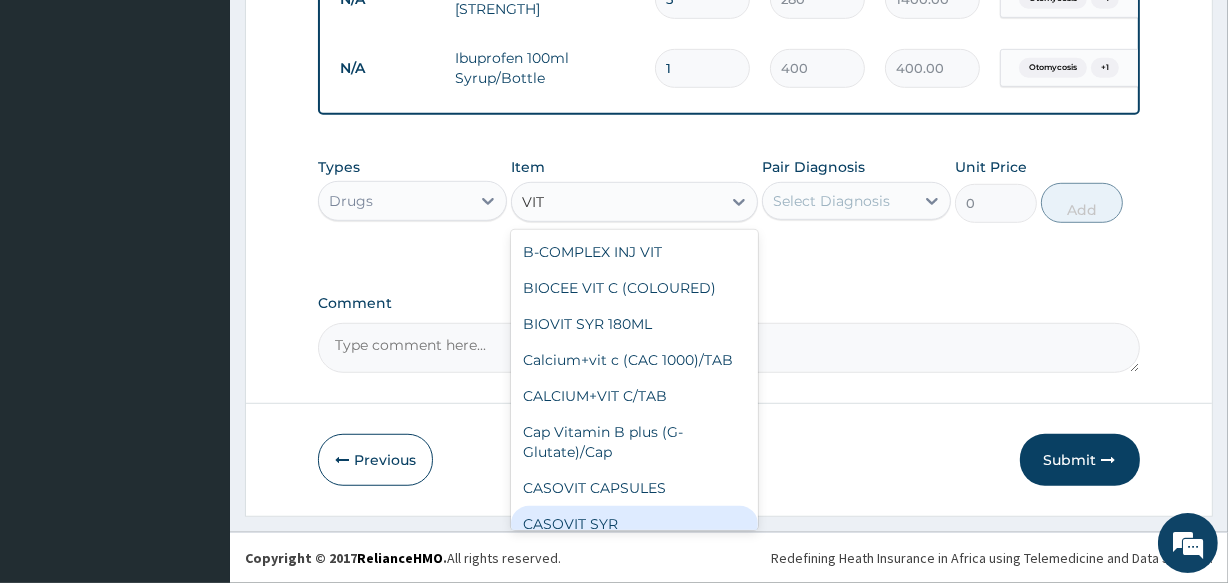 click on "CASOVIT SYR" at bounding box center [634, 524] 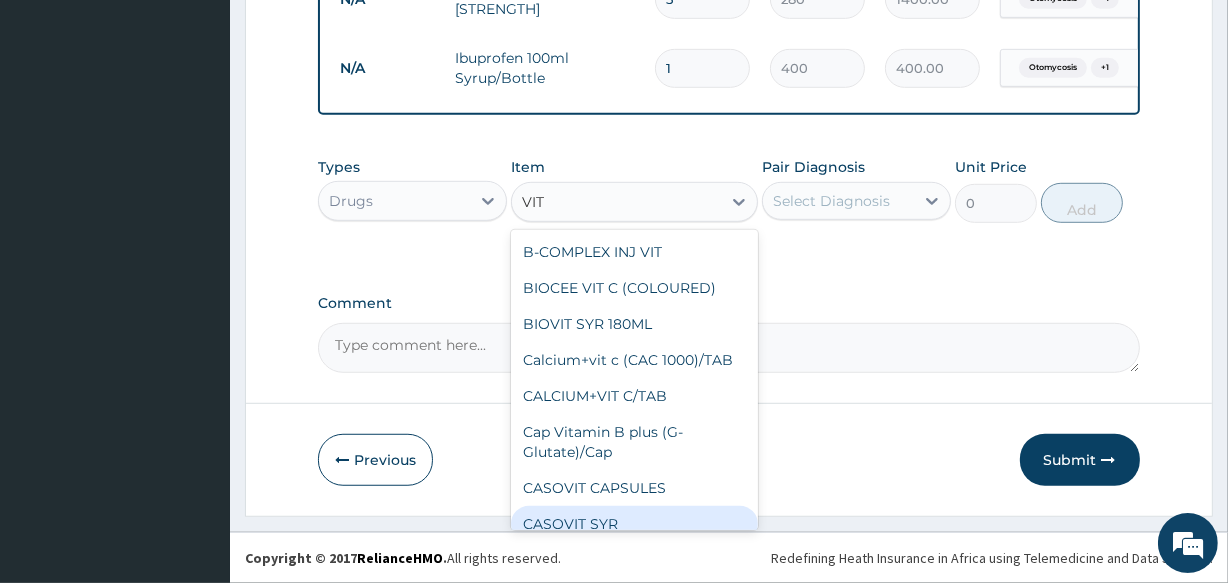type 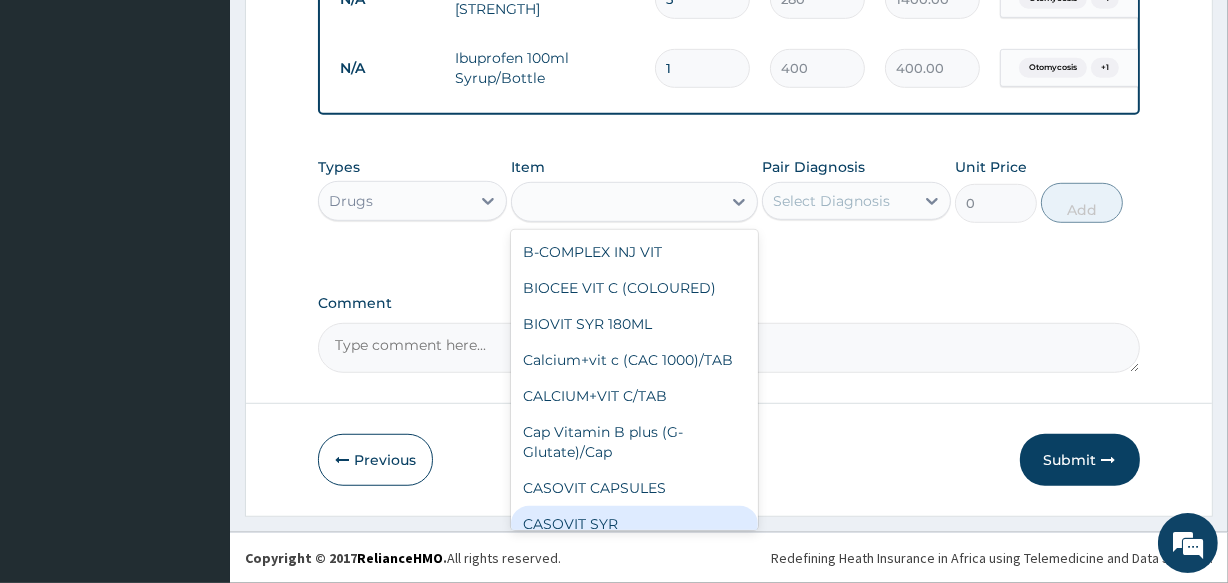 type on "341.25" 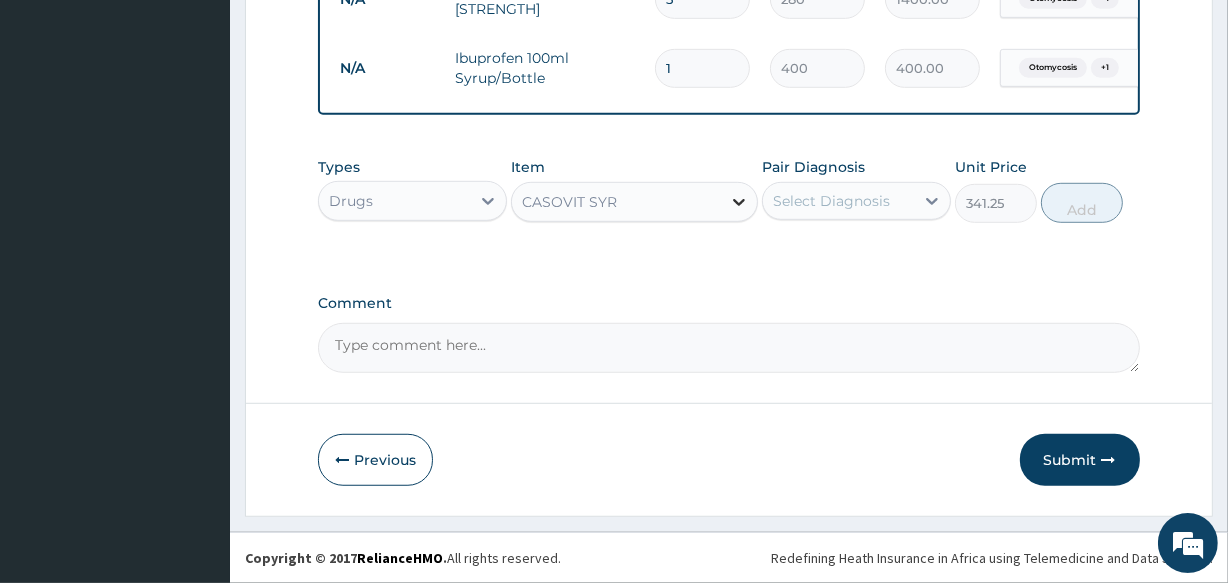 click at bounding box center [739, 202] 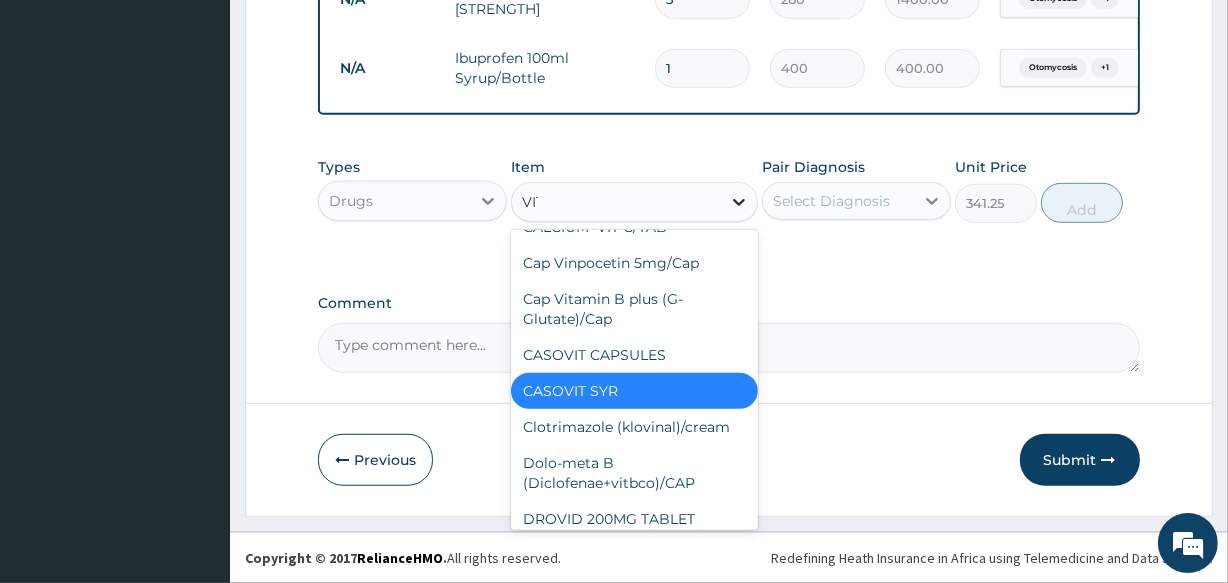 scroll, scrollTop: 133, scrollLeft: 0, axis: vertical 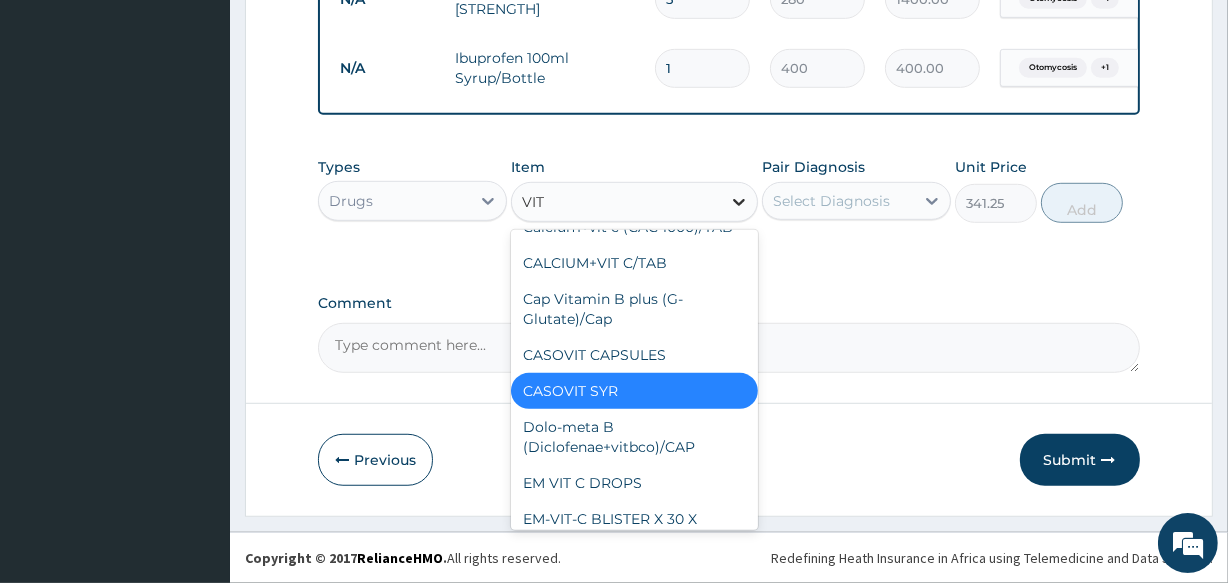 type on "VIT C" 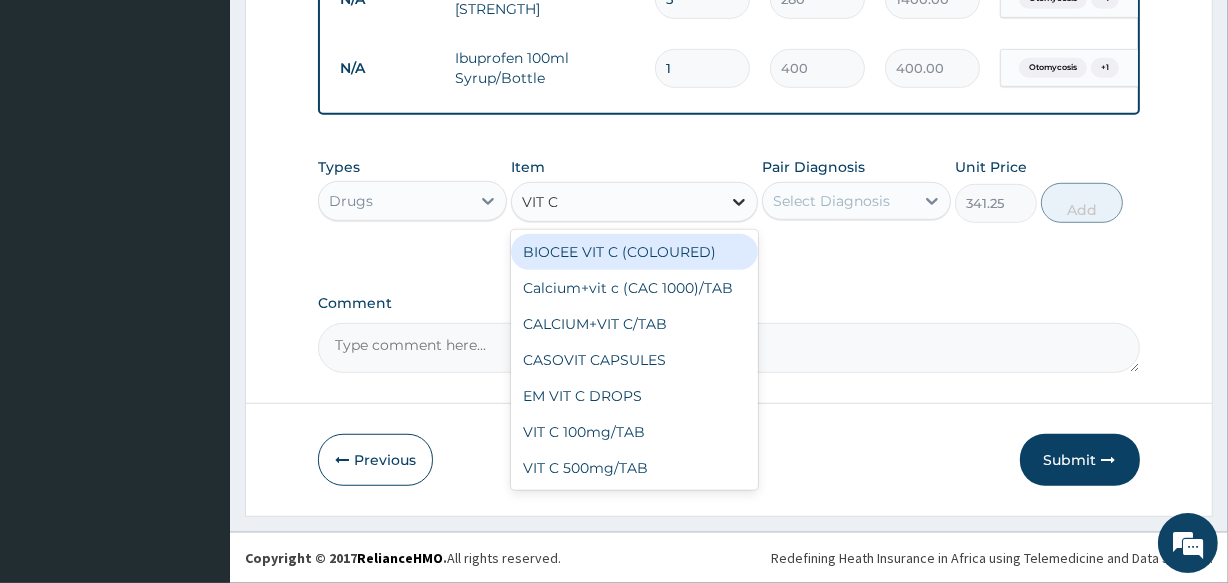 scroll, scrollTop: 0, scrollLeft: 0, axis: both 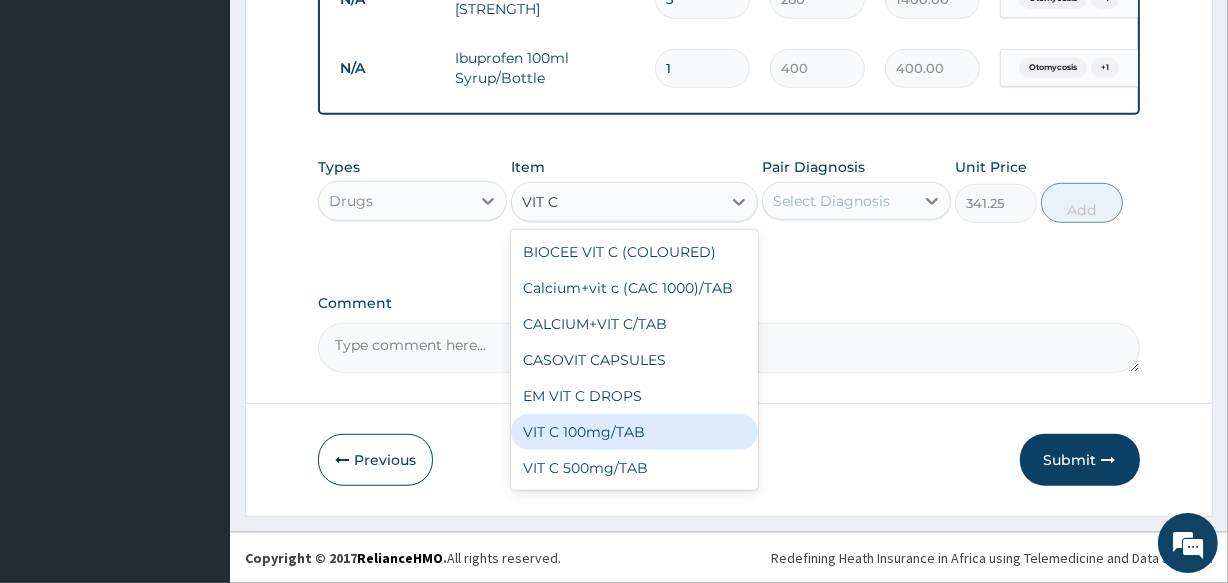 click on "VIT C 100mg/TAB" at bounding box center (634, 432) 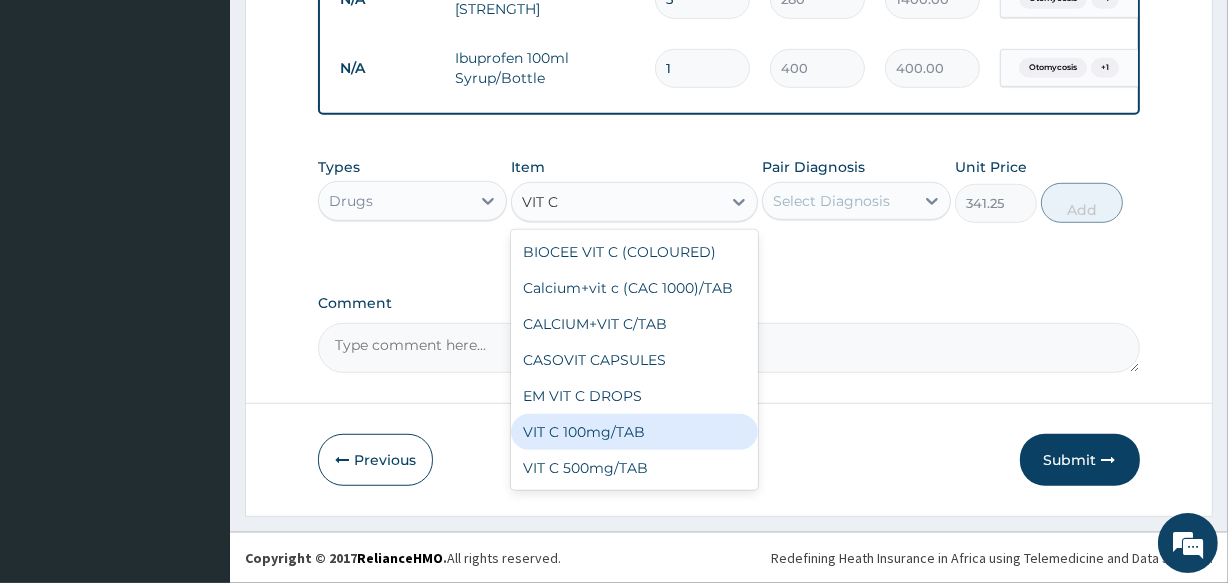 type 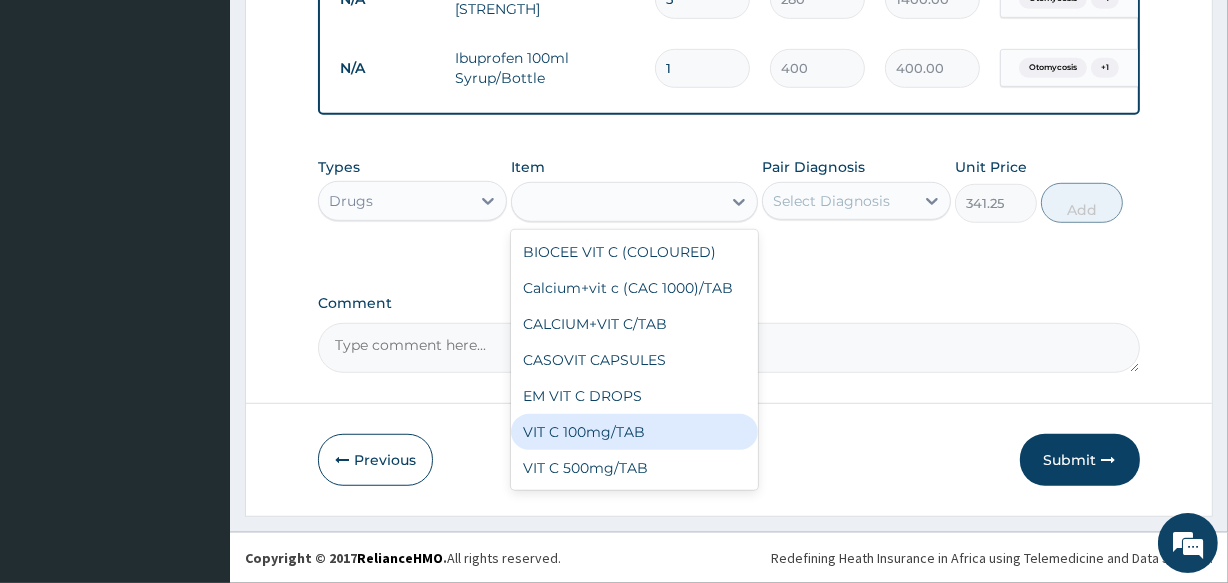 type on "4.2" 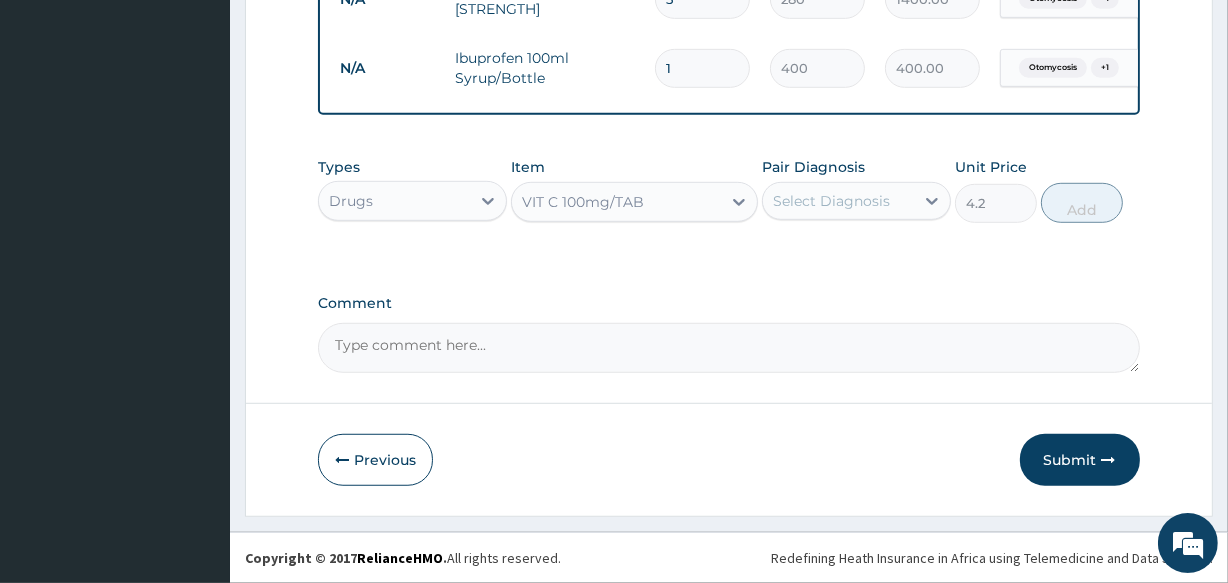 click on "Select Diagnosis" at bounding box center [838, 201] 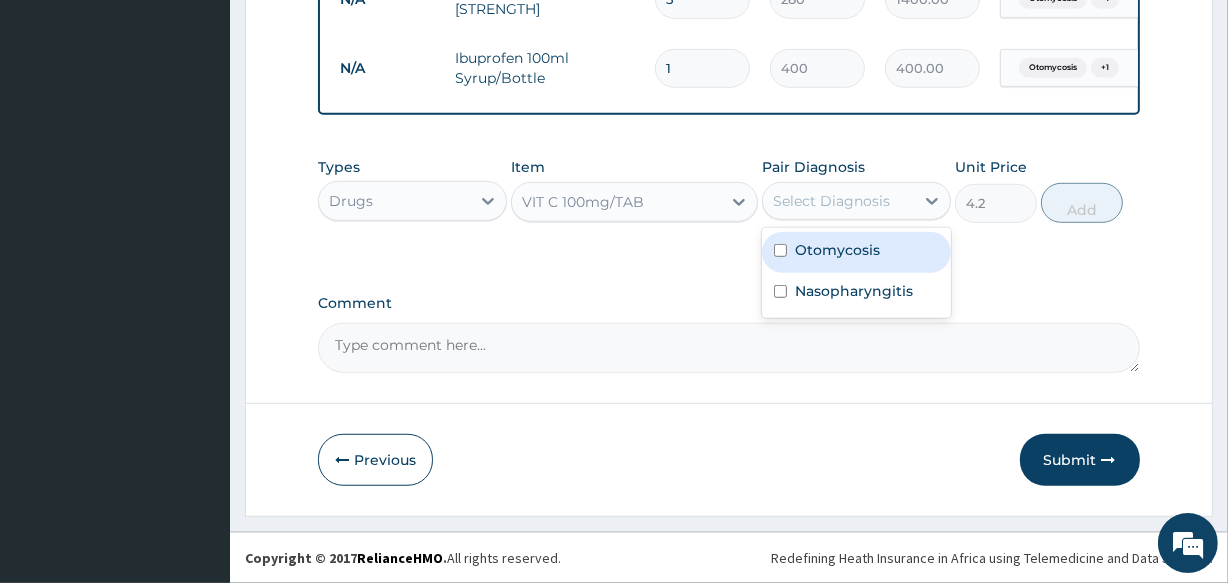 click on "Otomycosis" at bounding box center (856, 252) 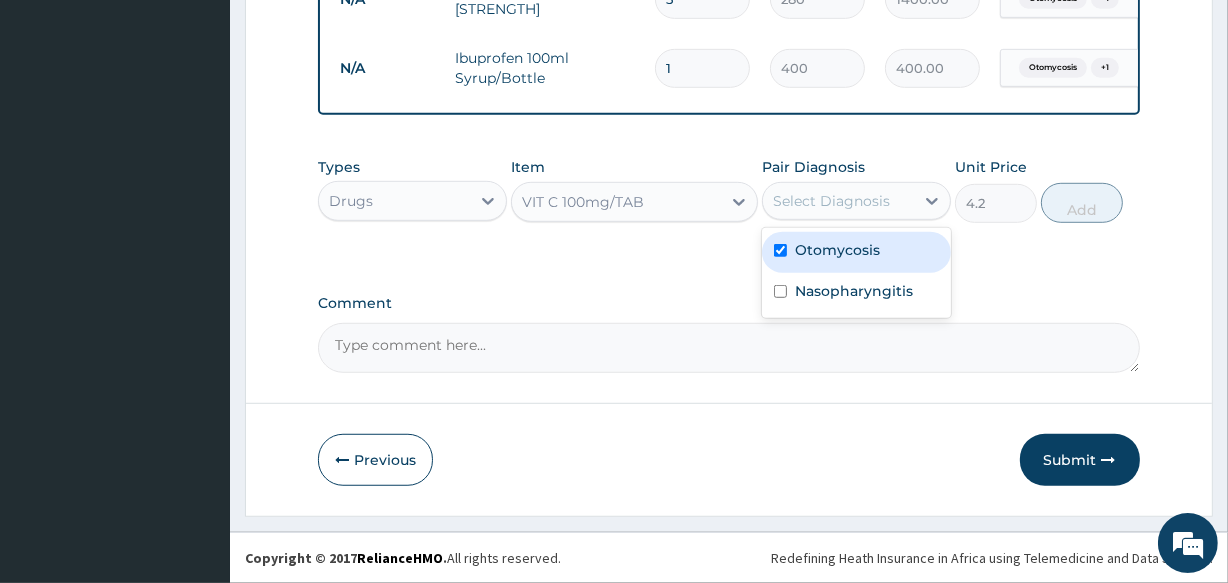 checkbox on "true" 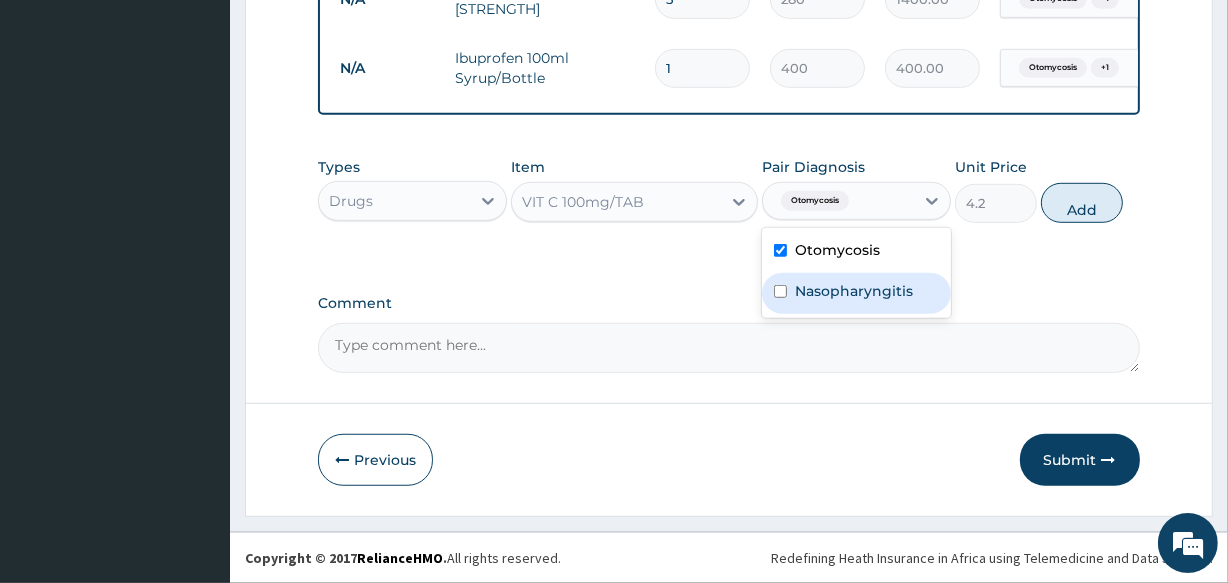 click on "Nasopharyngitis" at bounding box center [854, 291] 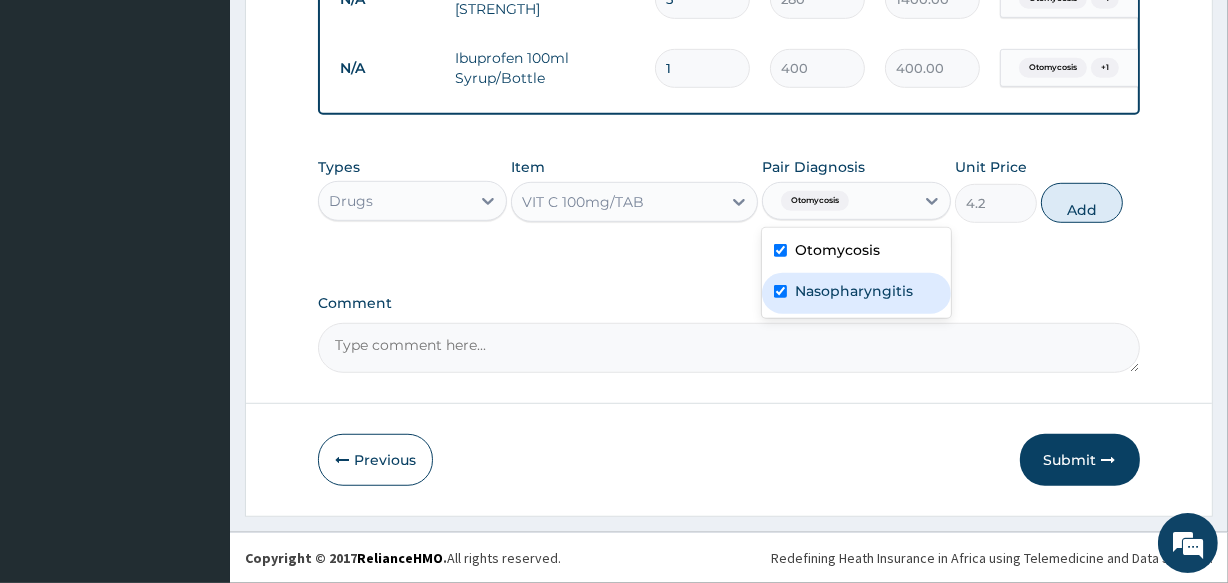 checkbox on "true" 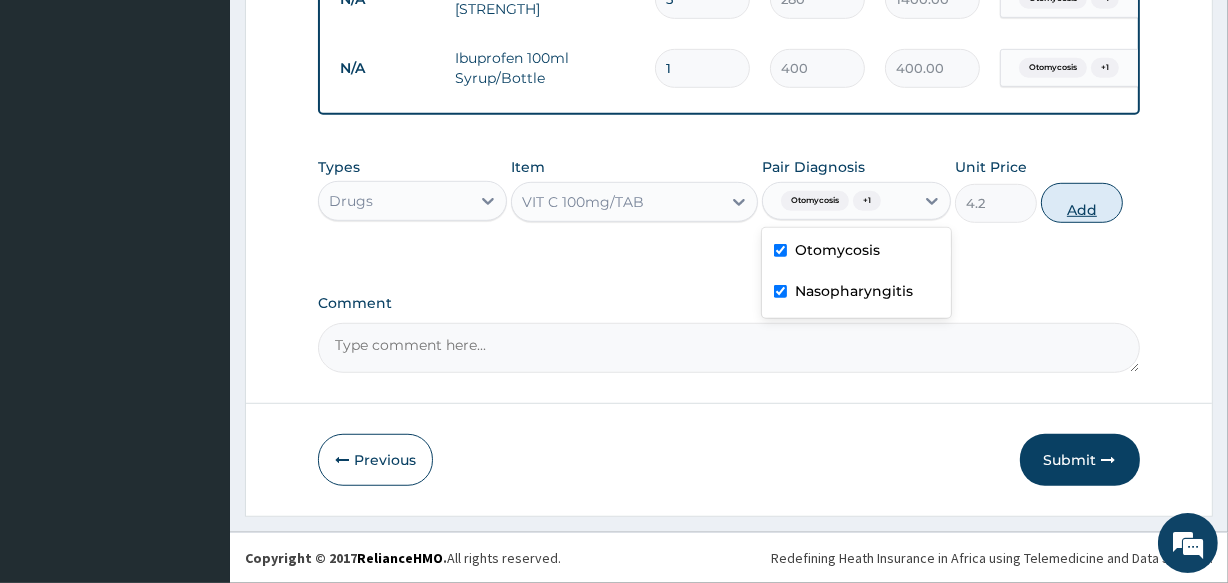 click on "Add" at bounding box center [1082, 203] 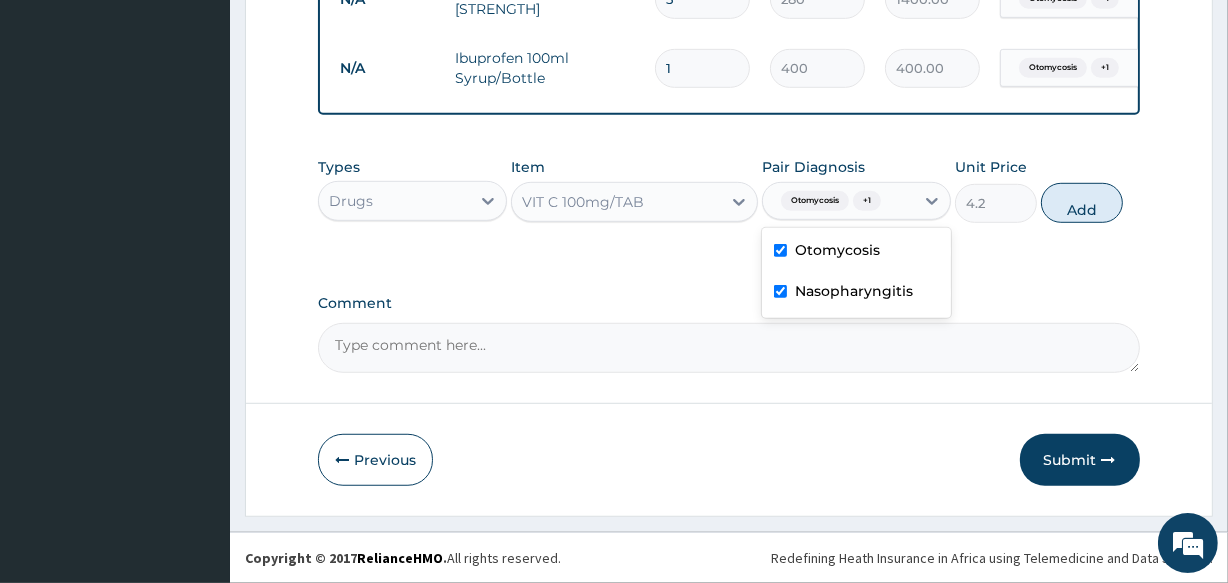 type on "0" 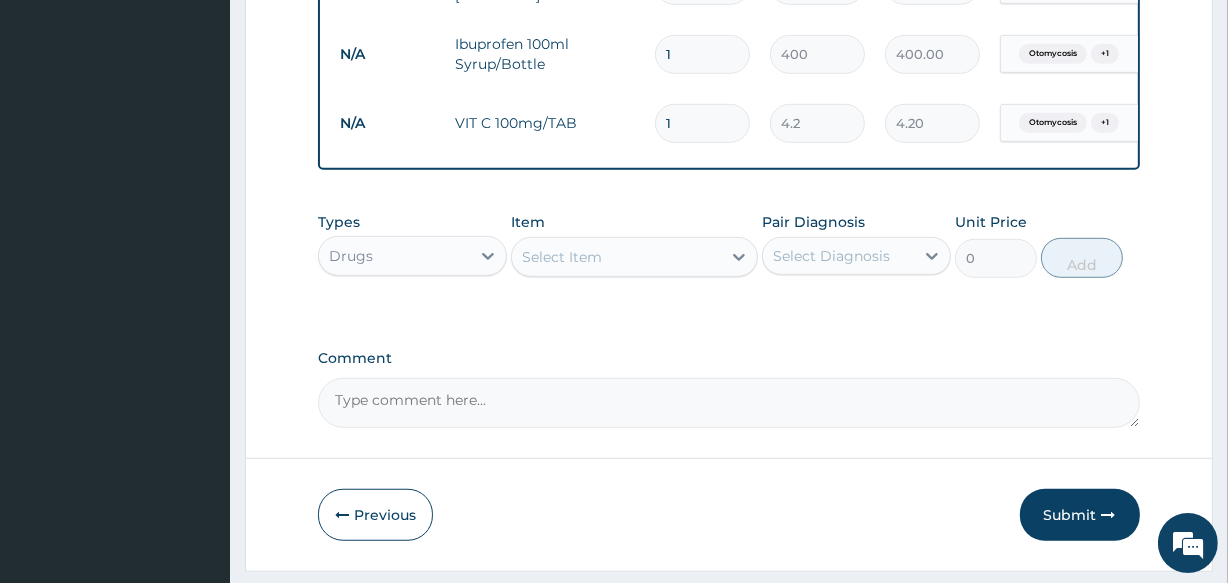 type on "15" 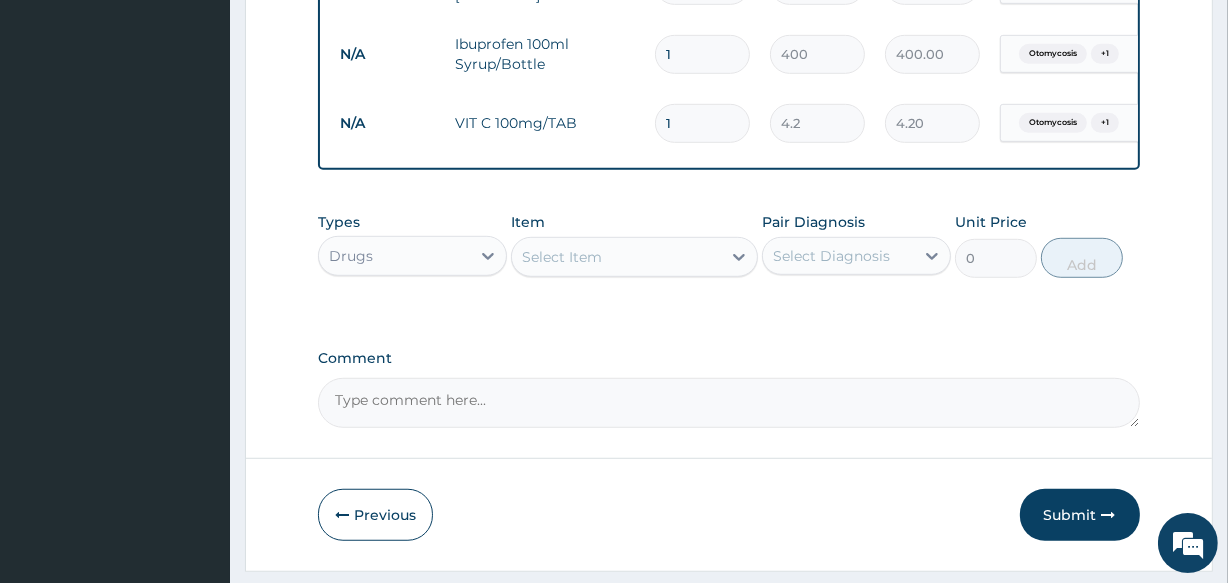 type on "63.00" 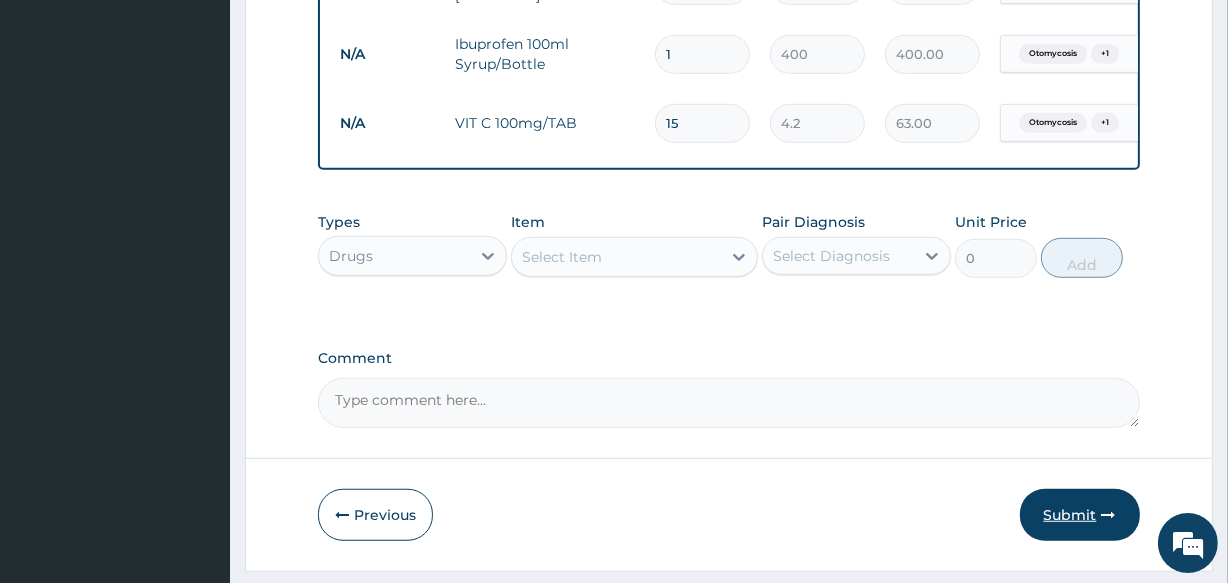 type on "15" 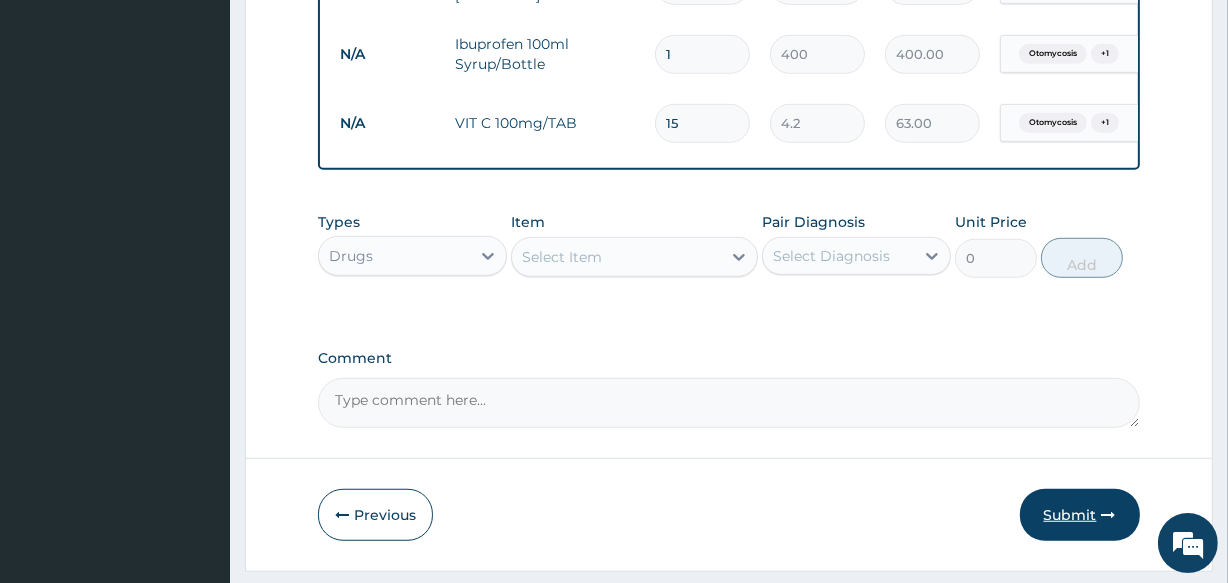 click on "Submit" at bounding box center (1080, 515) 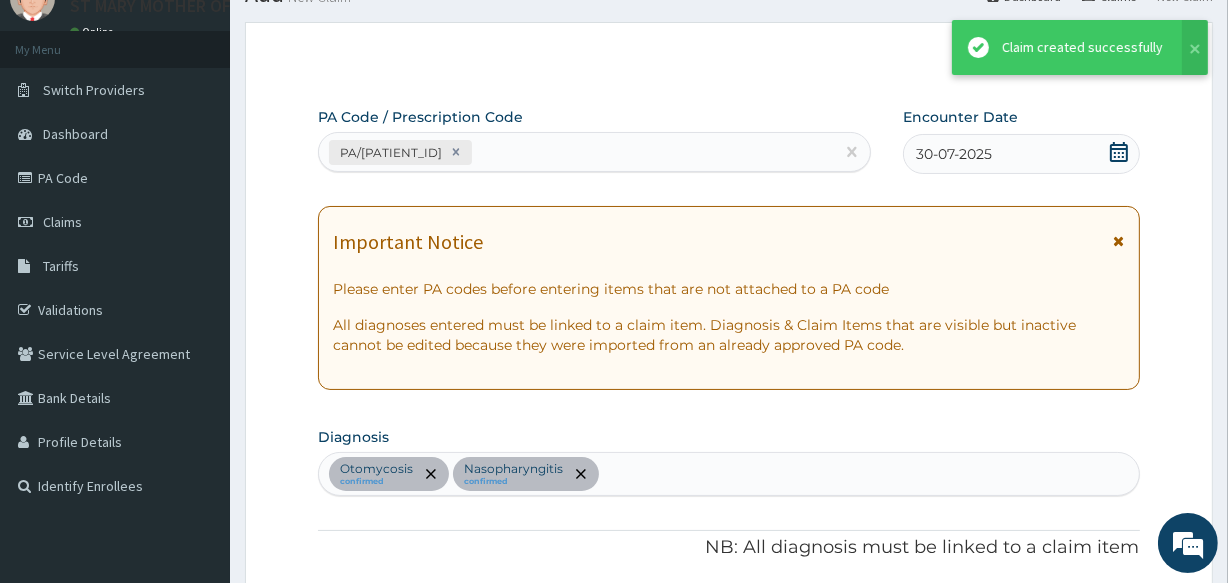 scroll, scrollTop: 1123, scrollLeft: 0, axis: vertical 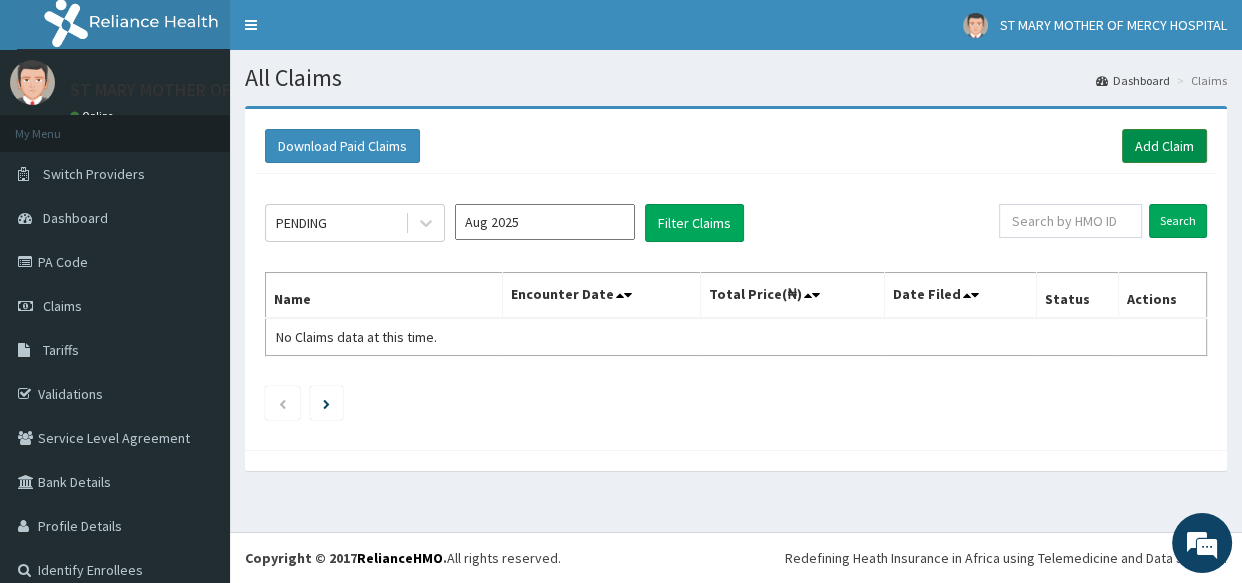 click on "Add Claim" at bounding box center (1164, 146) 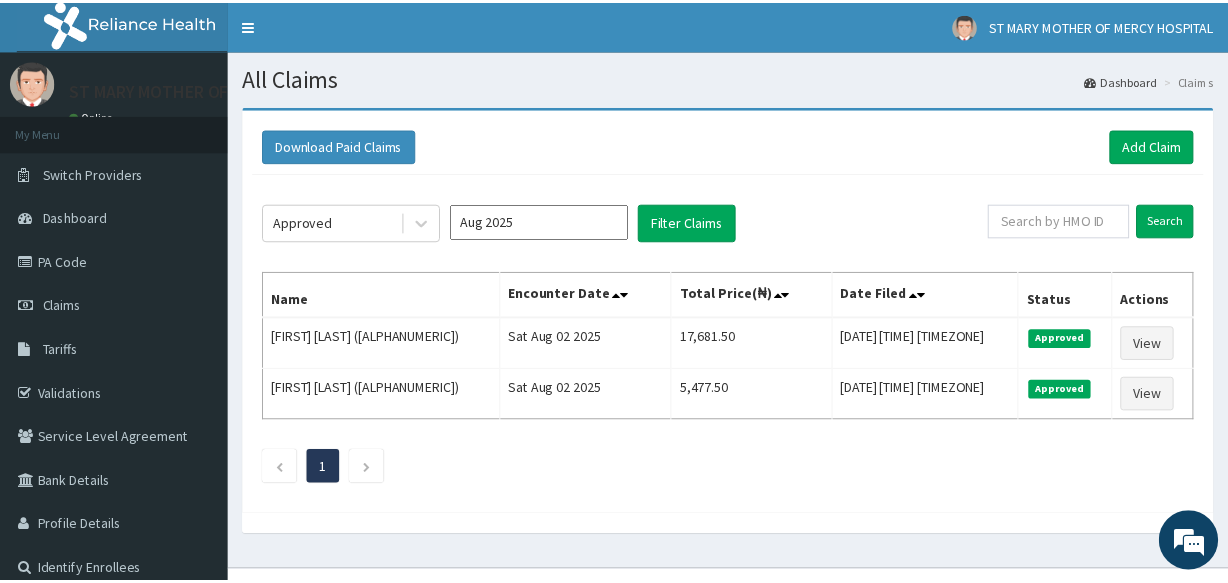 scroll, scrollTop: 0, scrollLeft: 0, axis: both 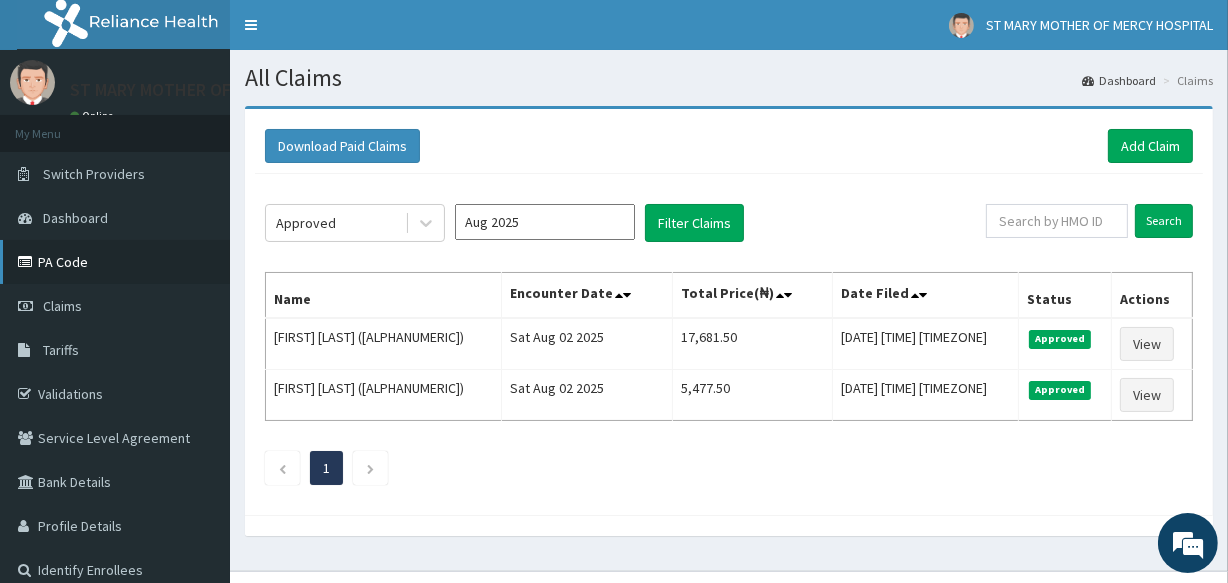 click on "PA Code" at bounding box center (115, 262) 